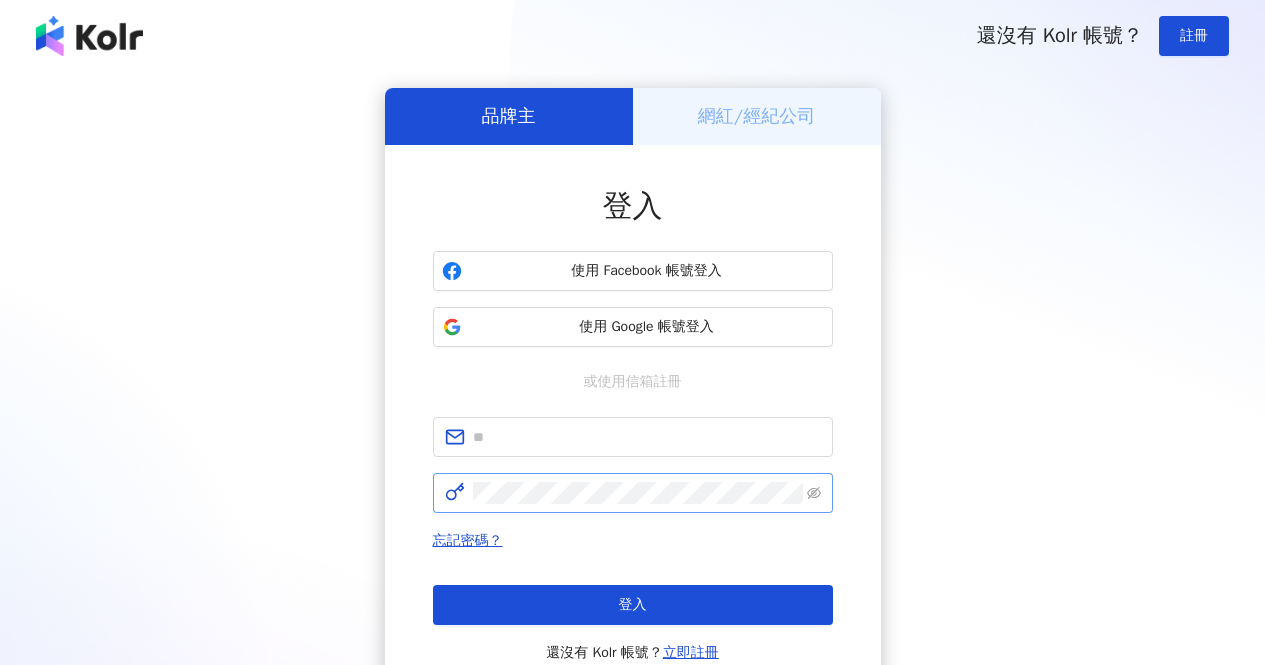 scroll, scrollTop: 0, scrollLeft: 0, axis: both 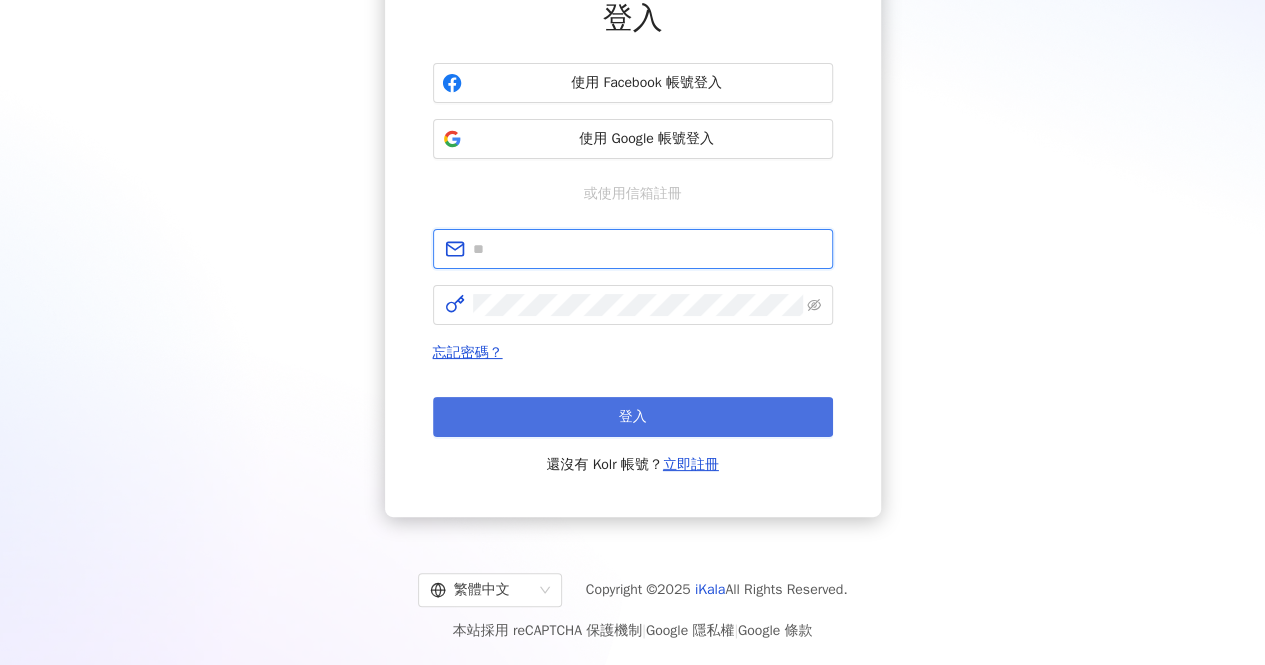 type on "**********" 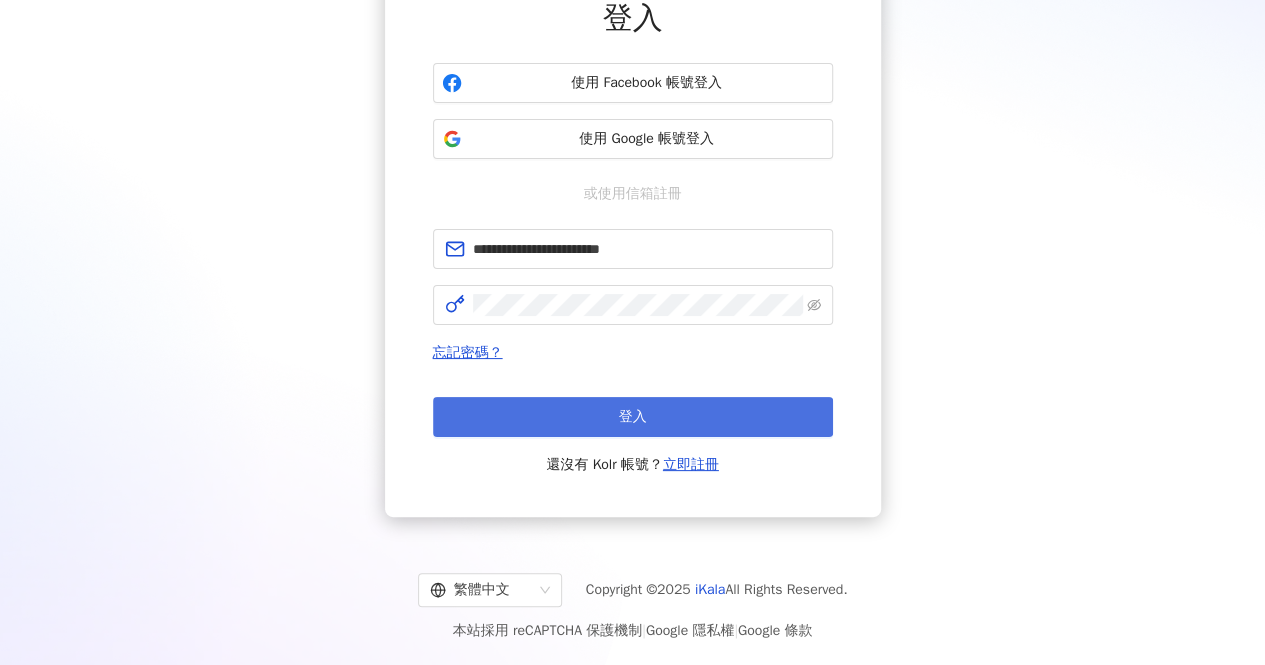 click on "登入" at bounding box center [633, 417] 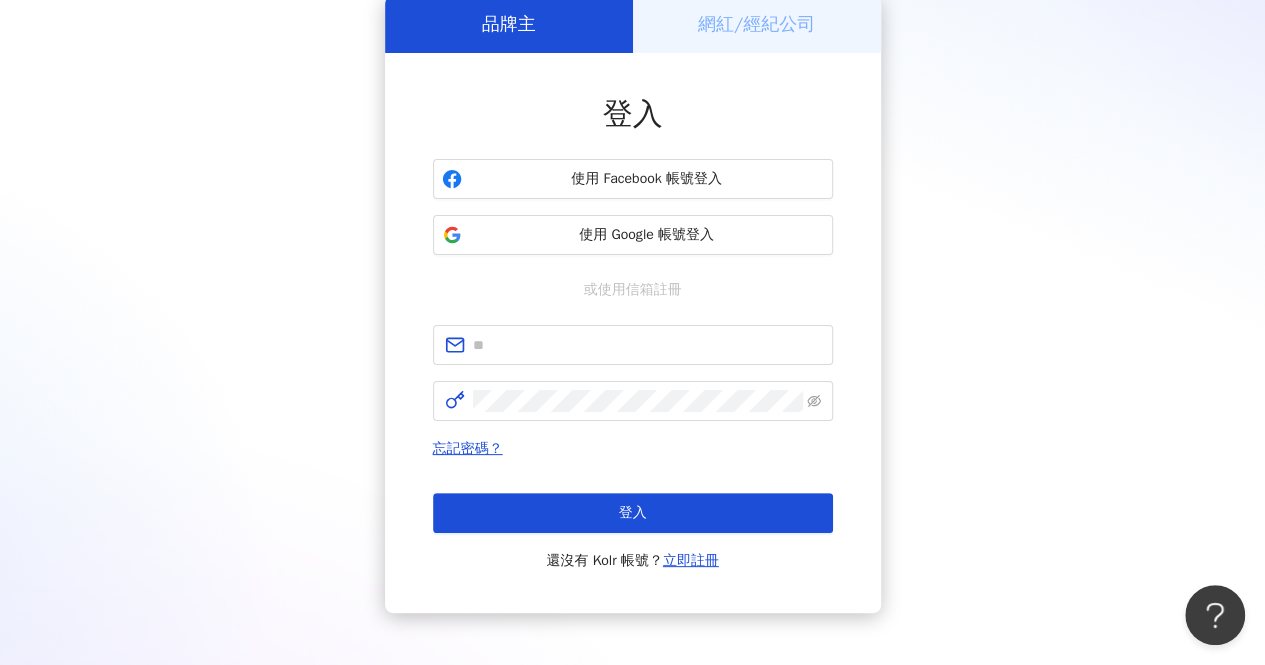 scroll, scrollTop: 188, scrollLeft: 0, axis: vertical 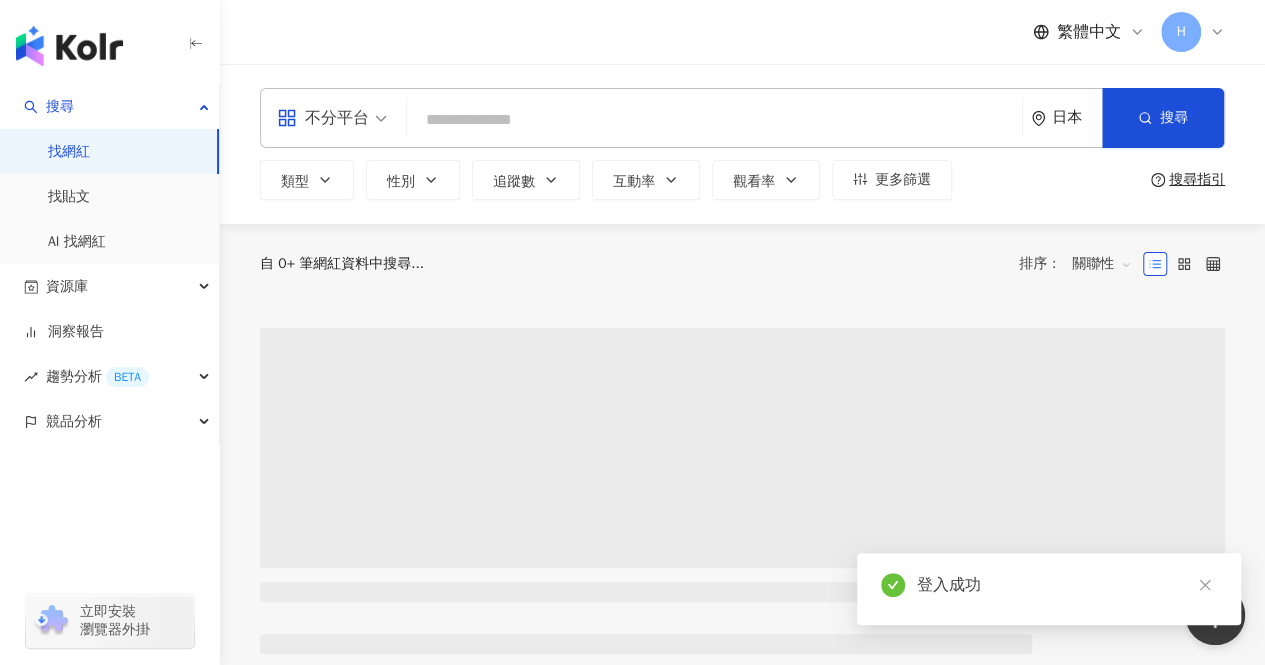 click on "H" at bounding box center [1181, 32] 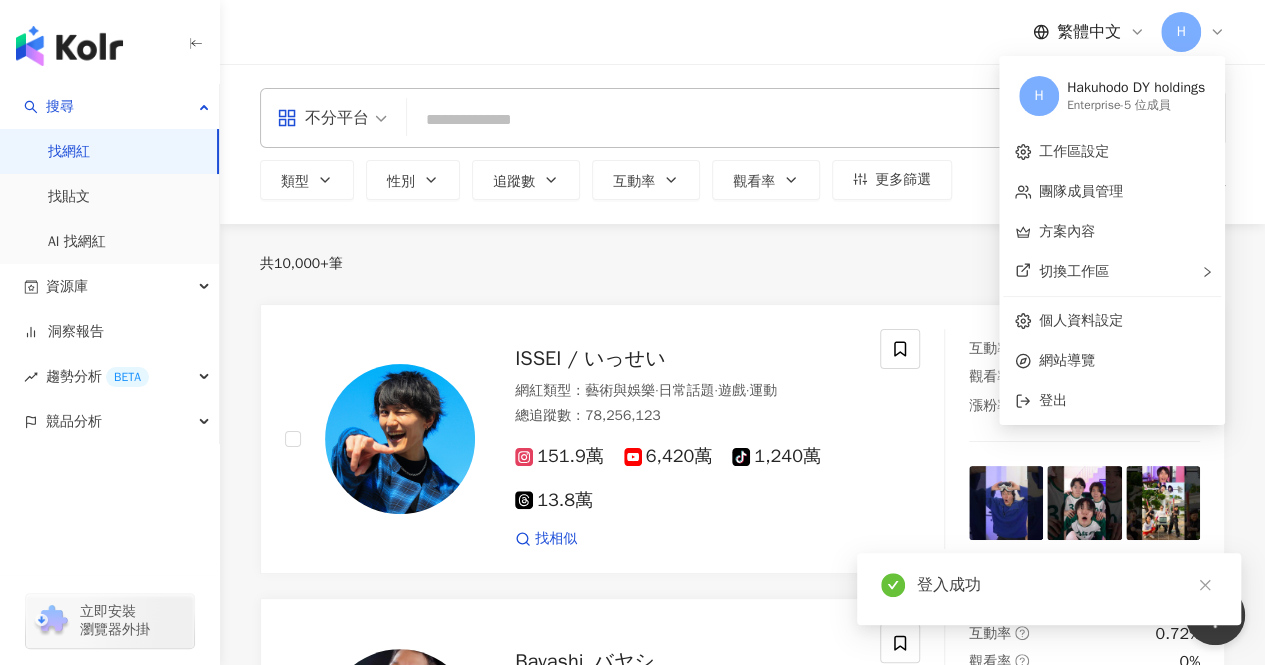 click on "繁體中文" at bounding box center (1089, 32) 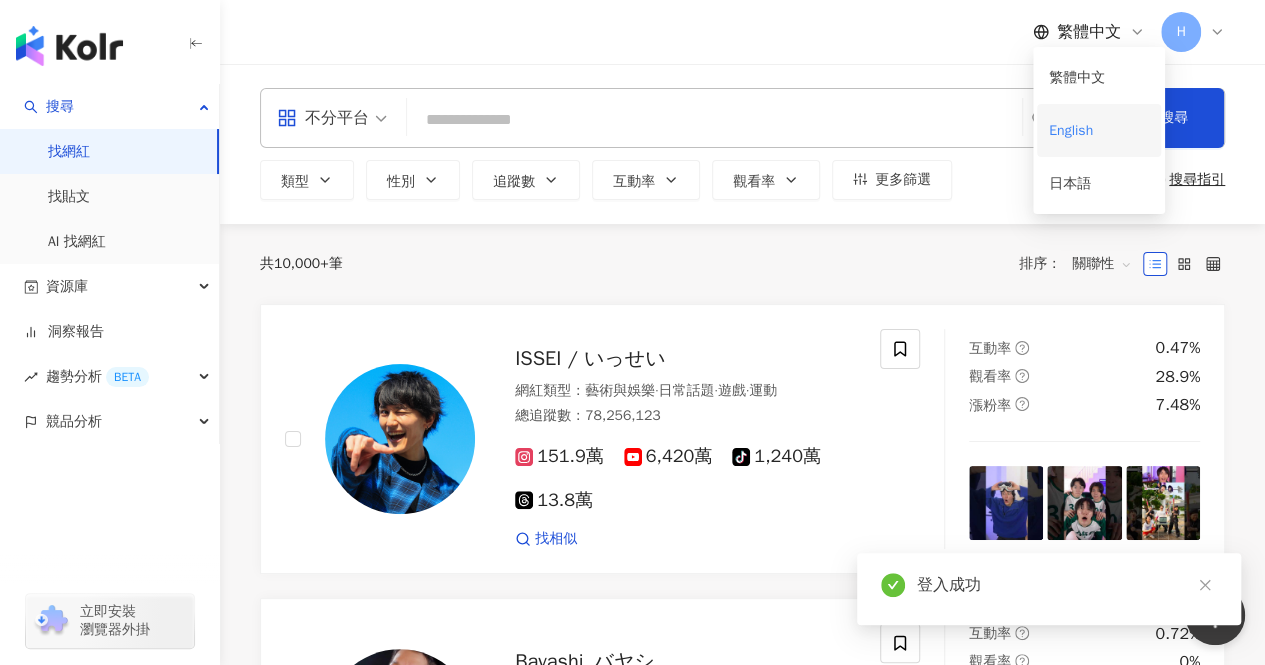 click on "English" at bounding box center (1099, 130) 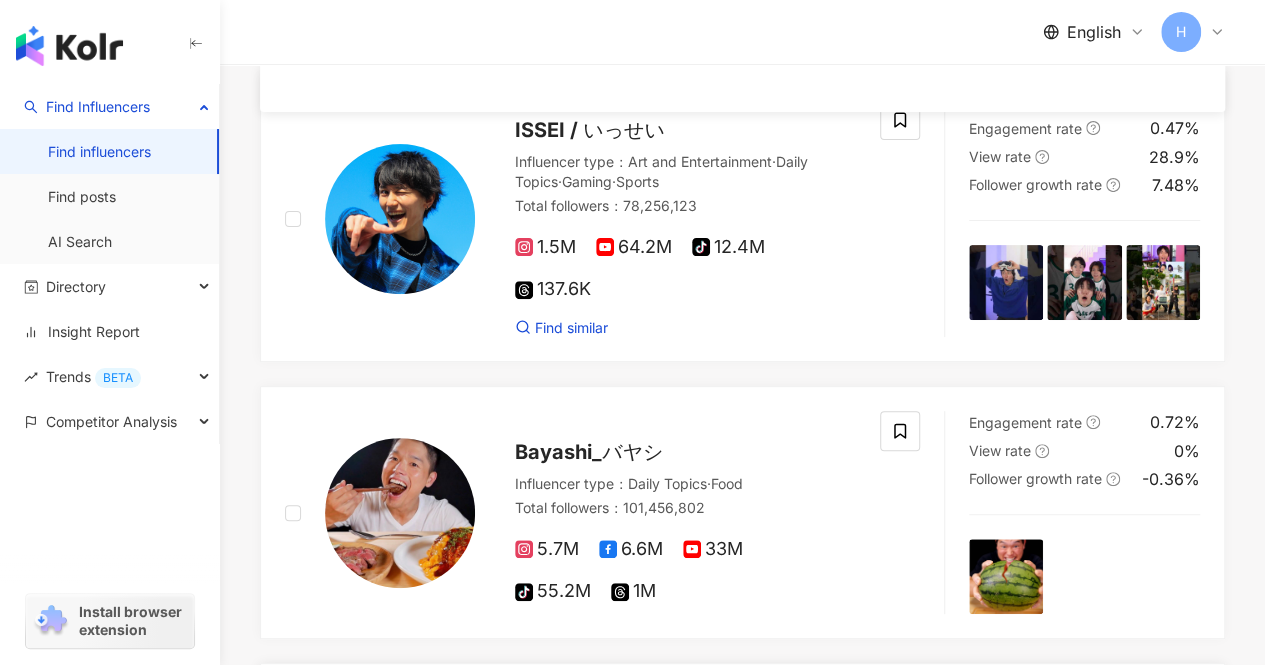 scroll, scrollTop: 300, scrollLeft: 0, axis: vertical 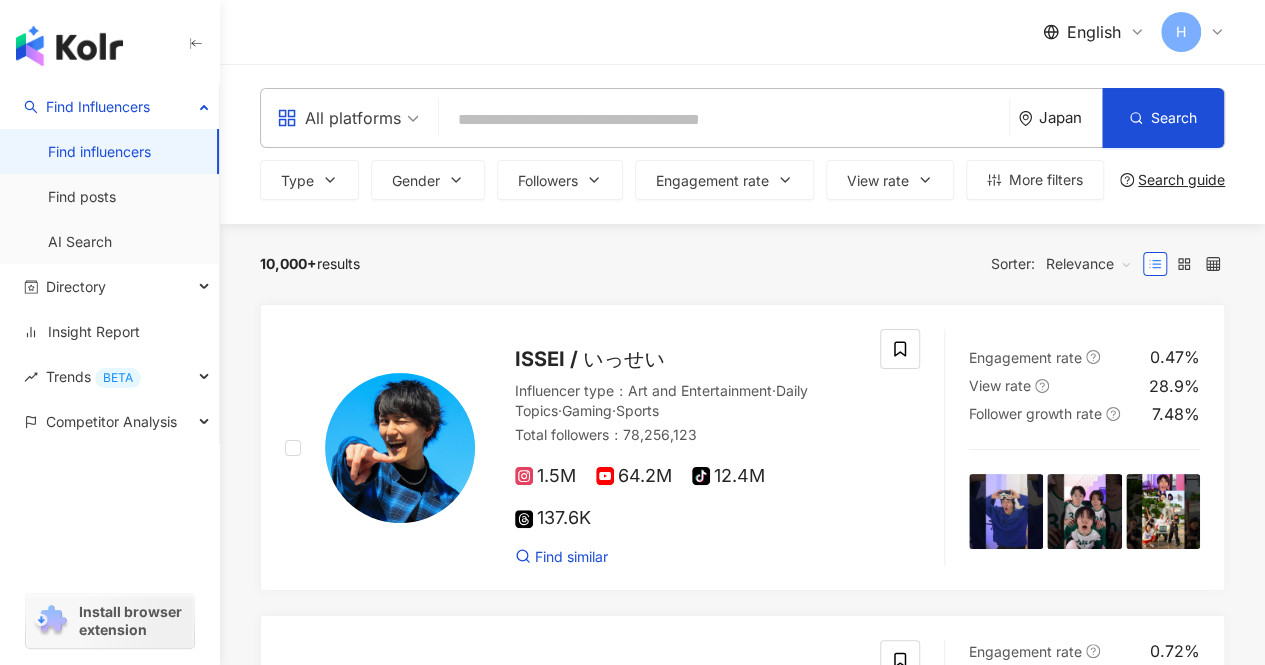 click on "All platforms" at bounding box center (339, 118) 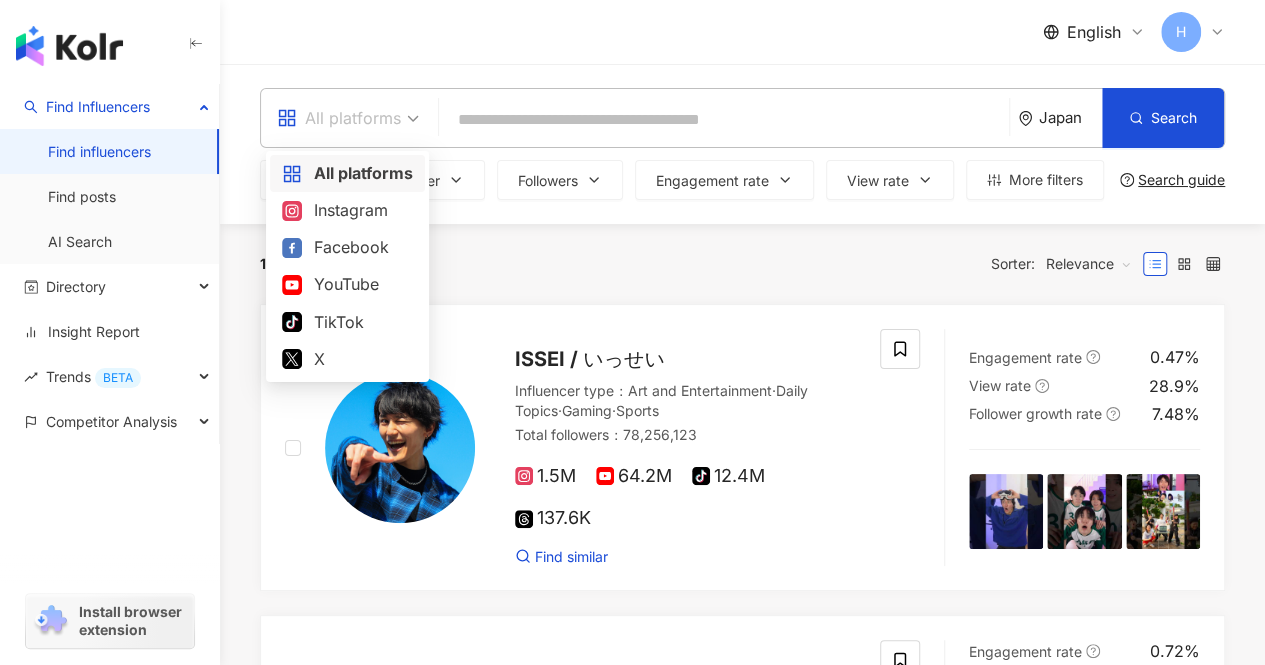 click at bounding box center (724, 120) 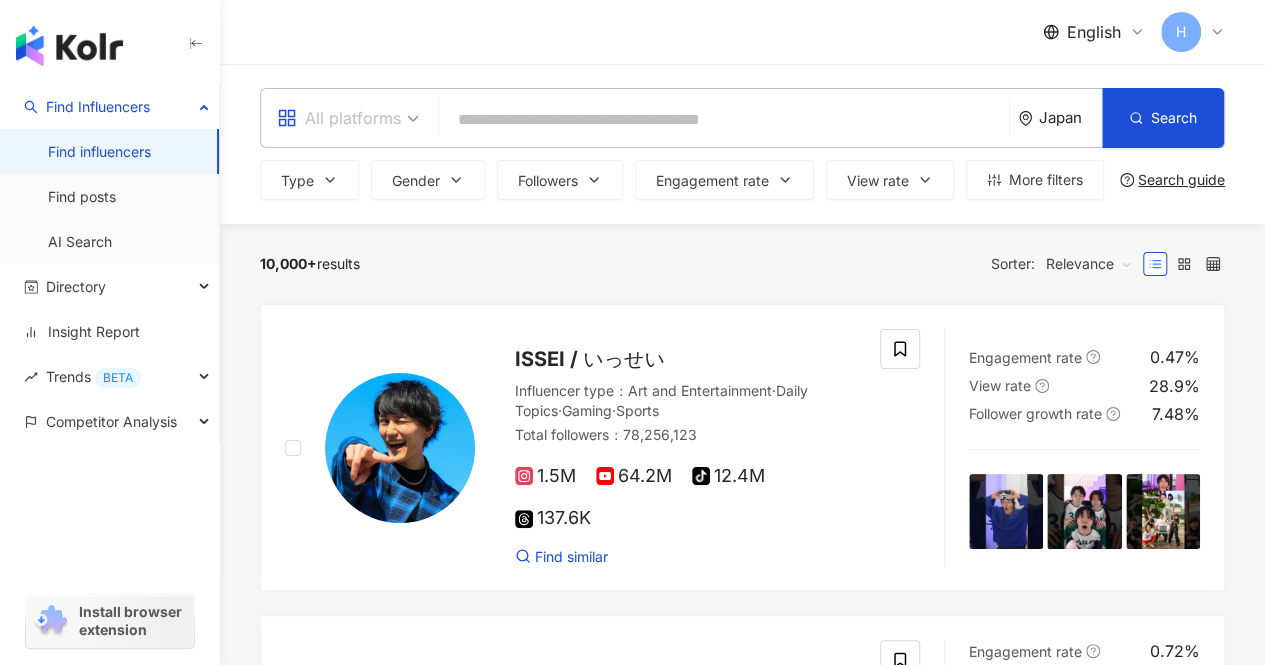 click on "All platforms" at bounding box center (339, 118) 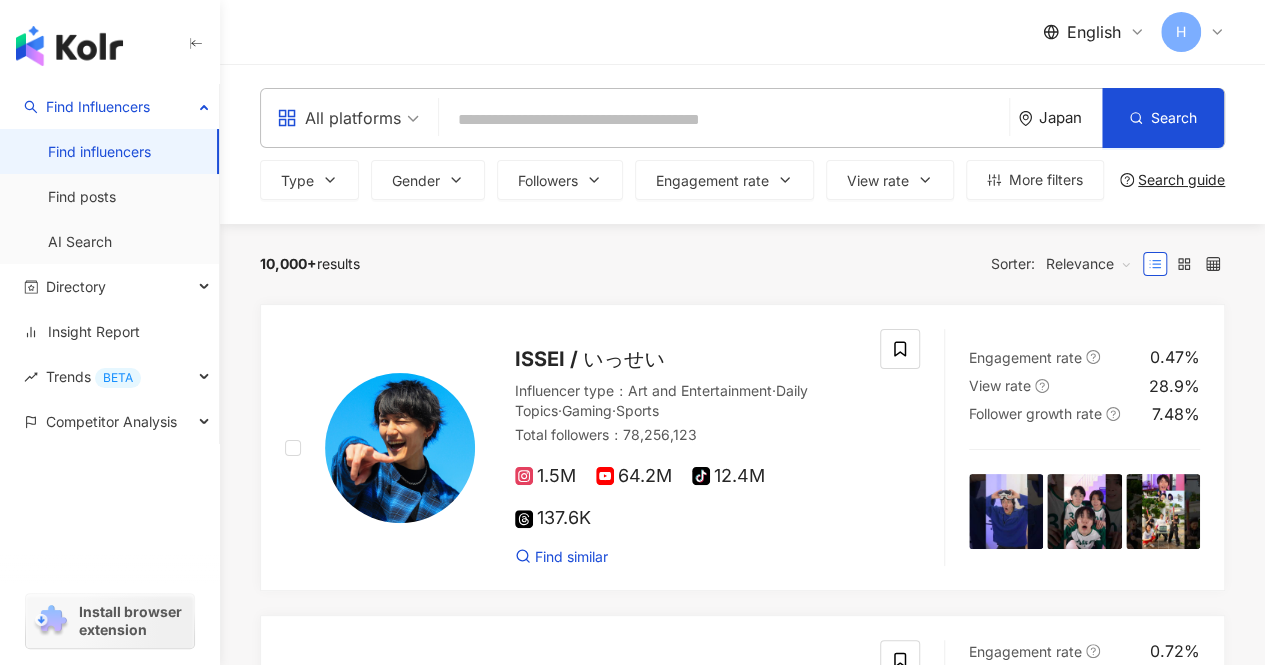 click at bounding box center (724, 120) 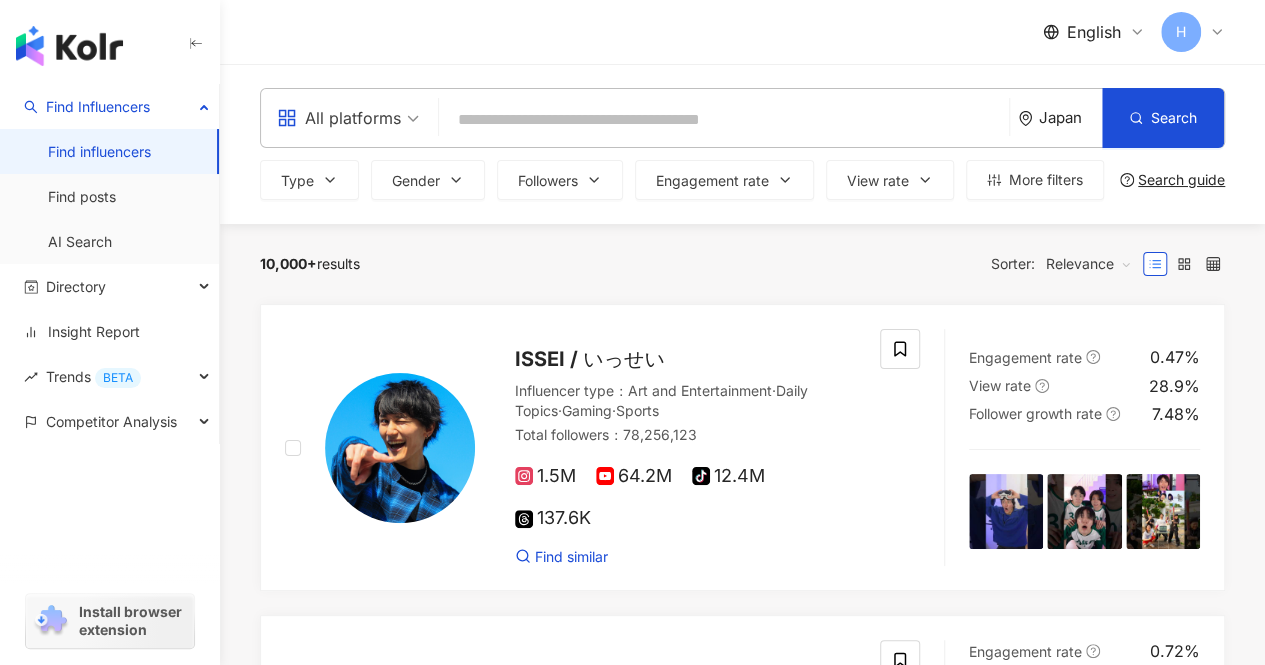 click on "Japan" at bounding box center (1060, 118) 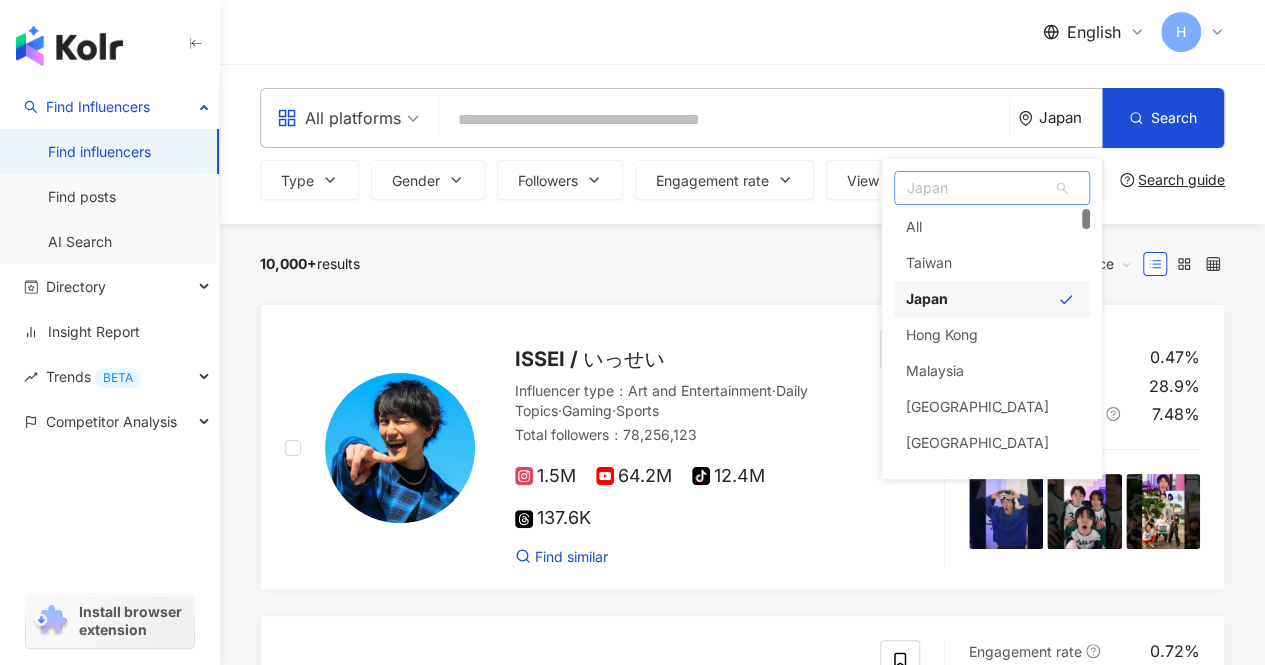 click on "Japan" at bounding box center [992, 188] 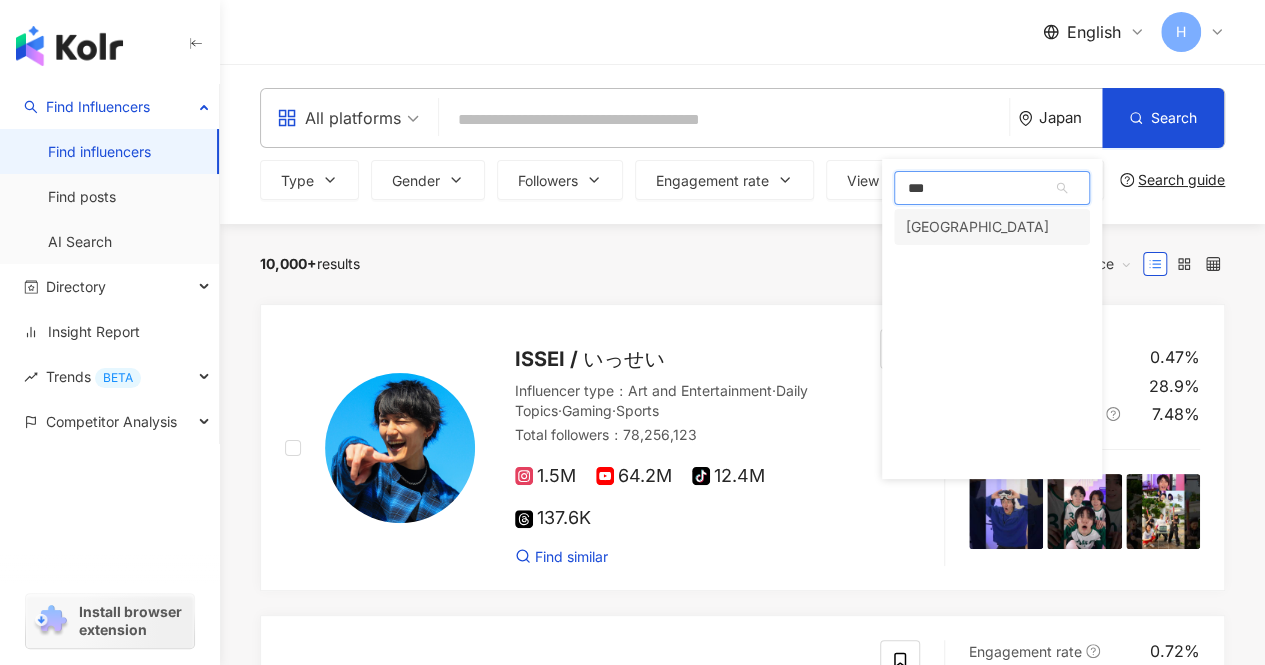 type on "***" 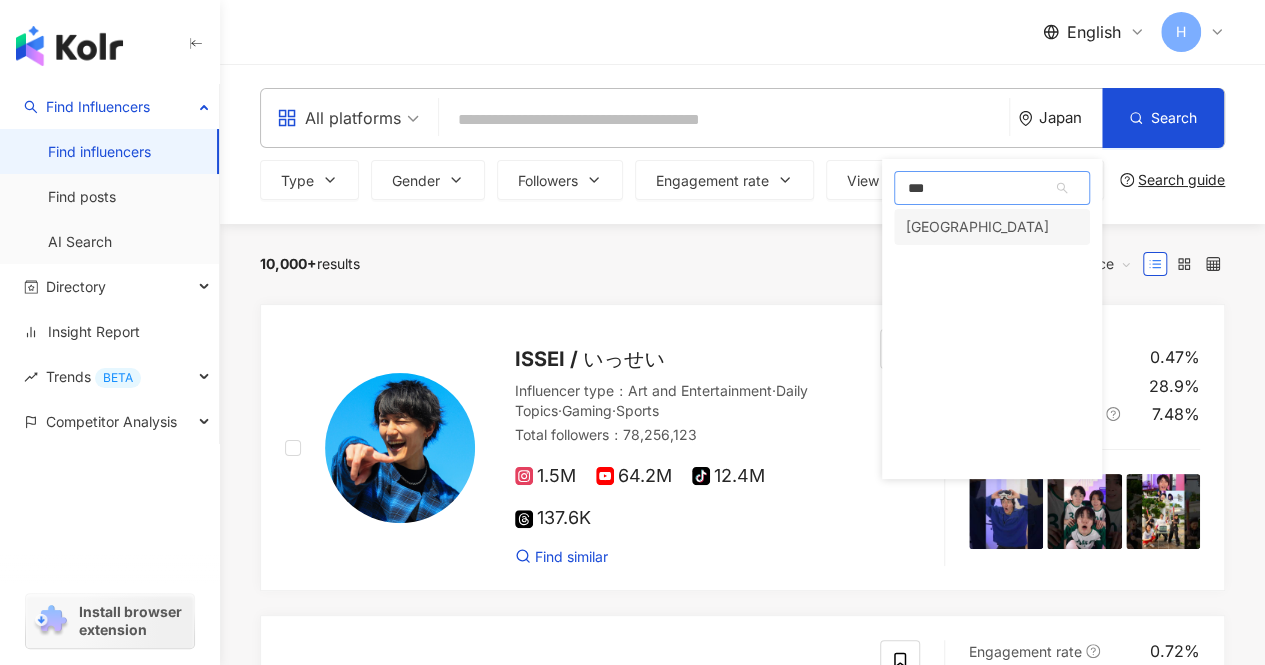 click on "[GEOGRAPHIC_DATA]" at bounding box center (977, 227) 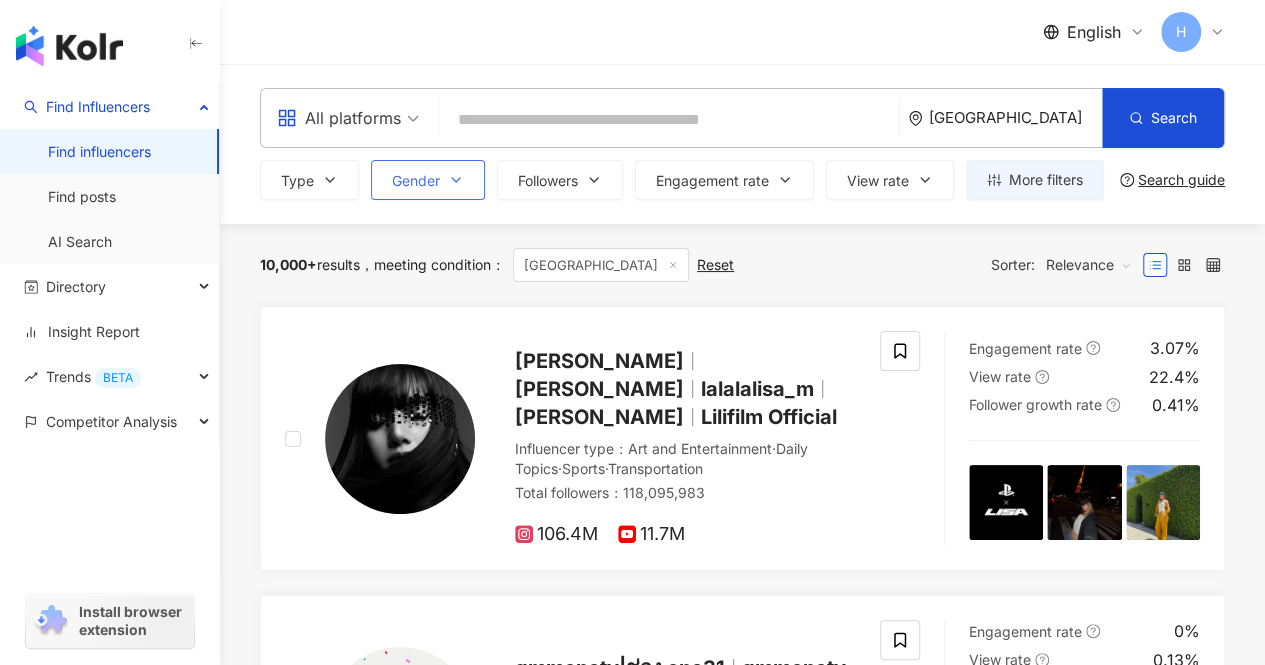 click 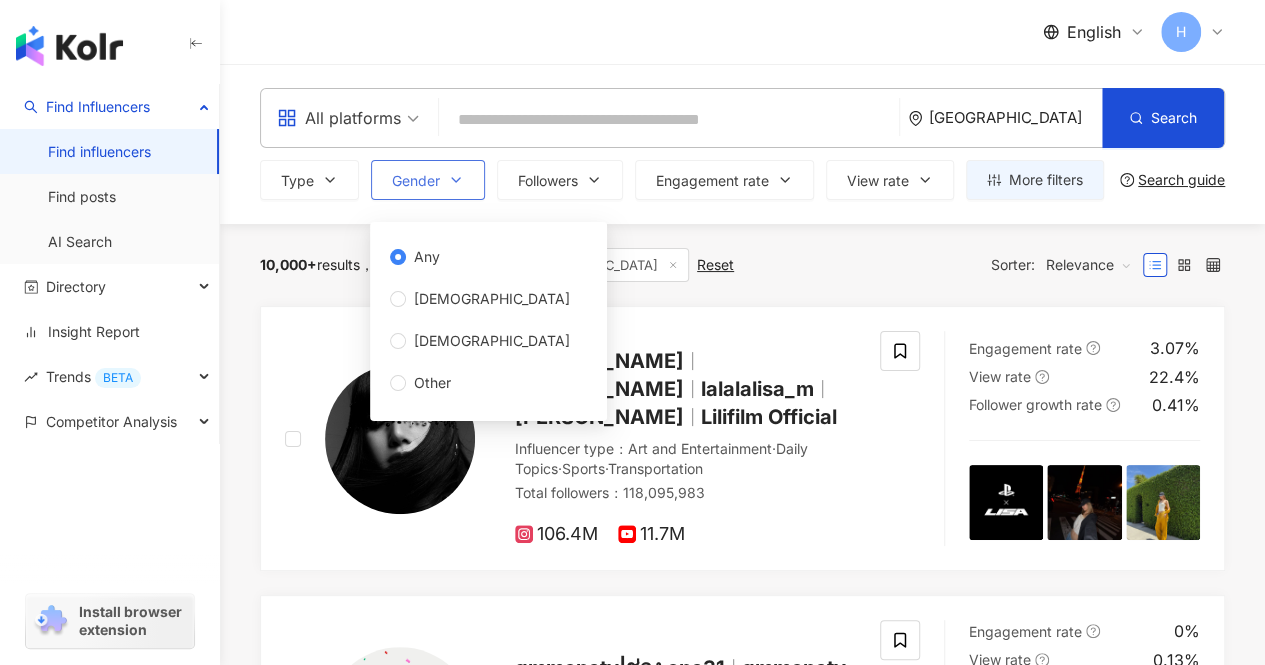 click 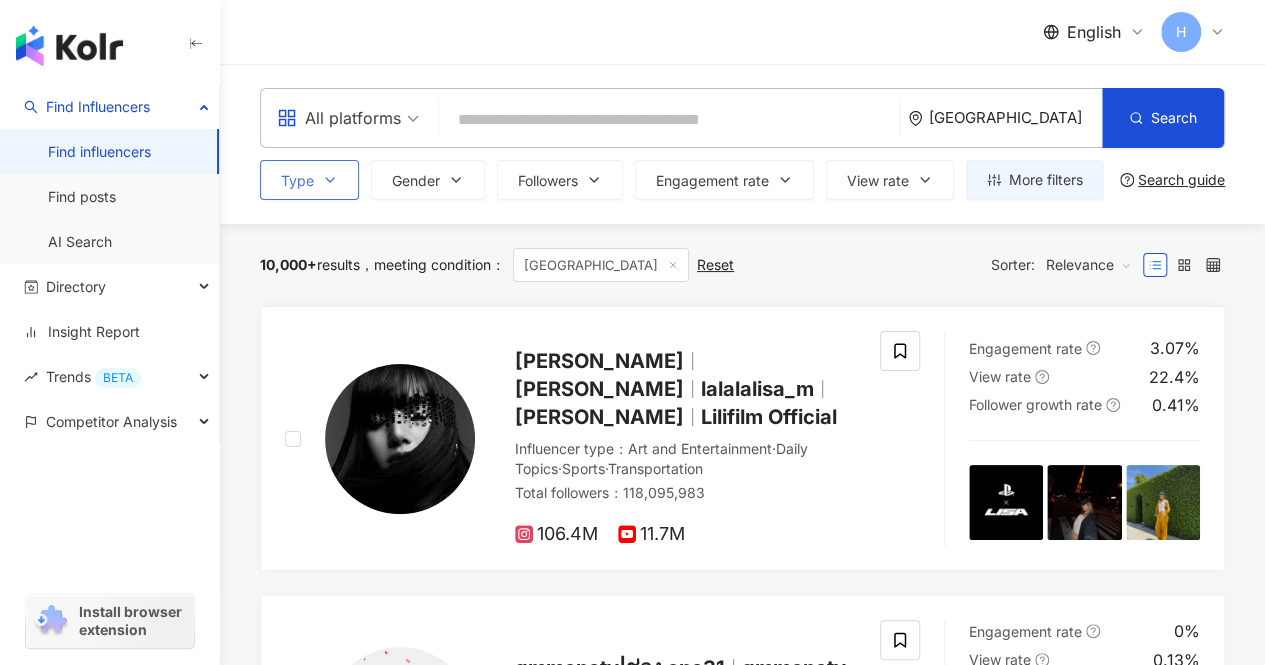 click 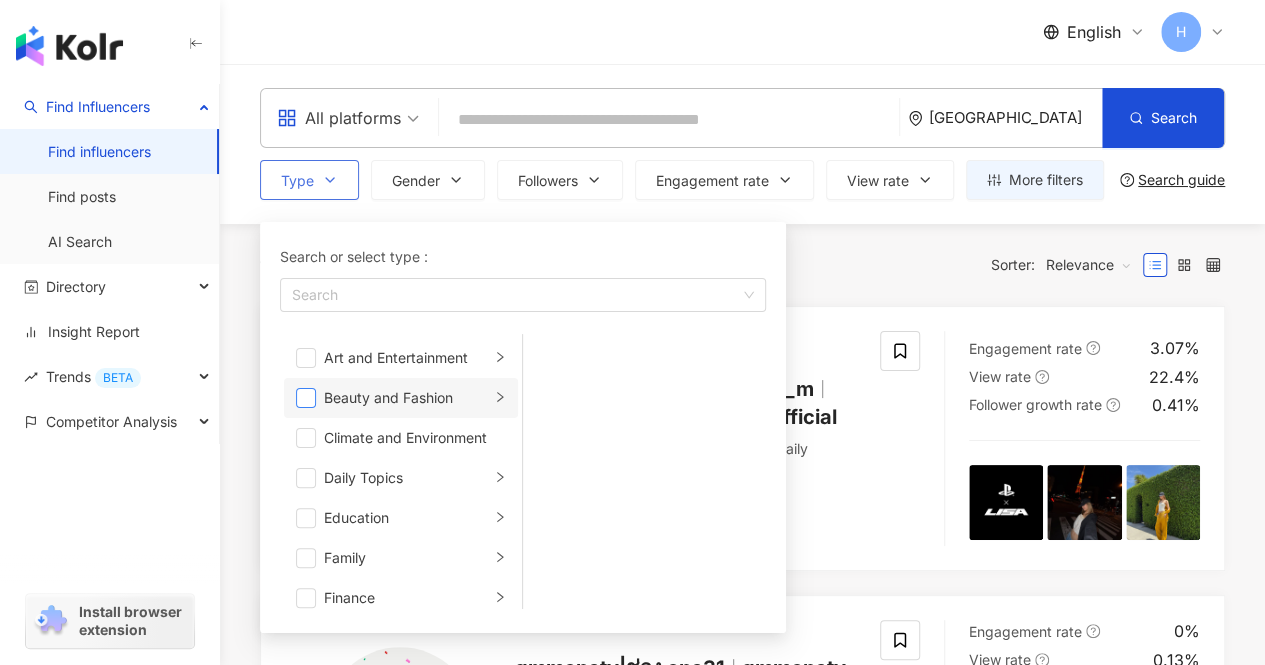 click at bounding box center (306, 398) 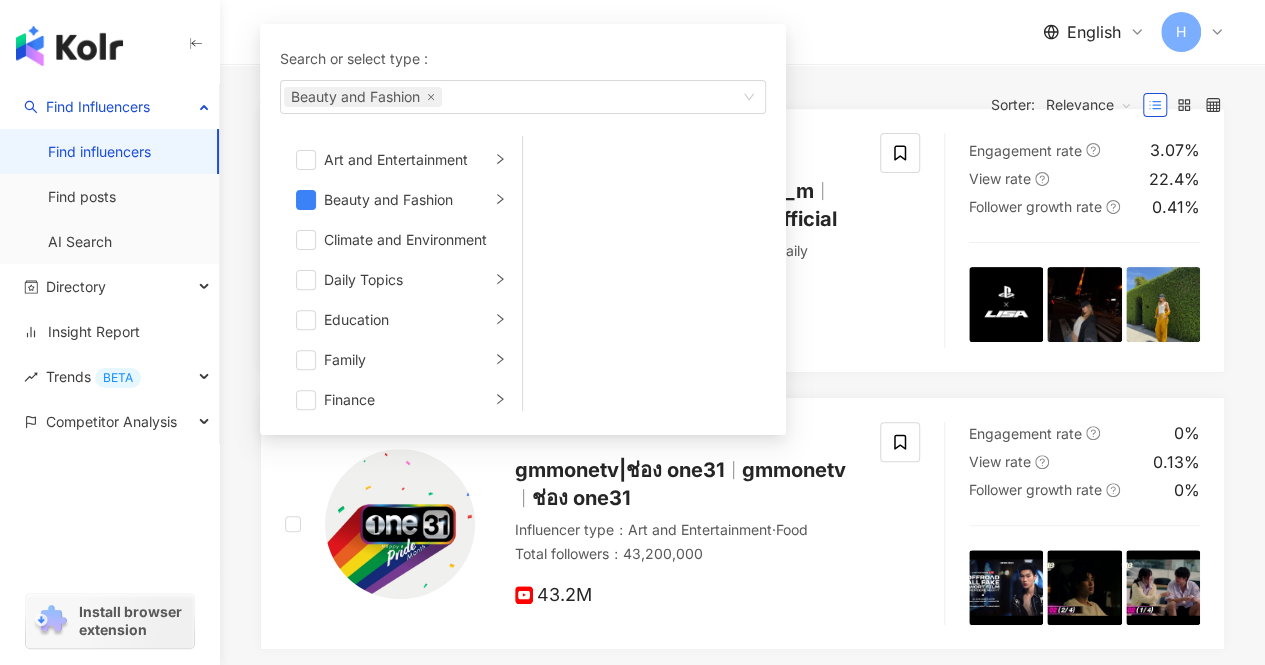 scroll, scrollTop: 200, scrollLeft: 0, axis: vertical 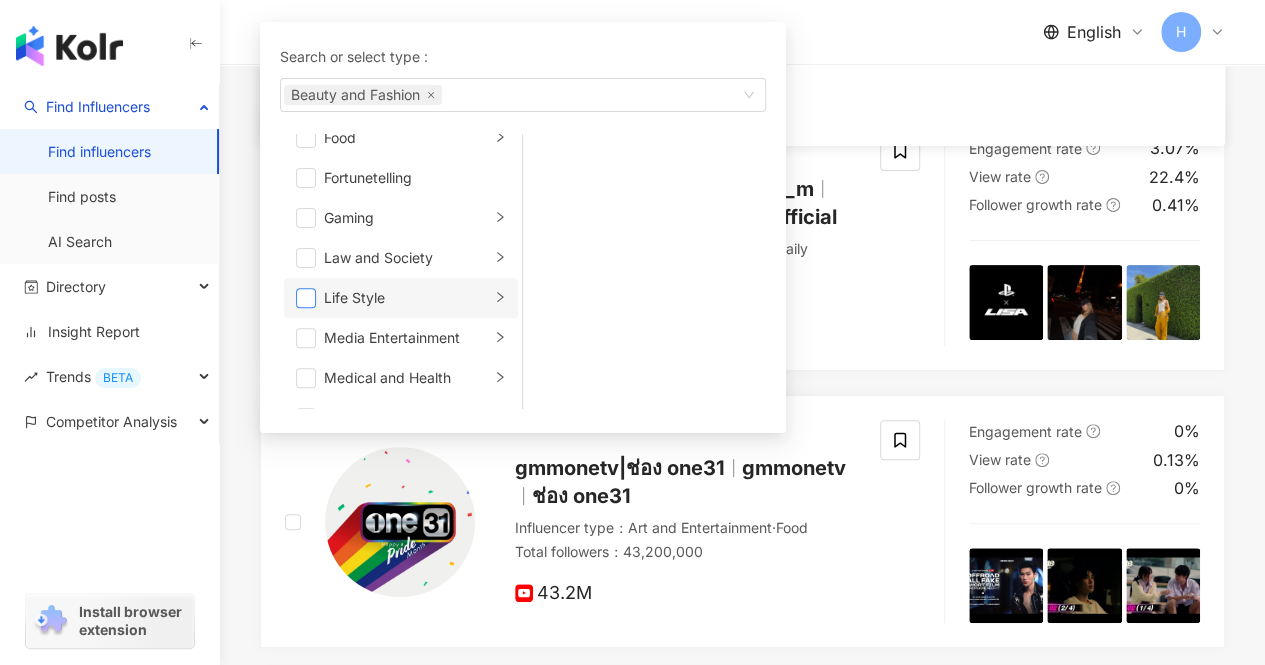 click at bounding box center (306, 298) 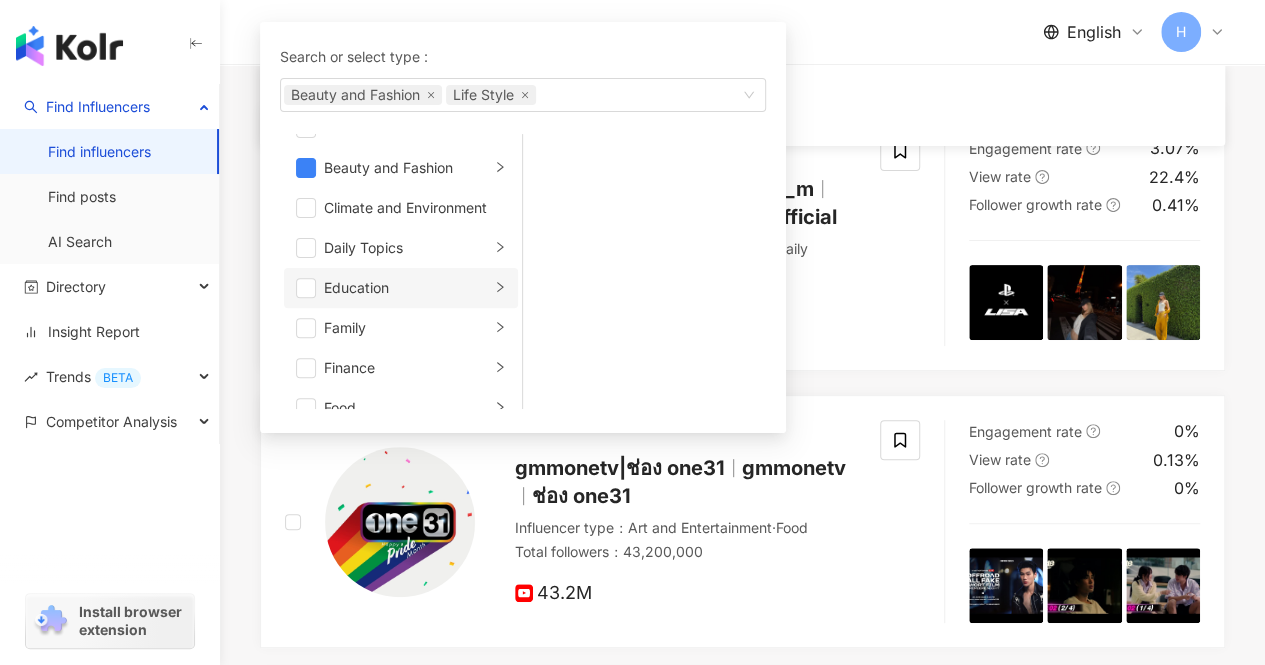 scroll, scrollTop: 0, scrollLeft: 0, axis: both 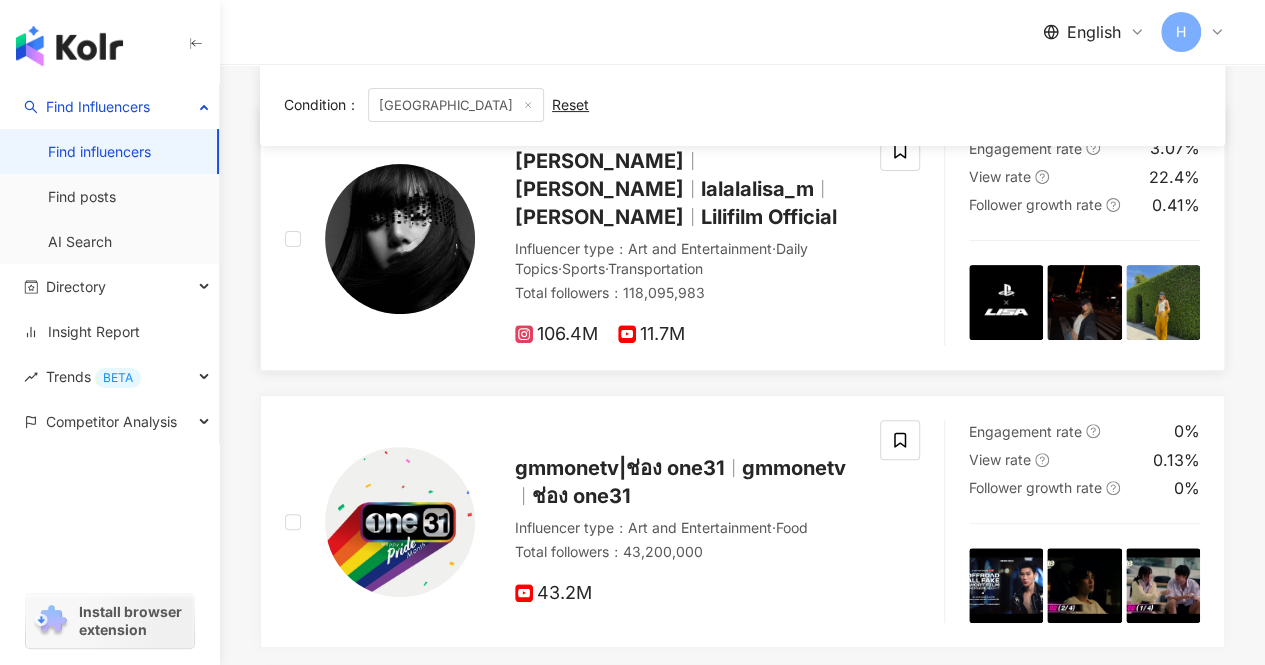 click at bounding box center (900, 238) 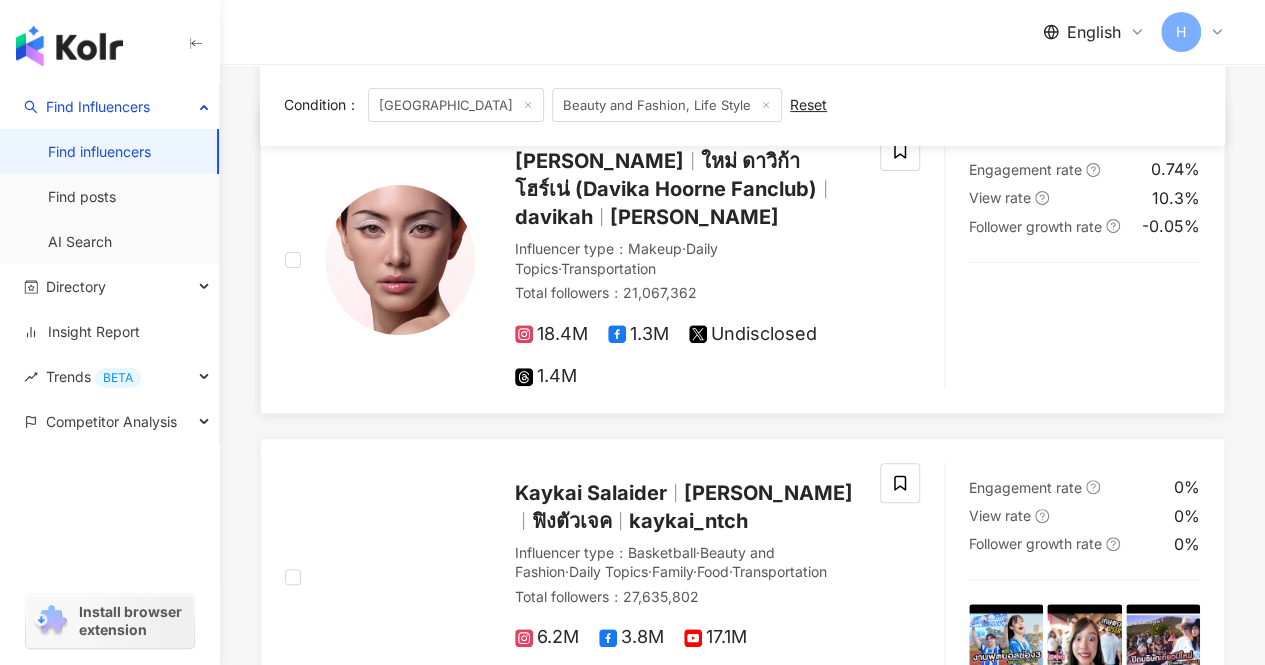 scroll, scrollTop: 0, scrollLeft: 0, axis: both 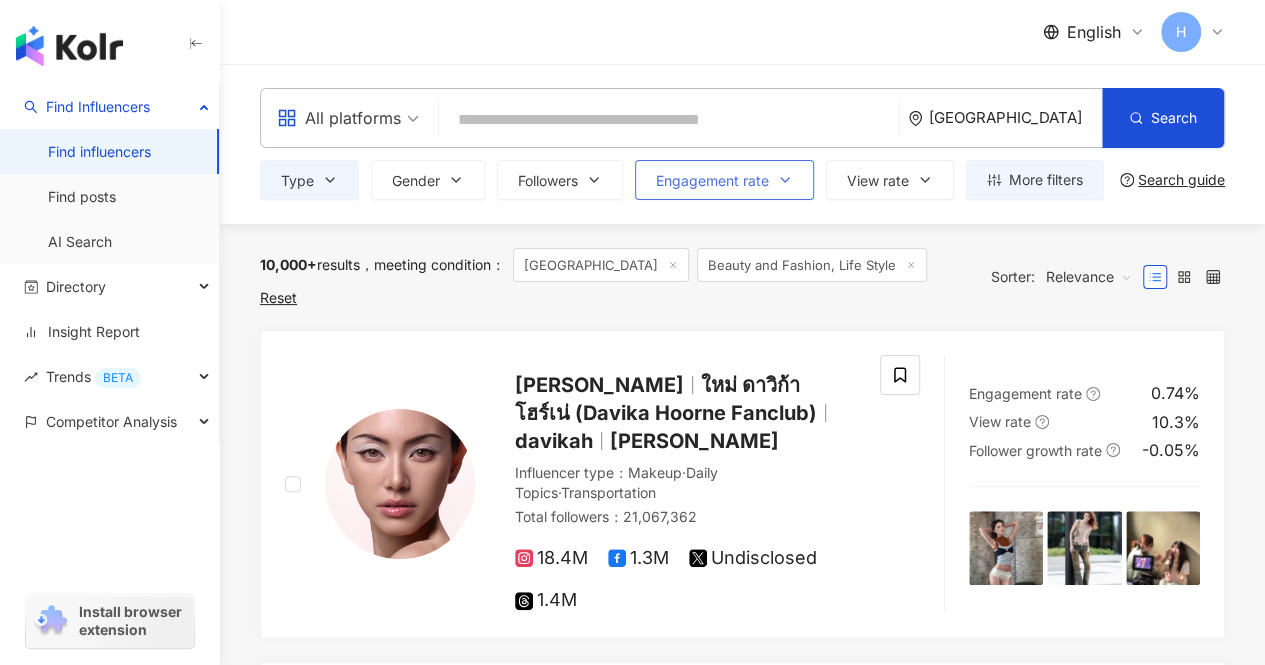 click on "Engagement rate" at bounding box center (724, 180) 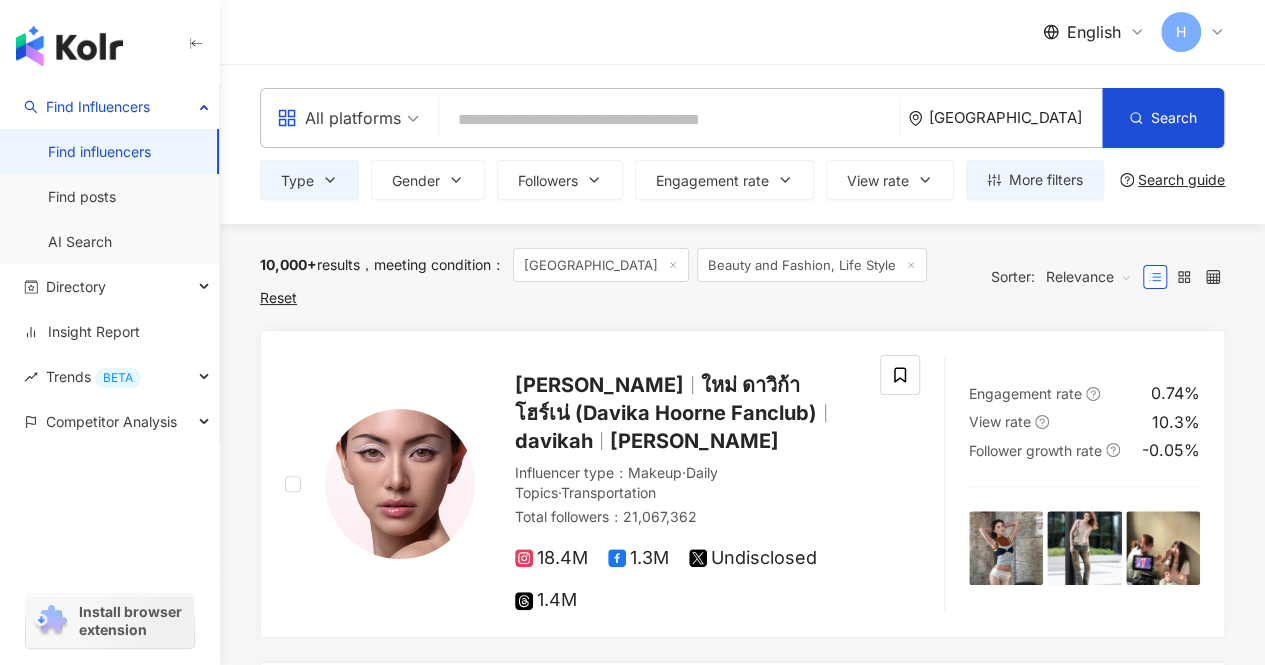 click on "meeting condition ：" at bounding box center [432, 264] 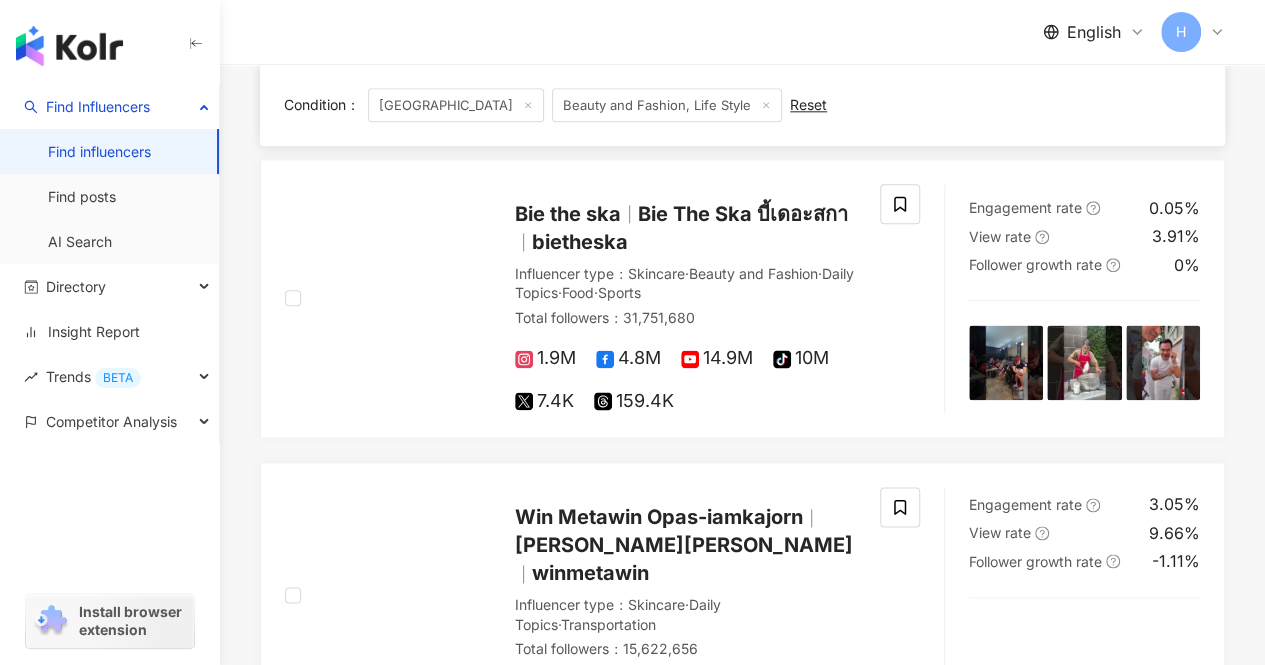 scroll, scrollTop: 1300, scrollLeft: 0, axis: vertical 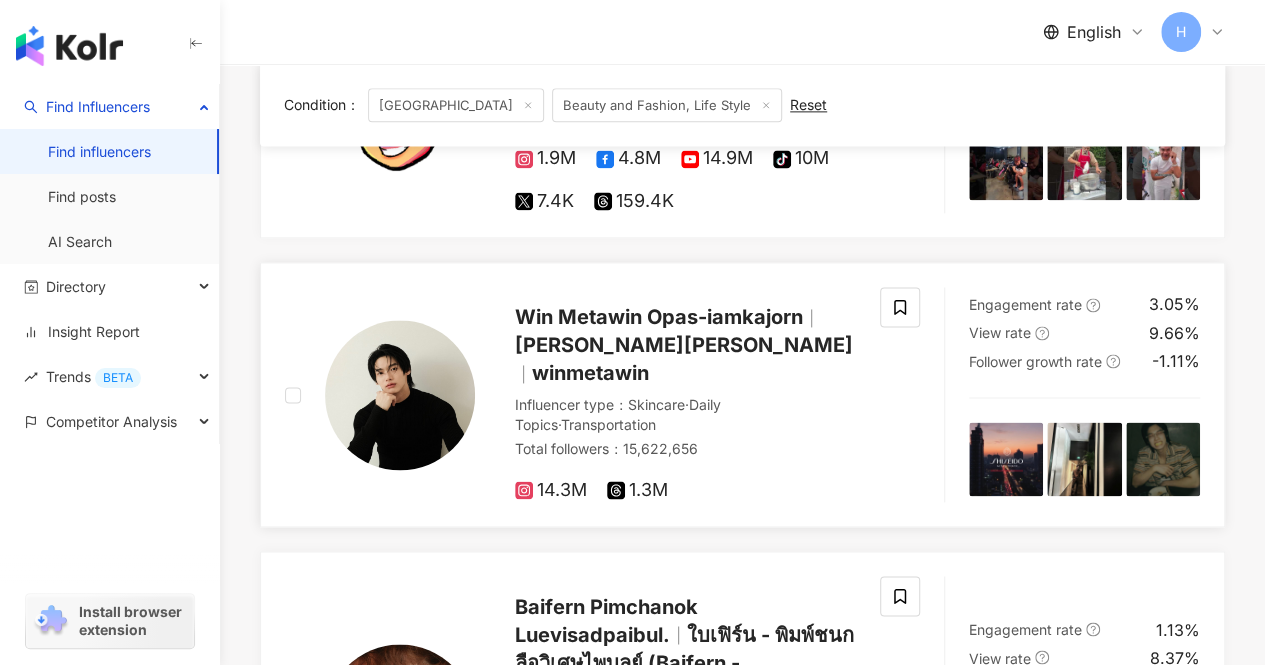 click on "Win Metawin Opas-iamkajorn" at bounding box center (659, 317) 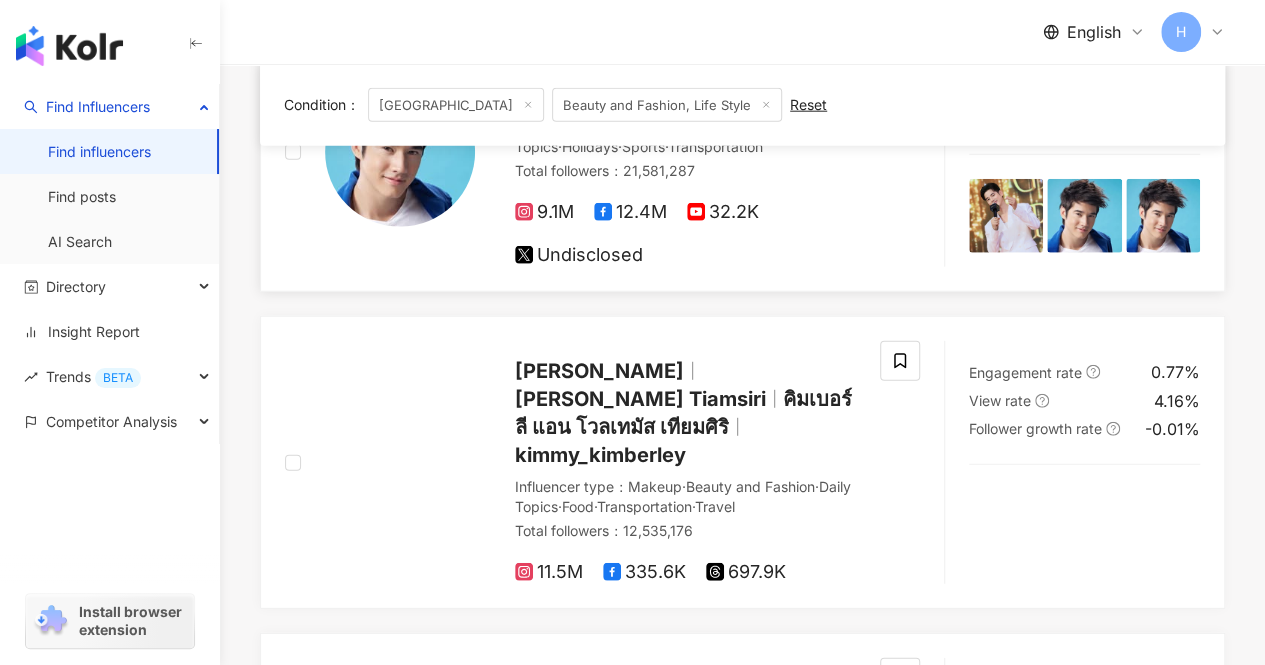 scroll, scrollTop: 2700, scrollLeft: 0, axis: vertical 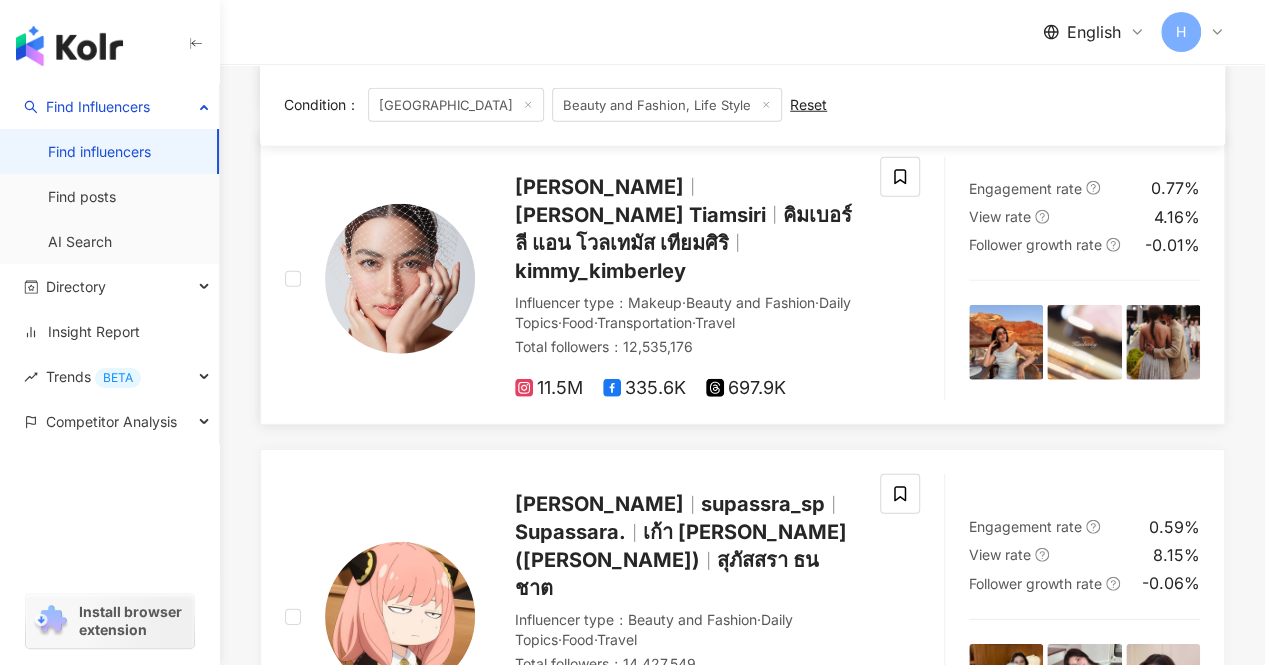 click on "Kimberley Anne Woltemas Kimberley Anne Voltemas Tiamsiri คิมเบอร์ลี แอน โวลเทมัส เทียมศิริ kimmy_kimberley" at bounding box center (685, 229) 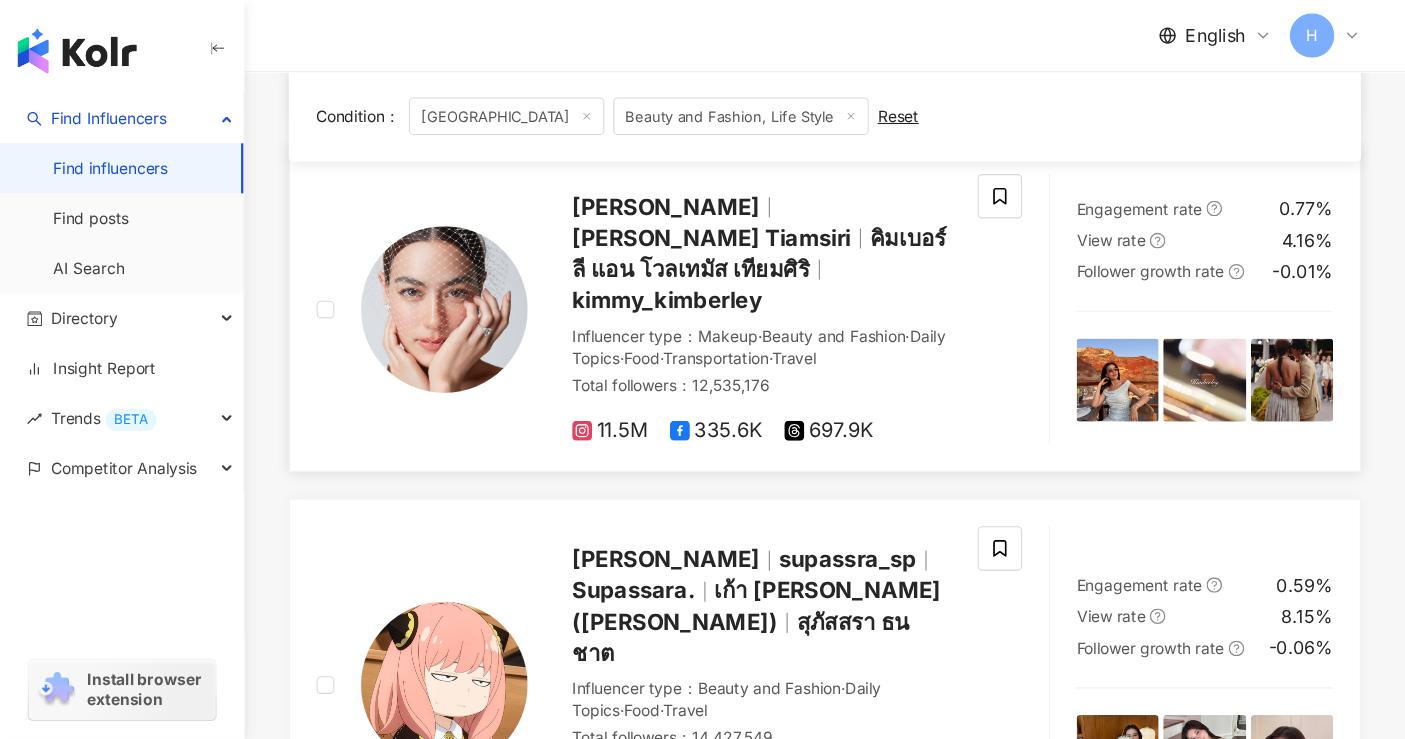 scroll, scrollTop: 2700, scrollLeft: 0, axis: vertical 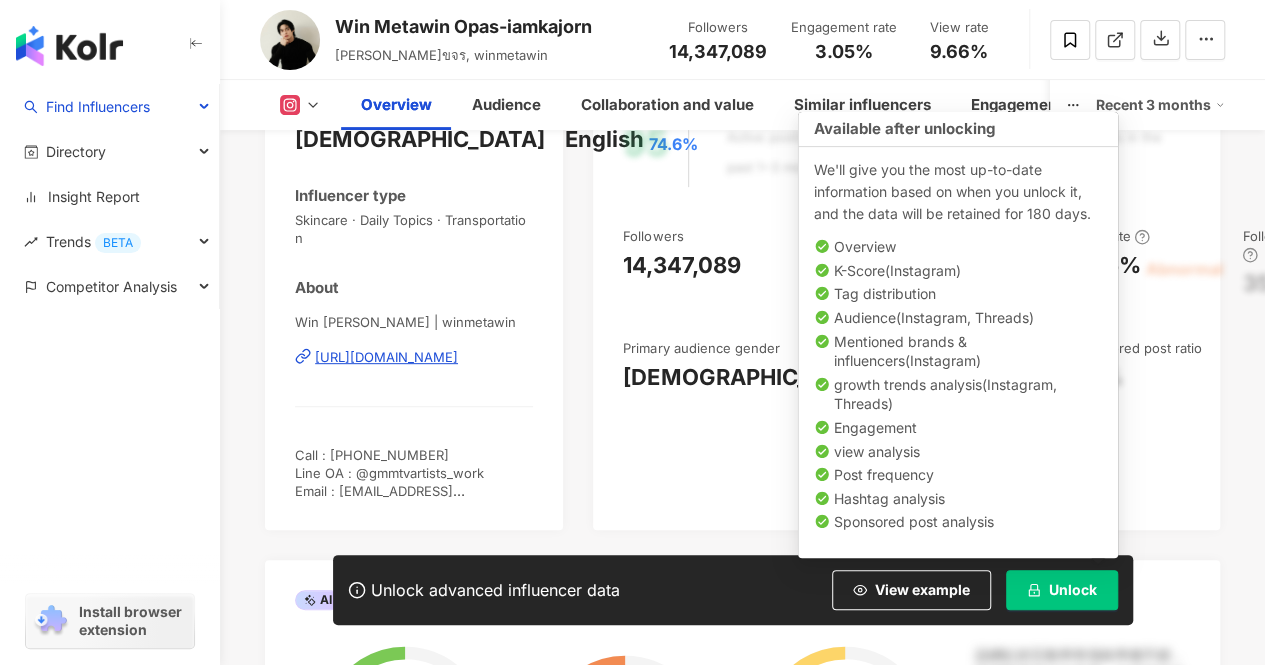 click on "Unlock" at bounding box center [1062, 590] 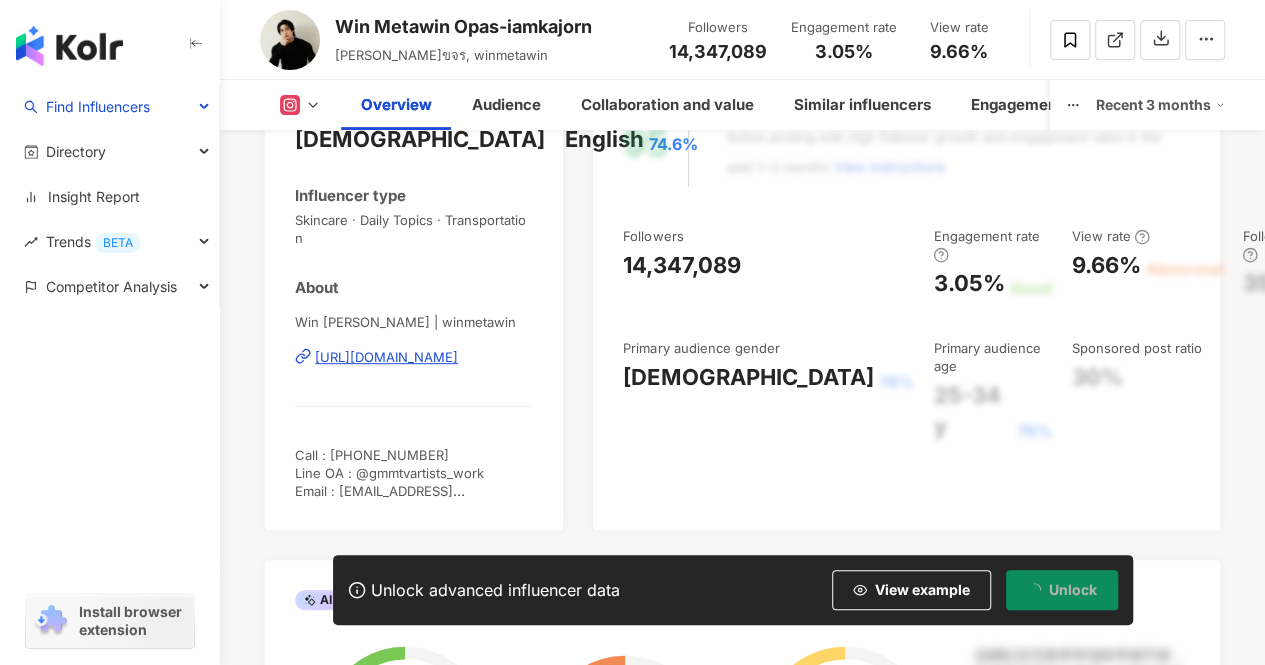 scroll, scrollTop: 0, scrollLeft: 0, axis: both 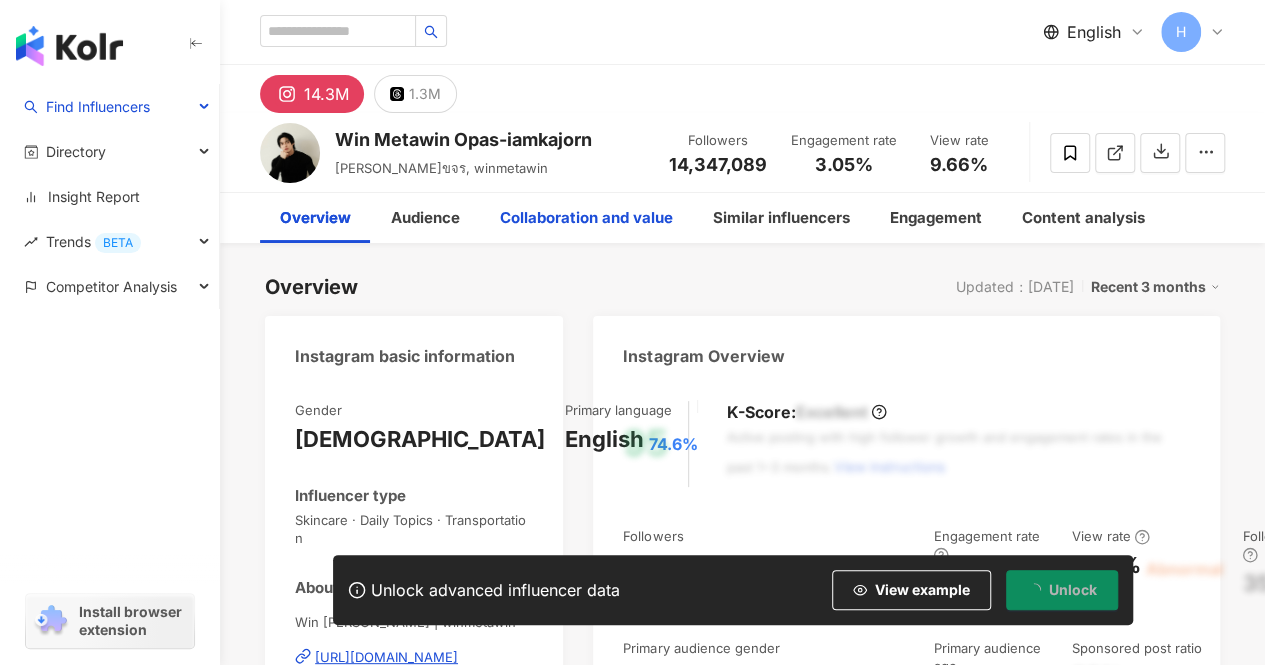 click on "Collaboration and value" at bounding box center (586, 218) 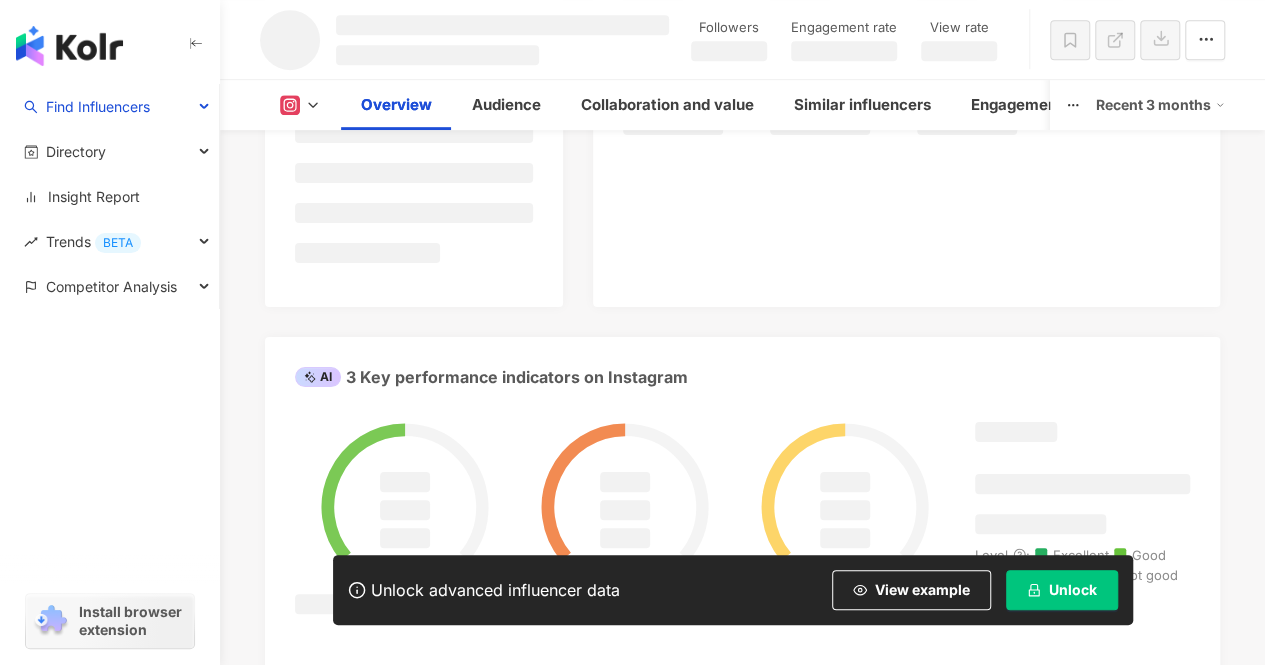 scroll, scrollTop: 510, scrollLeft: 0, axis: vertical 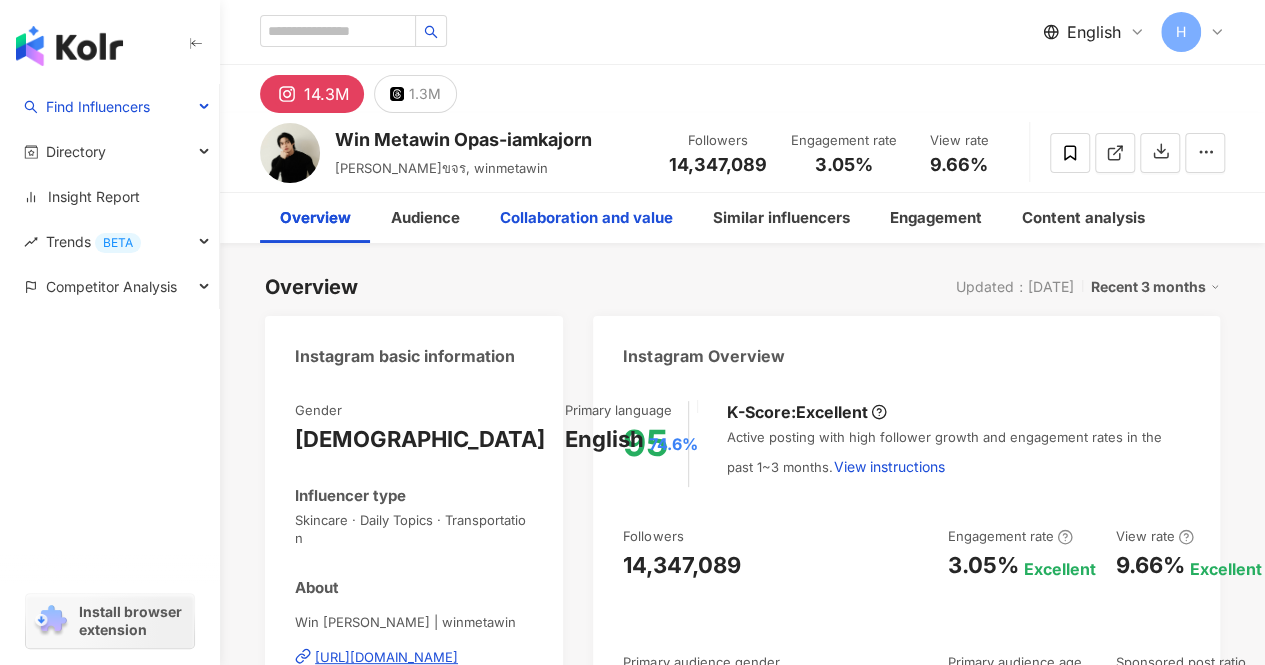 click on "Collaboration and value" at bounding box center (586, 218) 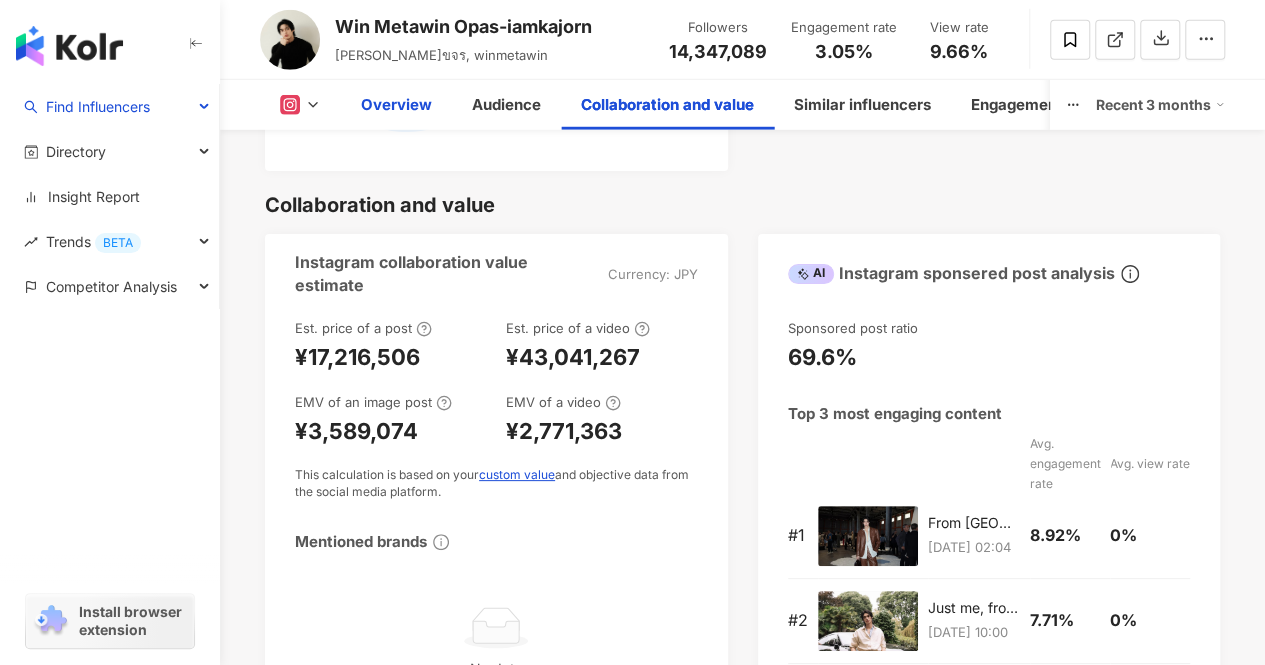 click on "Overview" at bounding box center (396, 105) 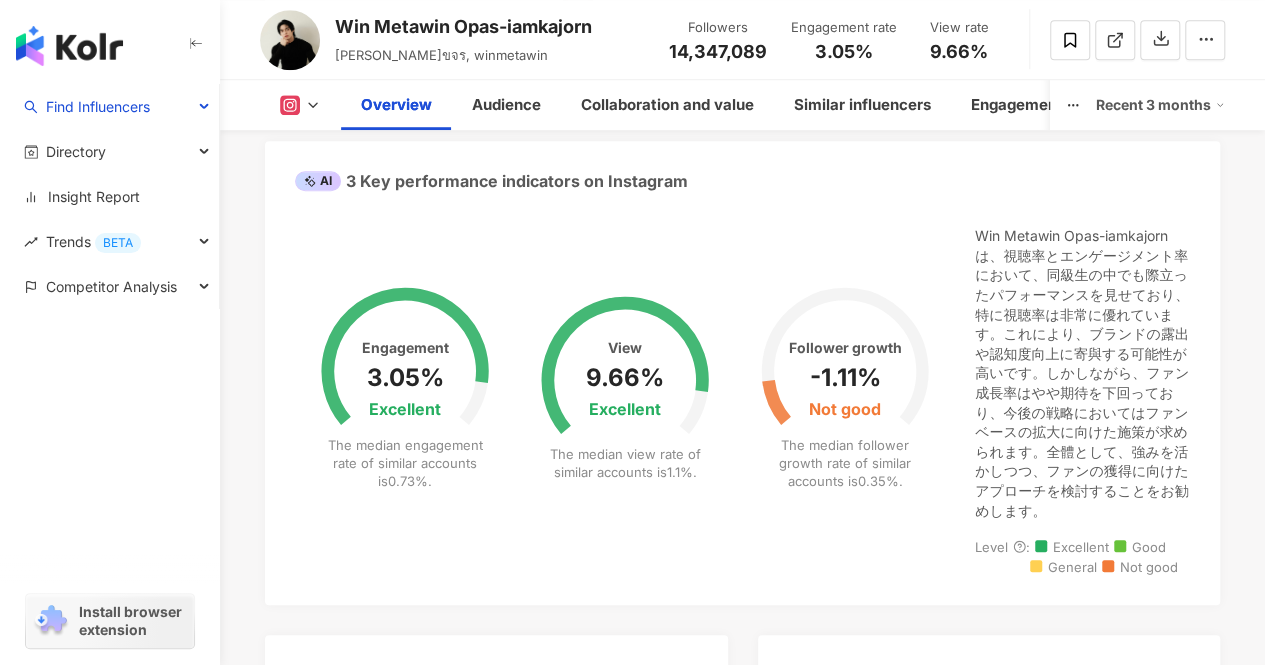 scroll, scrollTop: 851, scrollLeft: 0, axis: vertical 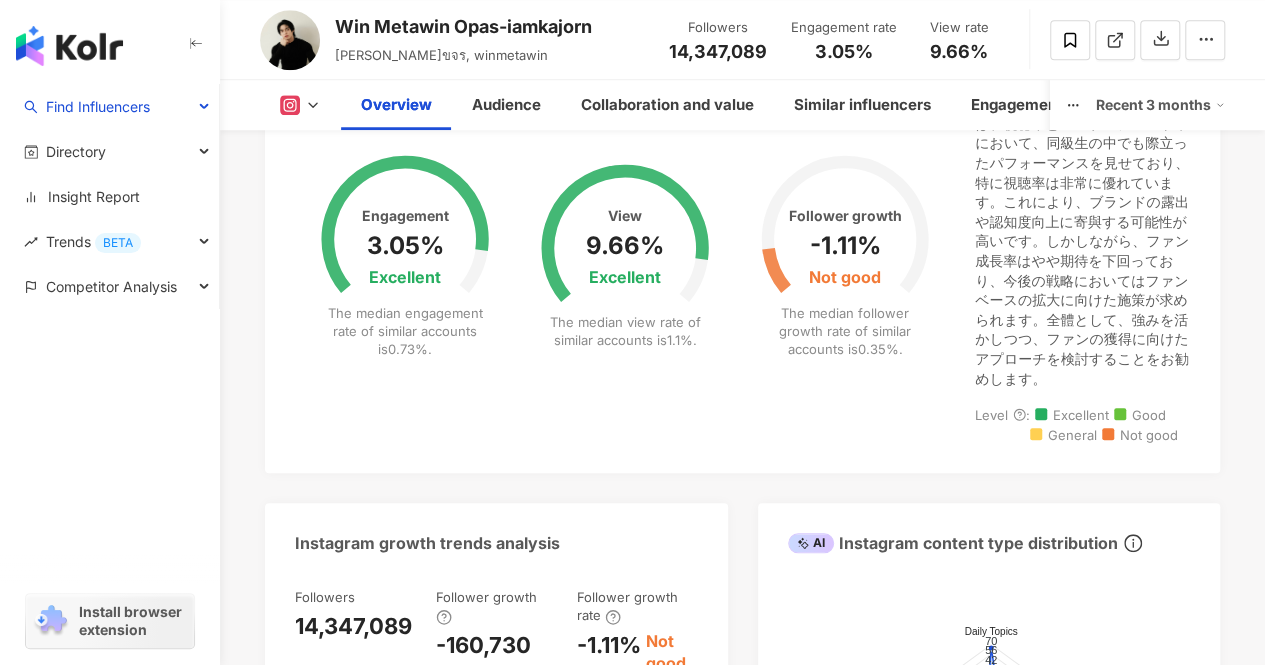 click at bounding box center [300, 105] 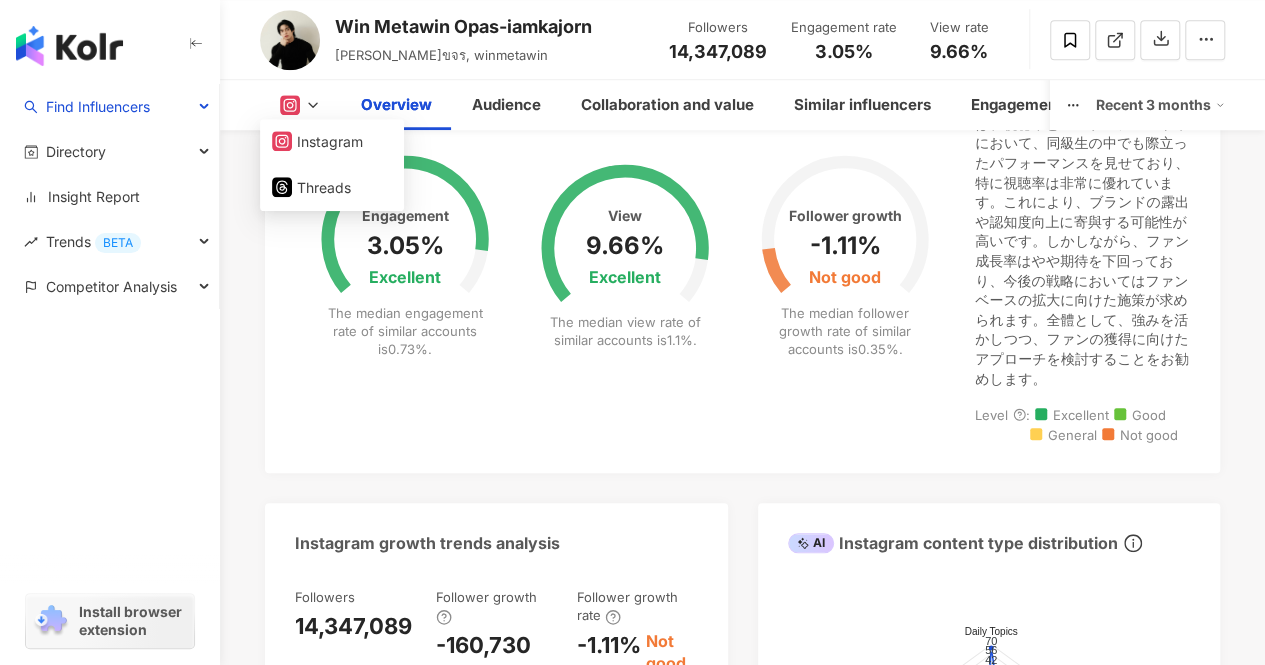click at bounding box center (300, 105) 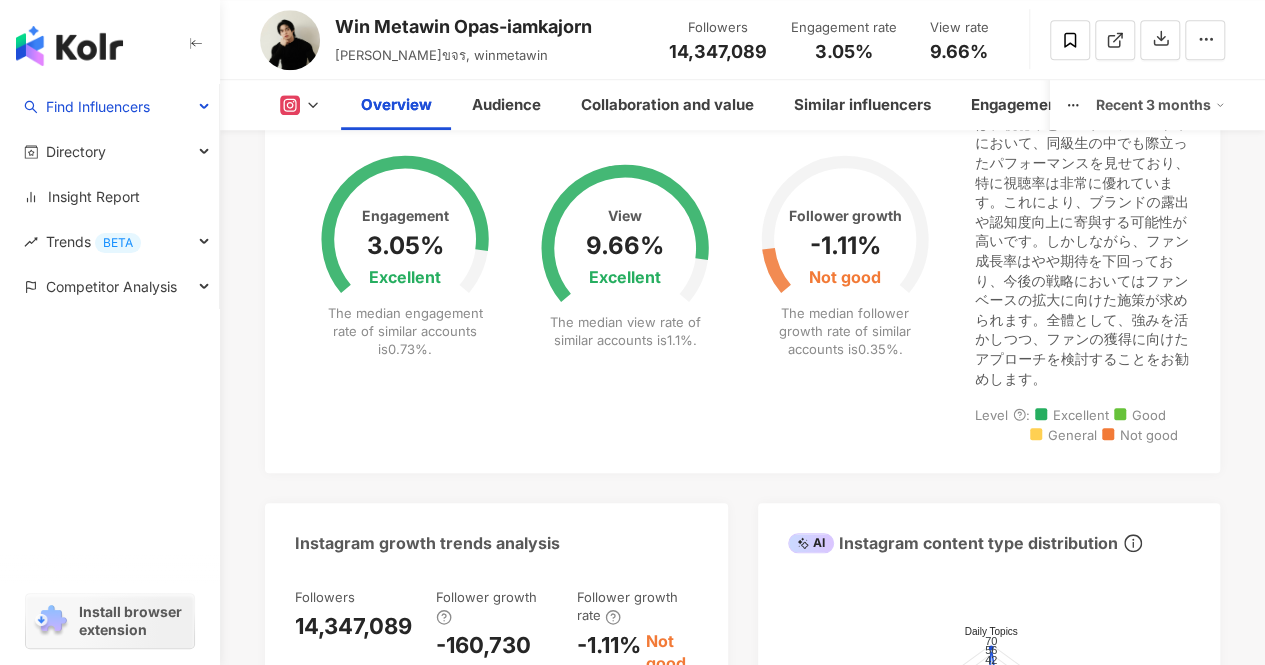 click 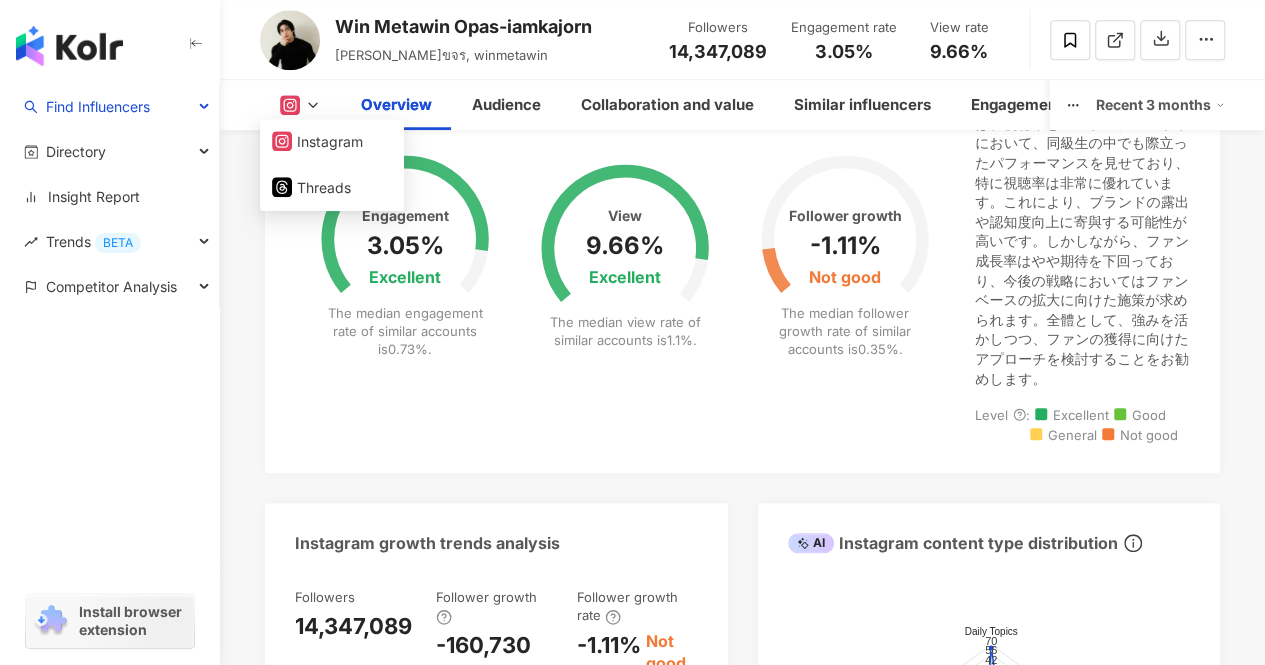 click 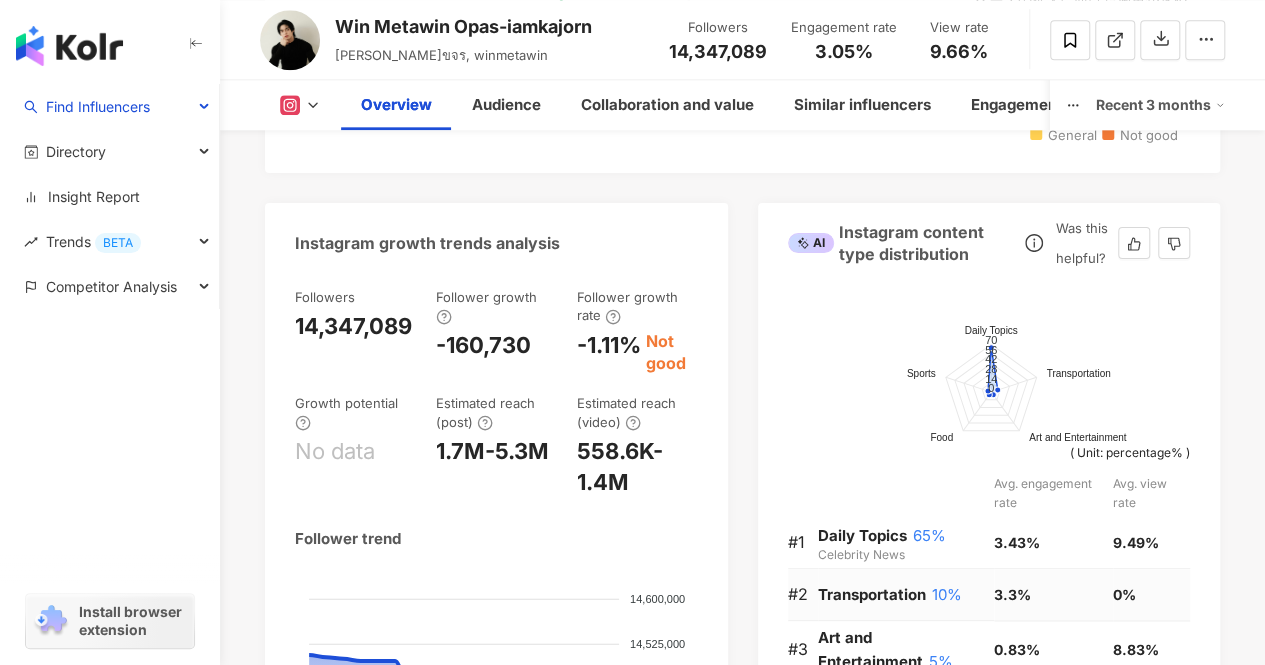 scroll, scrollTop: 951, scrollLeft: 0, axis: vertical 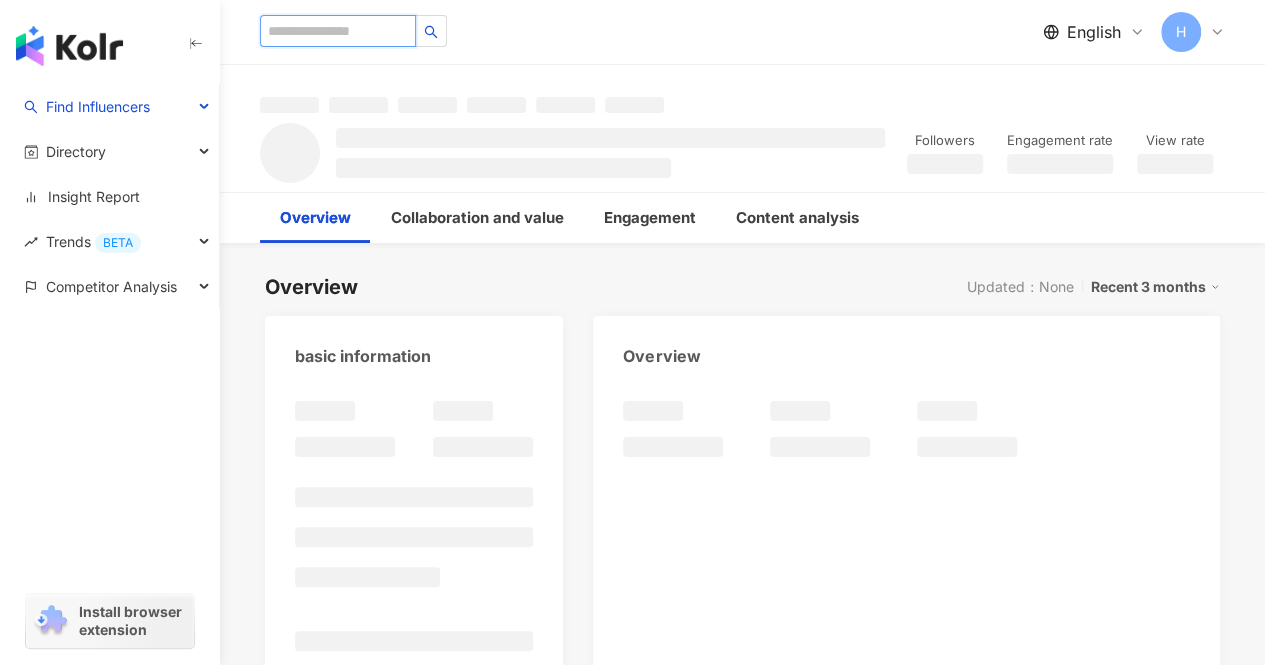 click at bounding box center (338, 31) 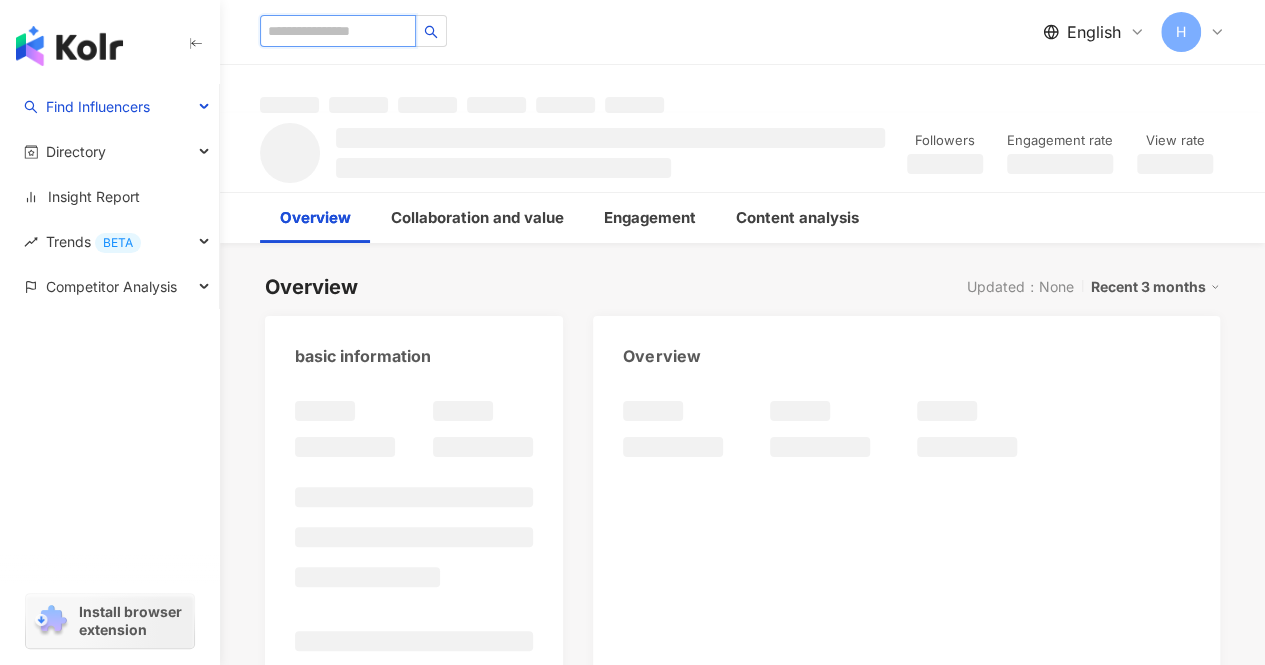 paste on "**********" 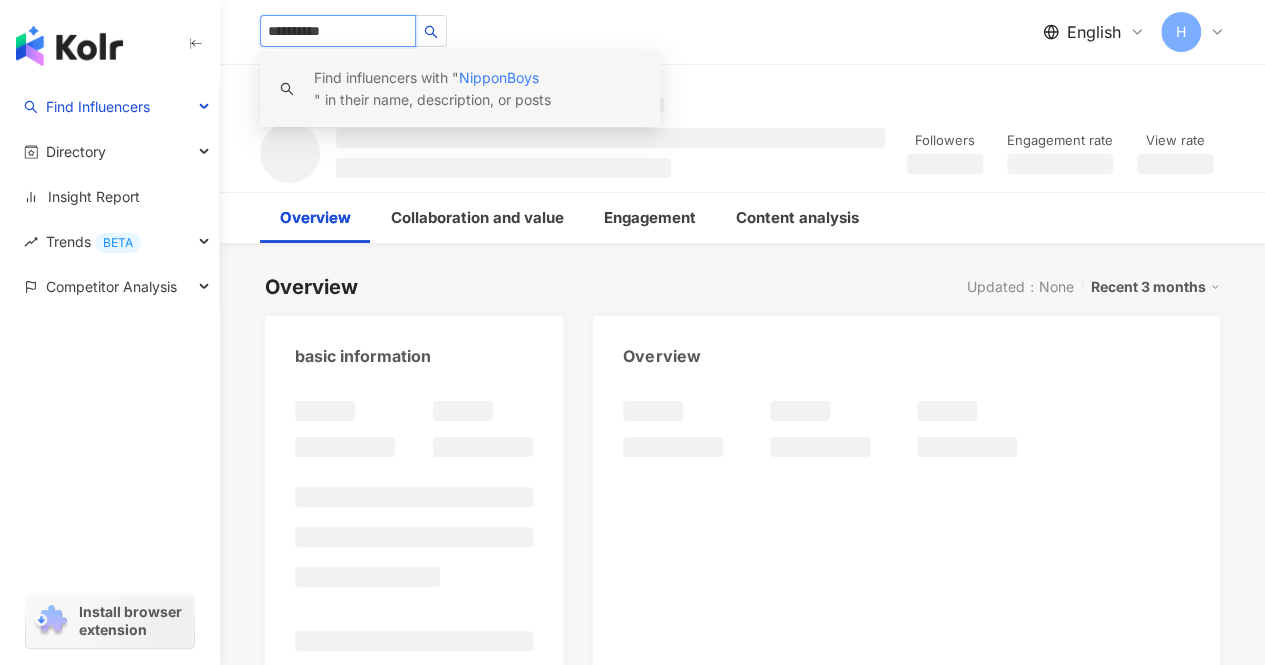 click on "Find influencers with " NipponBoys " in their name, description, or posts" at bounding box center [477, 89] 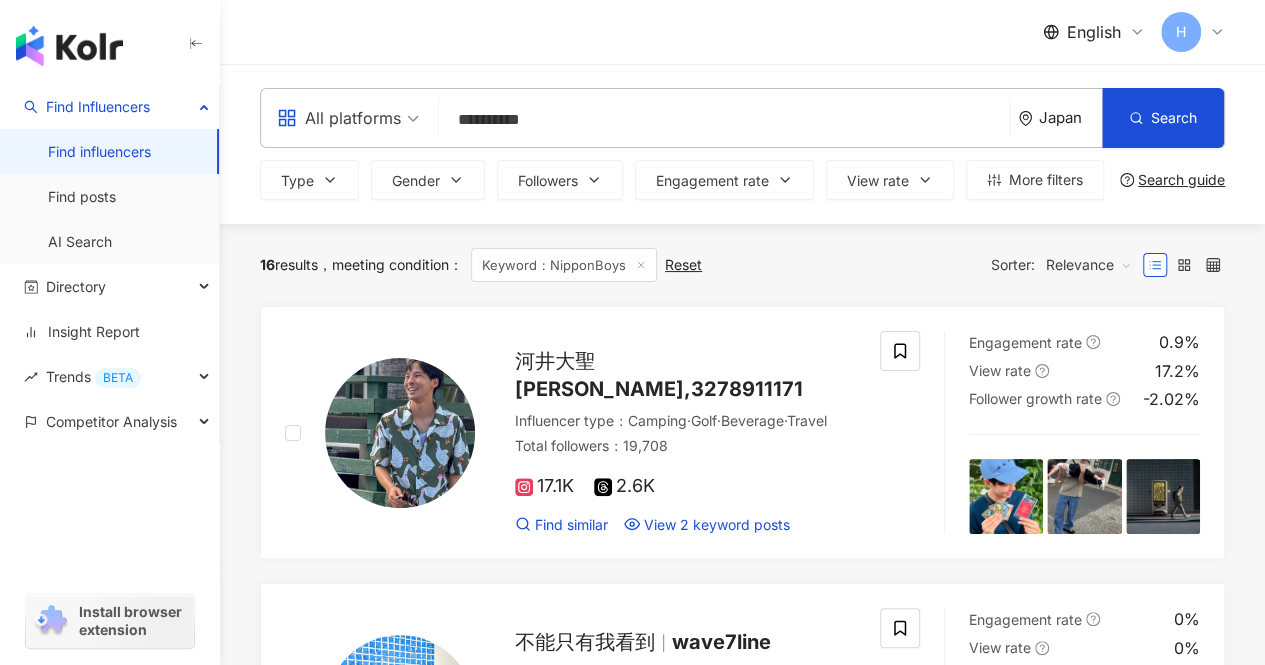 click on "Japan" at bounding box center [1060, 118] 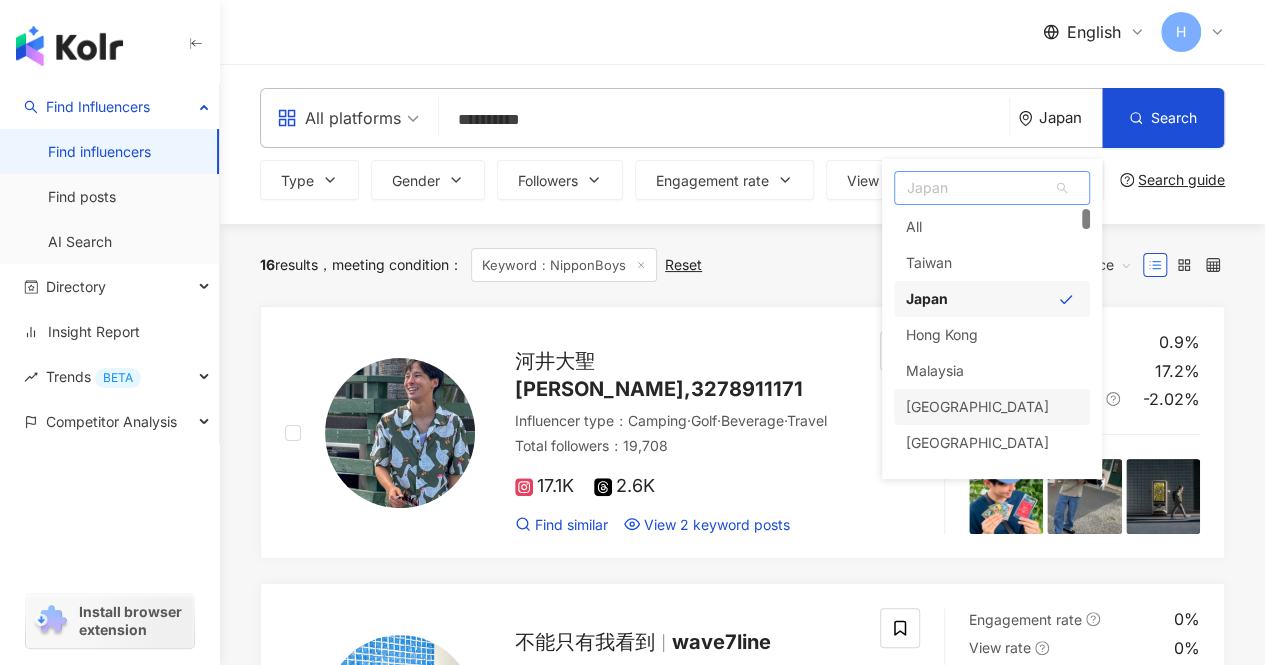 click on "[GEOGRAPHIC_DATA]" at bounding box center (977, 407) 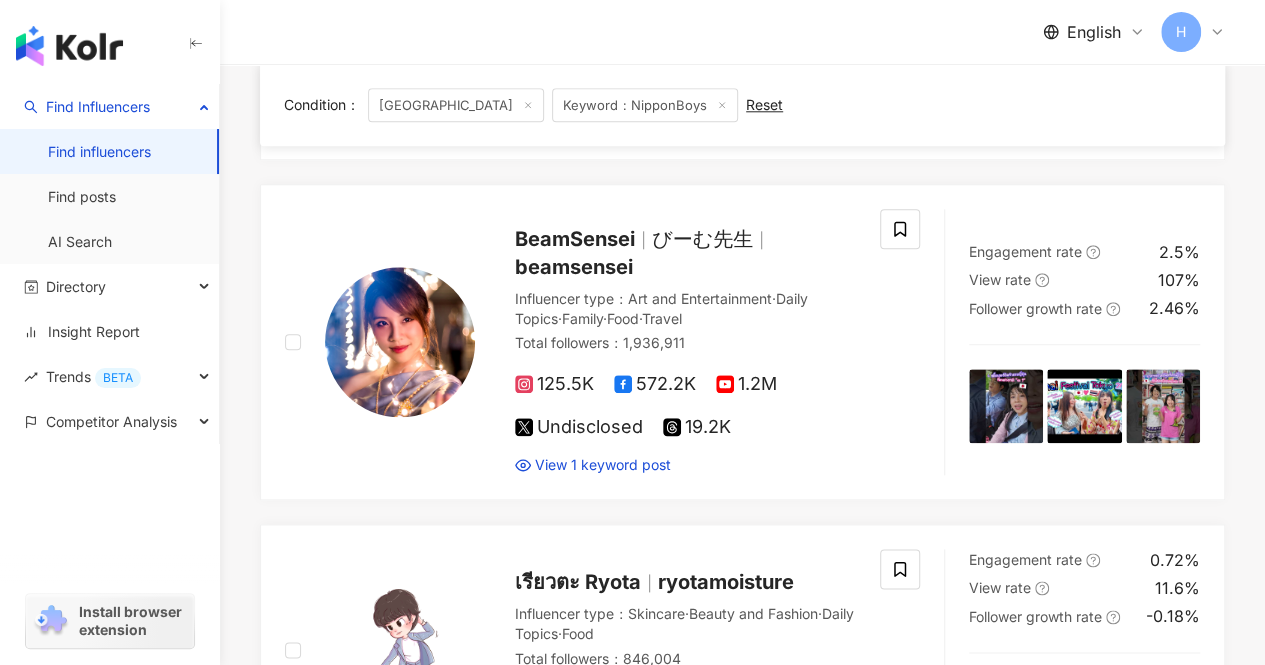 scroll, scrollTop: 1300, scrollLeft: 0, axis: vertical 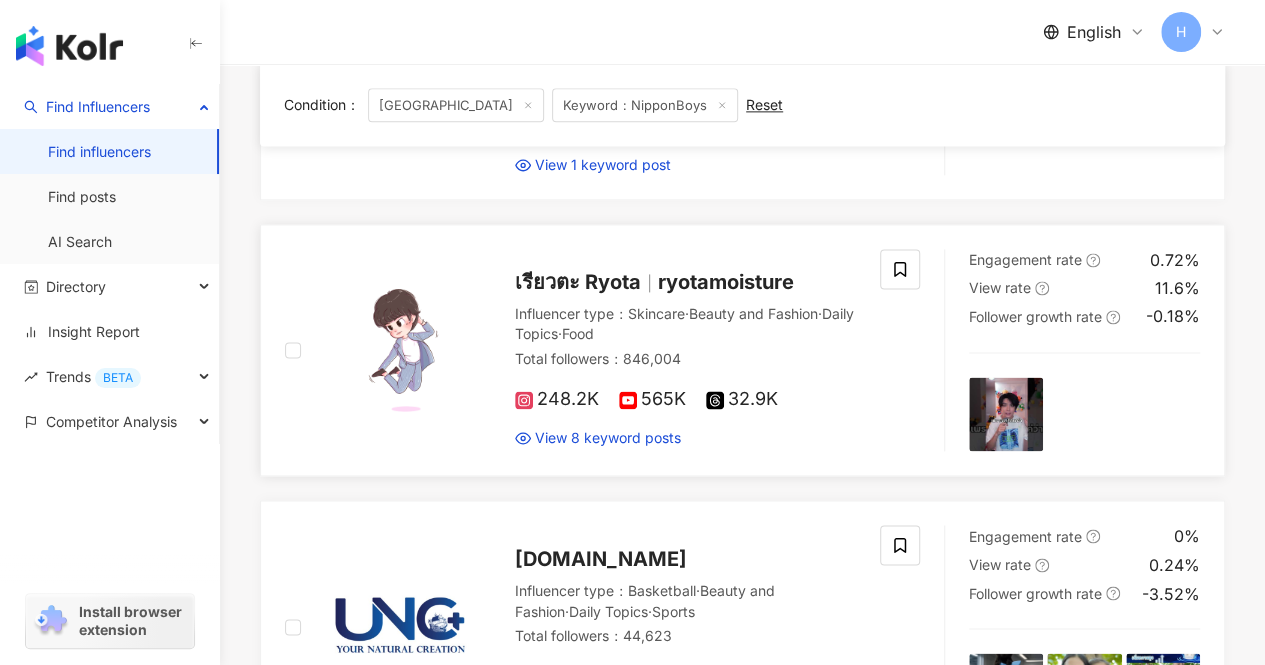 click on "ryotamoisture" at bounding box center (726, 282) 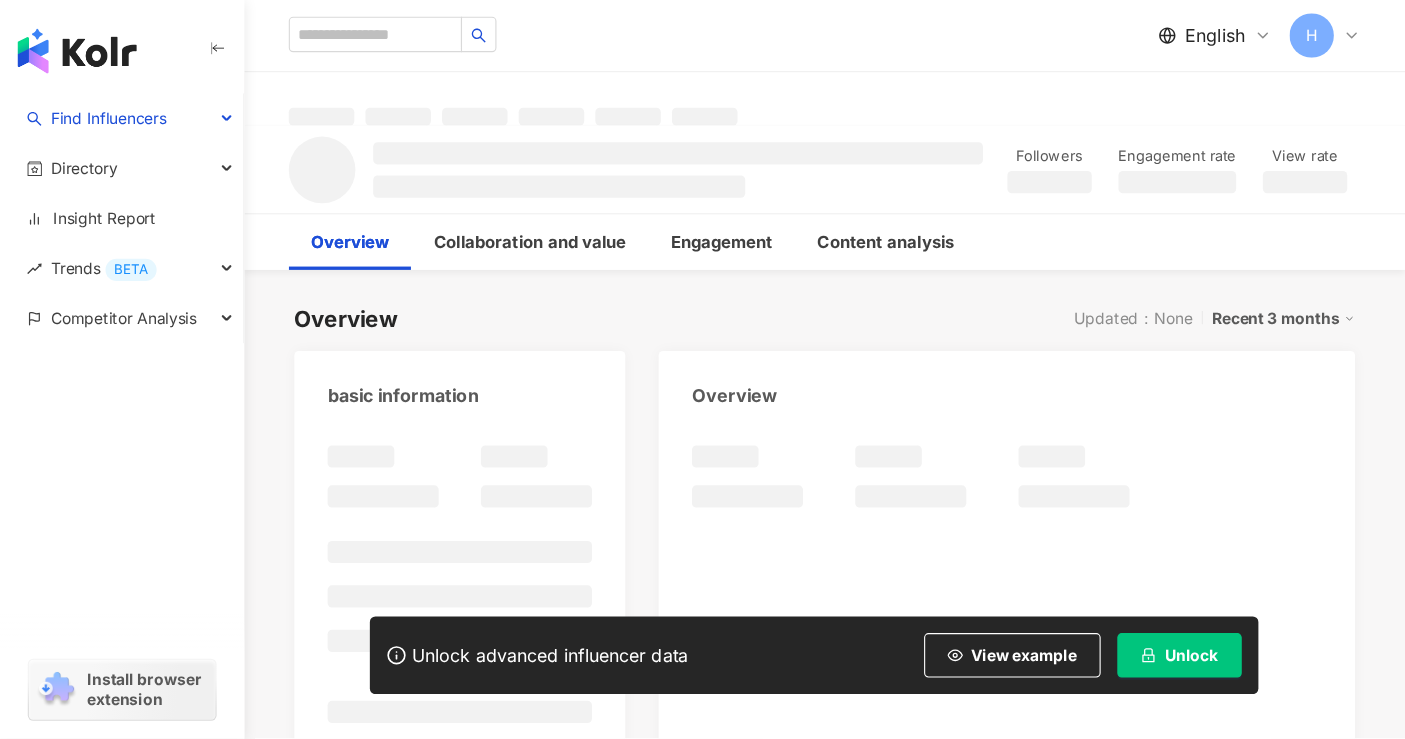 scroll, scrollTop: 0, scrollLeft: 0, axis: both 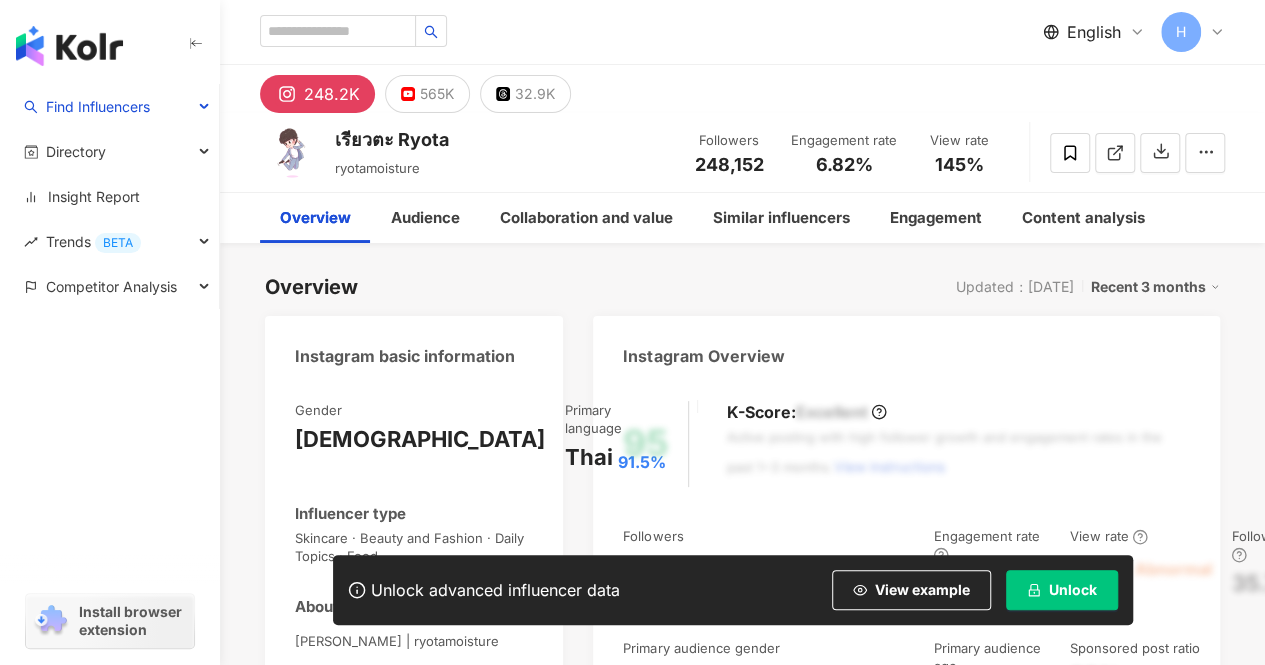 click on "Recent 3 months" at bounding box center (1155, 287) 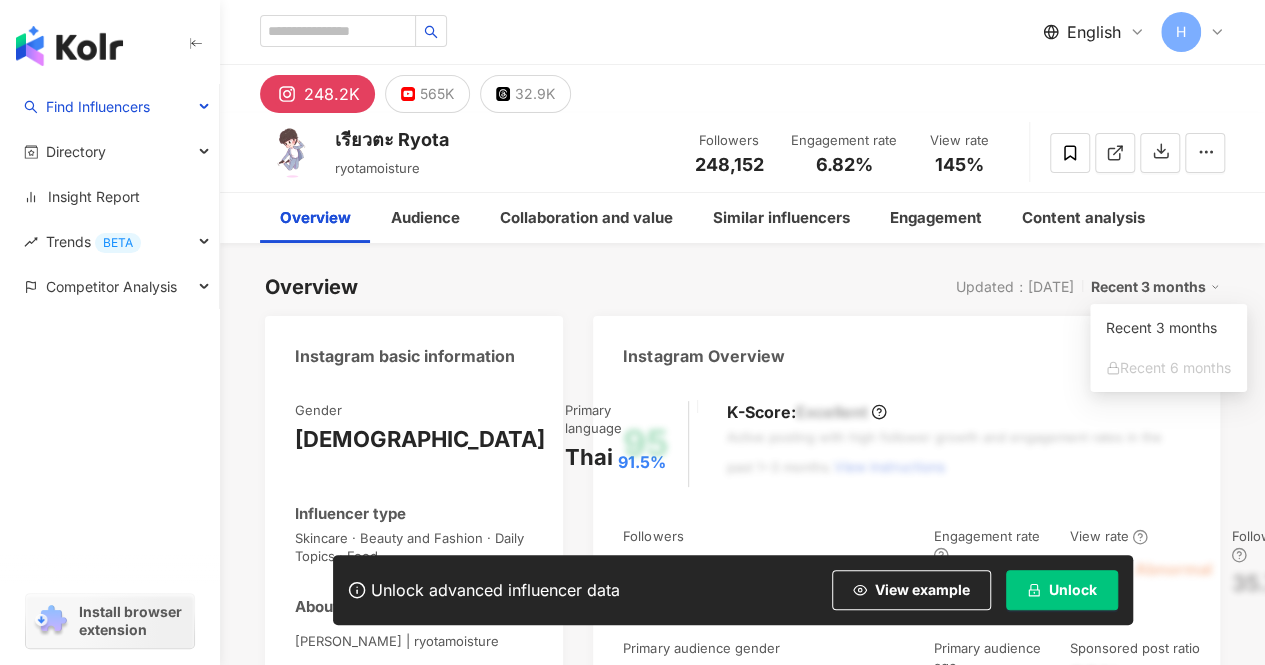click 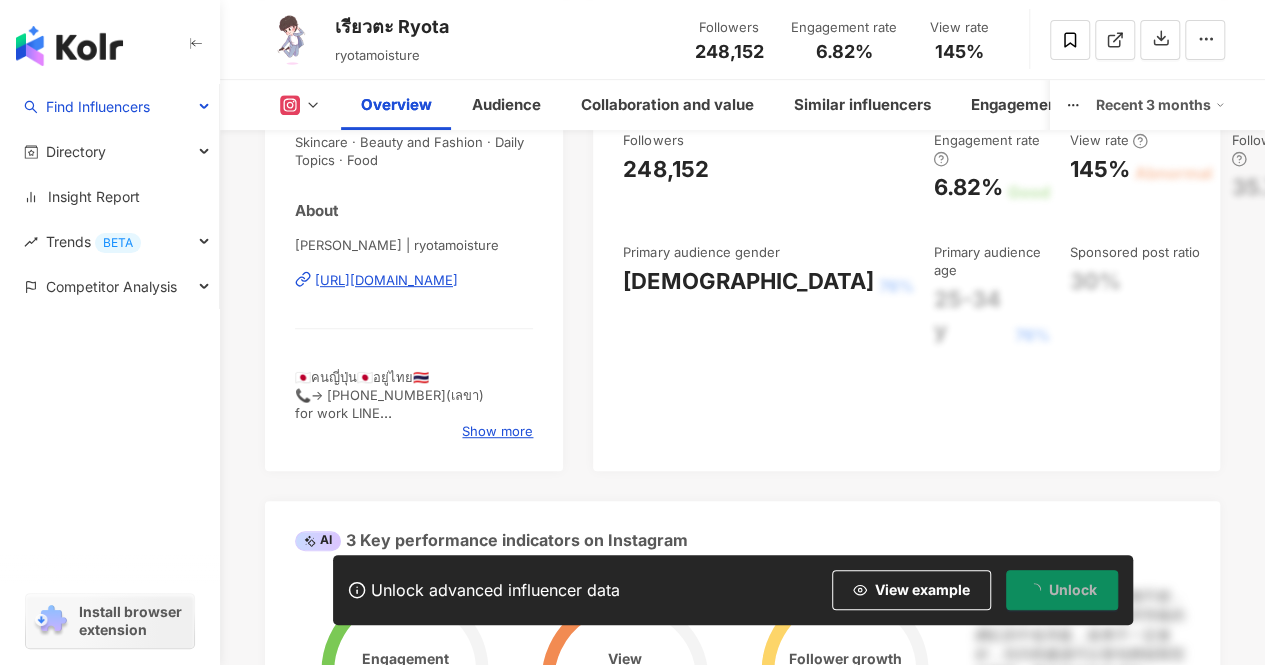 scroll, scrollTop: 400, scrollLeft: 0, axis: vertical 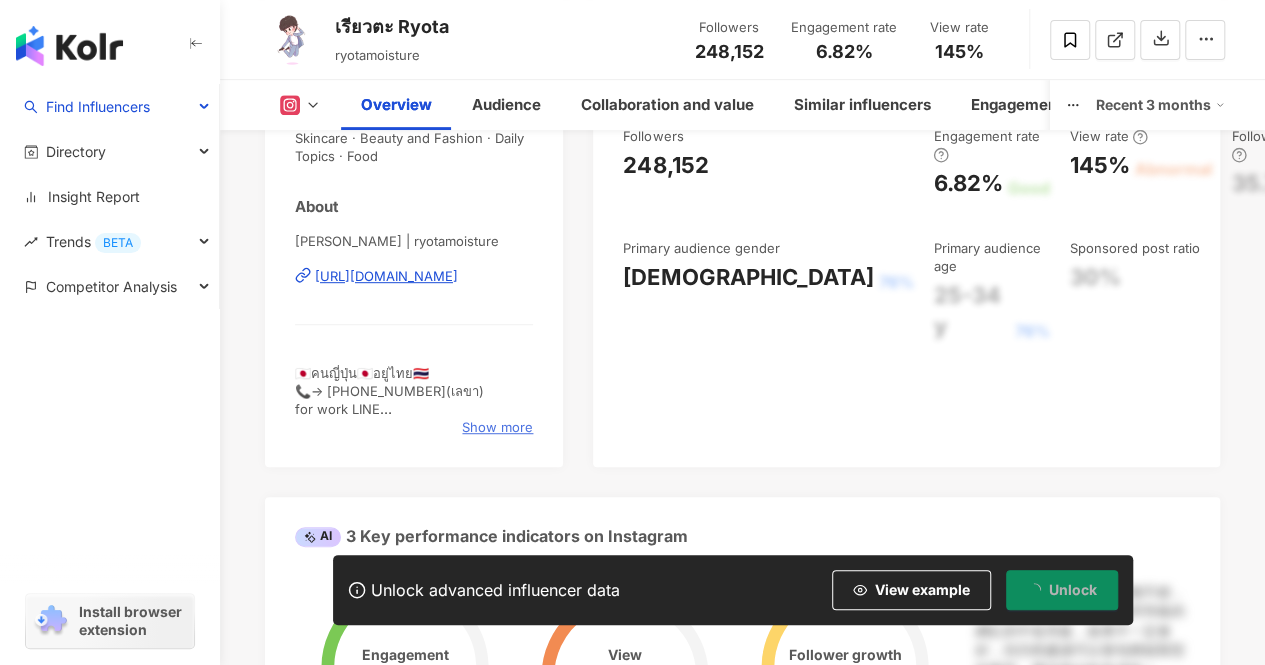 click on "Show more" at bounding box center (497, 427) 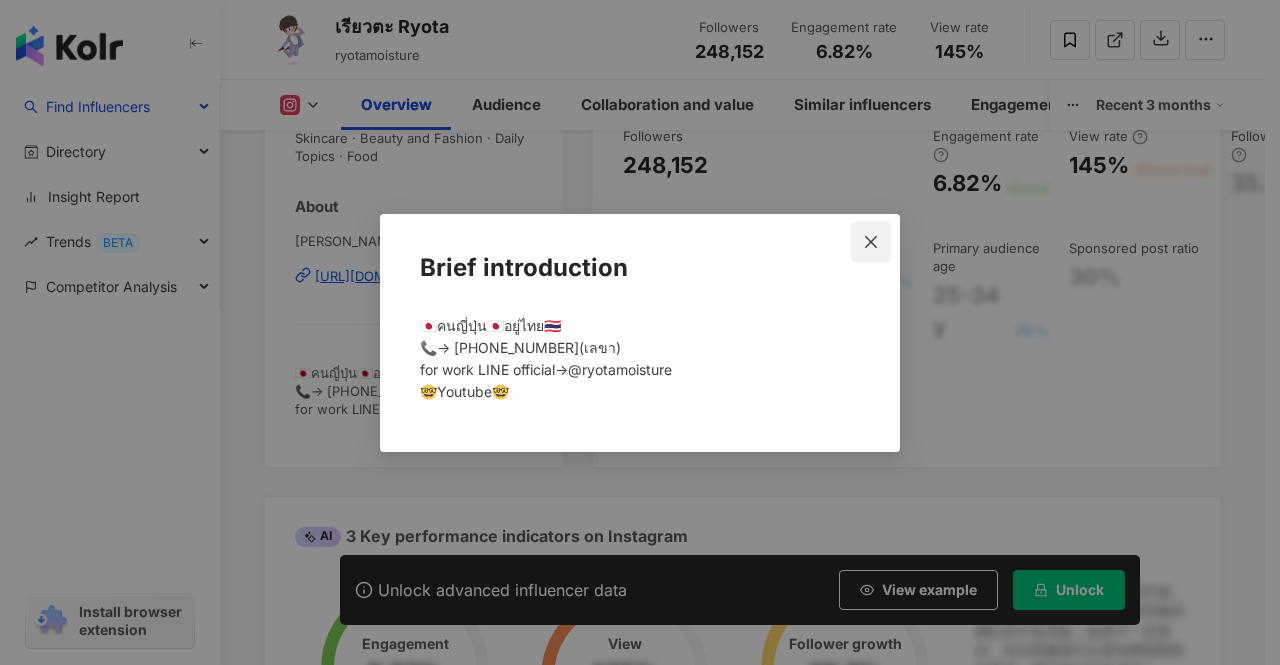 click 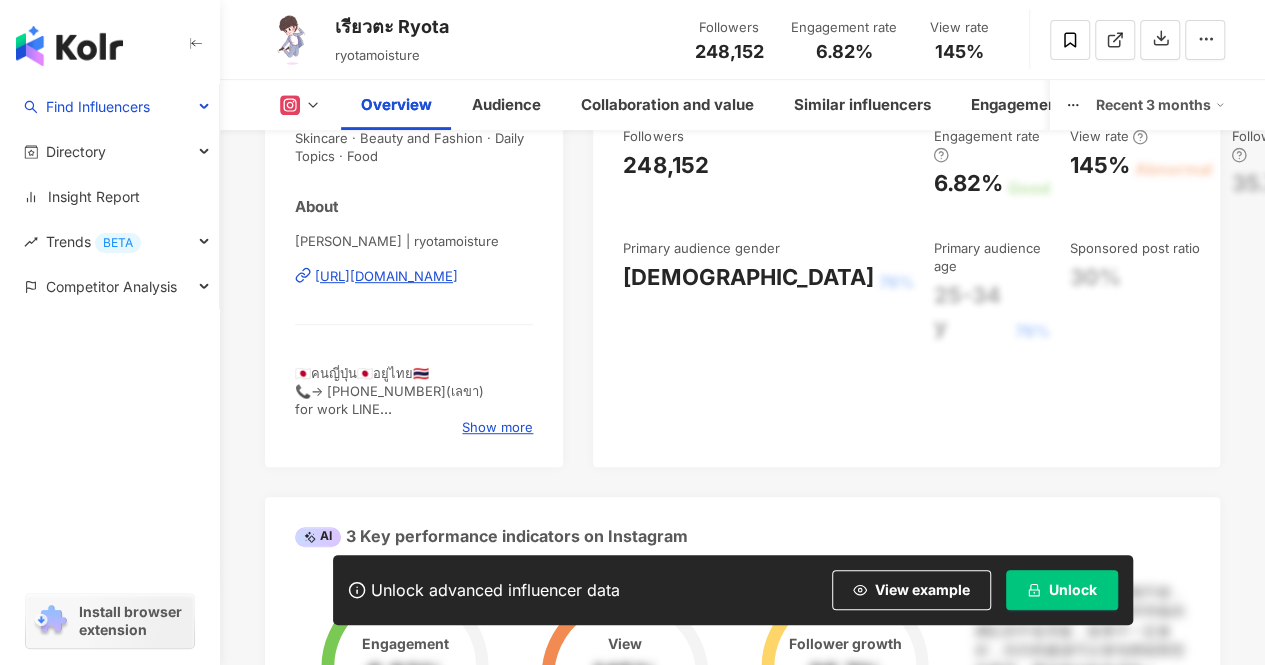 scroll, scrollTop: 200, scrollLeft: 0, axis: vertical 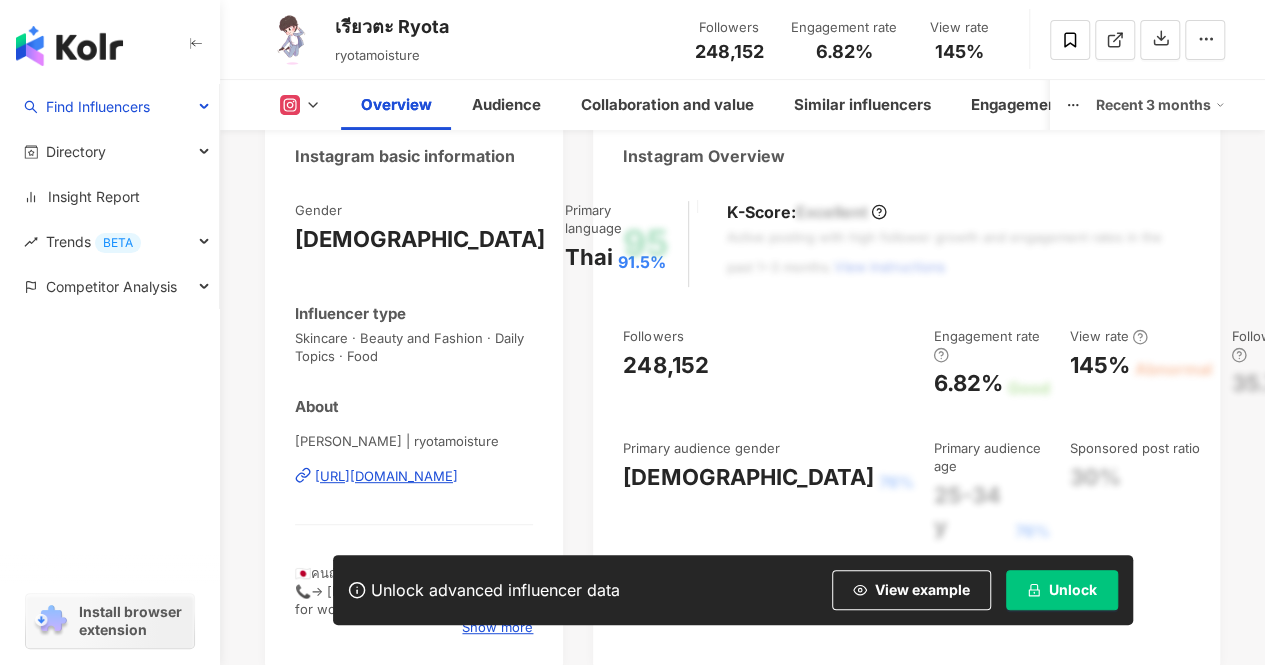 click on "Unlock" at bounding box center (1073, 590) 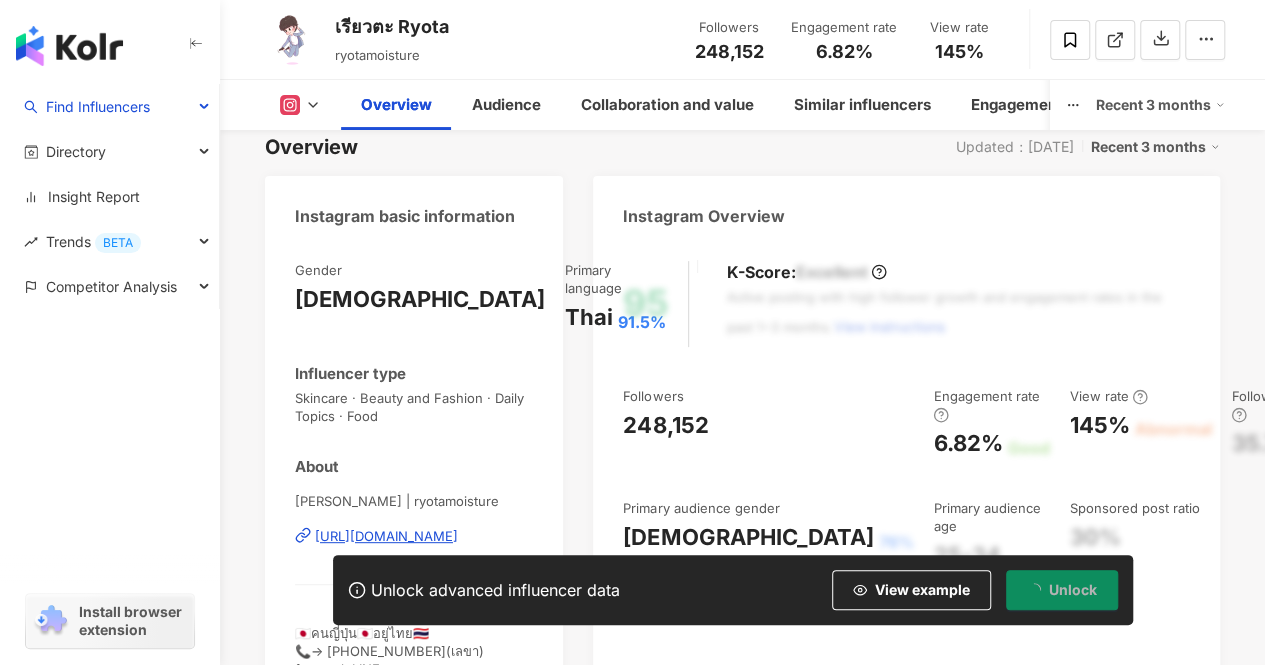 scroll, scrollTop: 200, scrollLeft: 0, axis: vertical 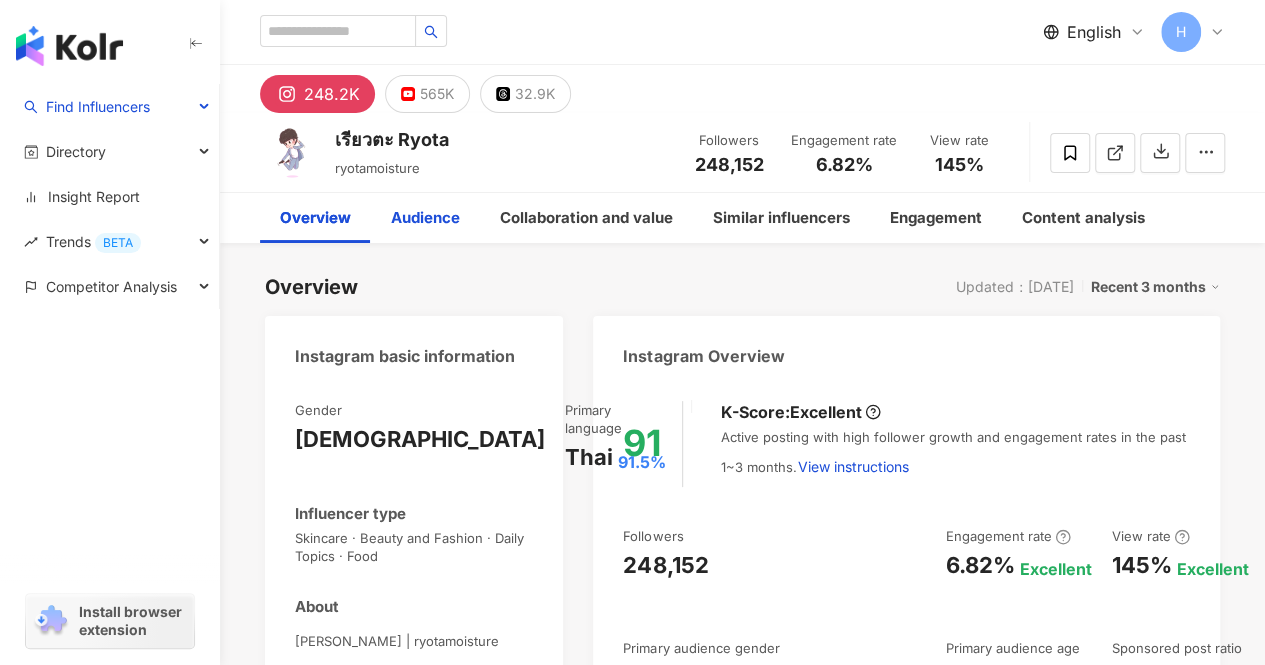 click on "Audience" at bounding box center [425, 218] 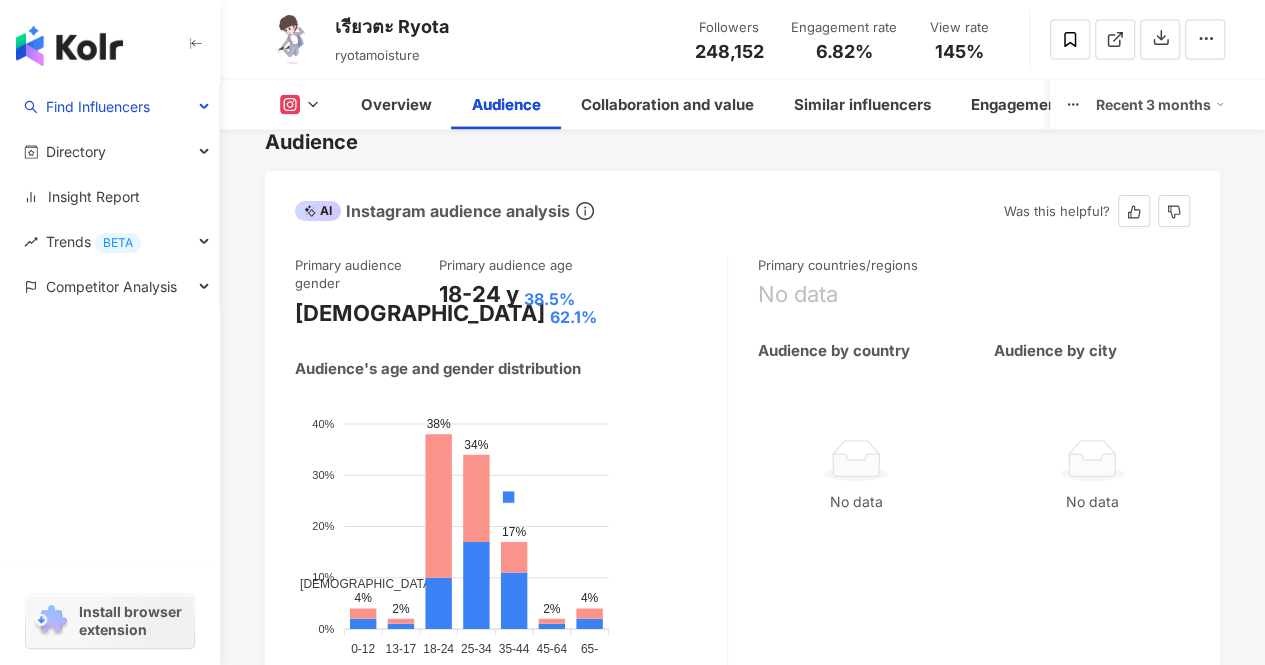 scroll, scrollTop: 1749, scrollLeft: 0, axis: vertical 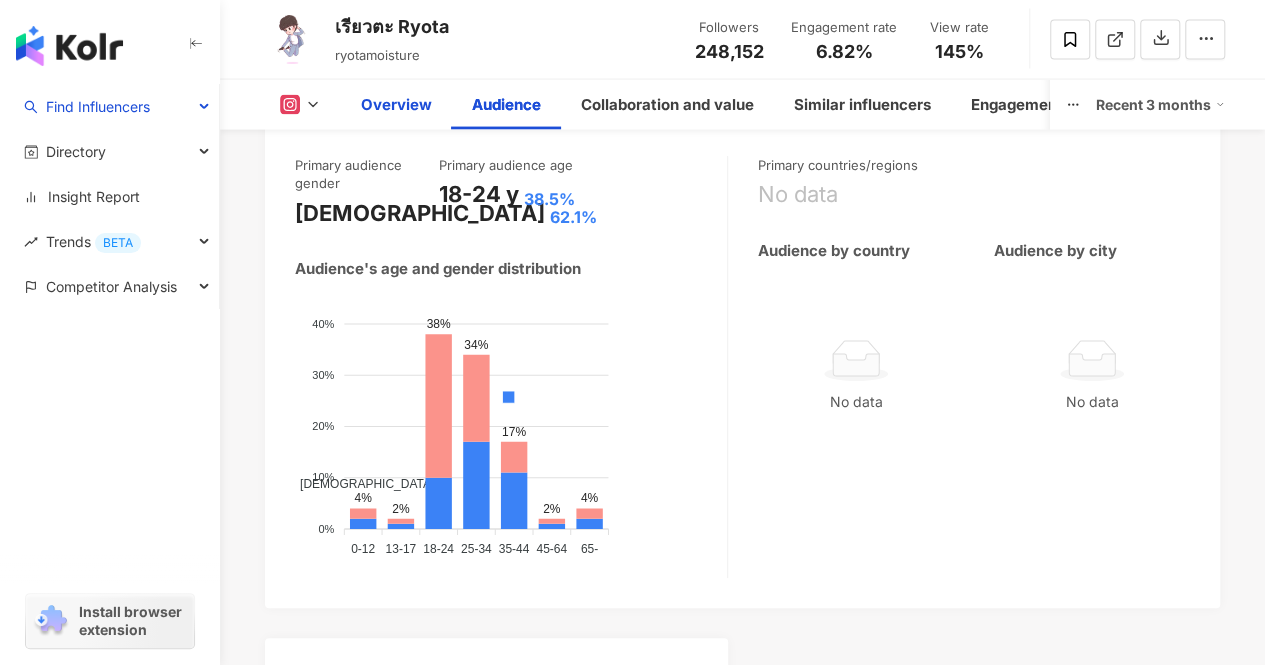 click on "Overview" at bounding box center [396, 105] 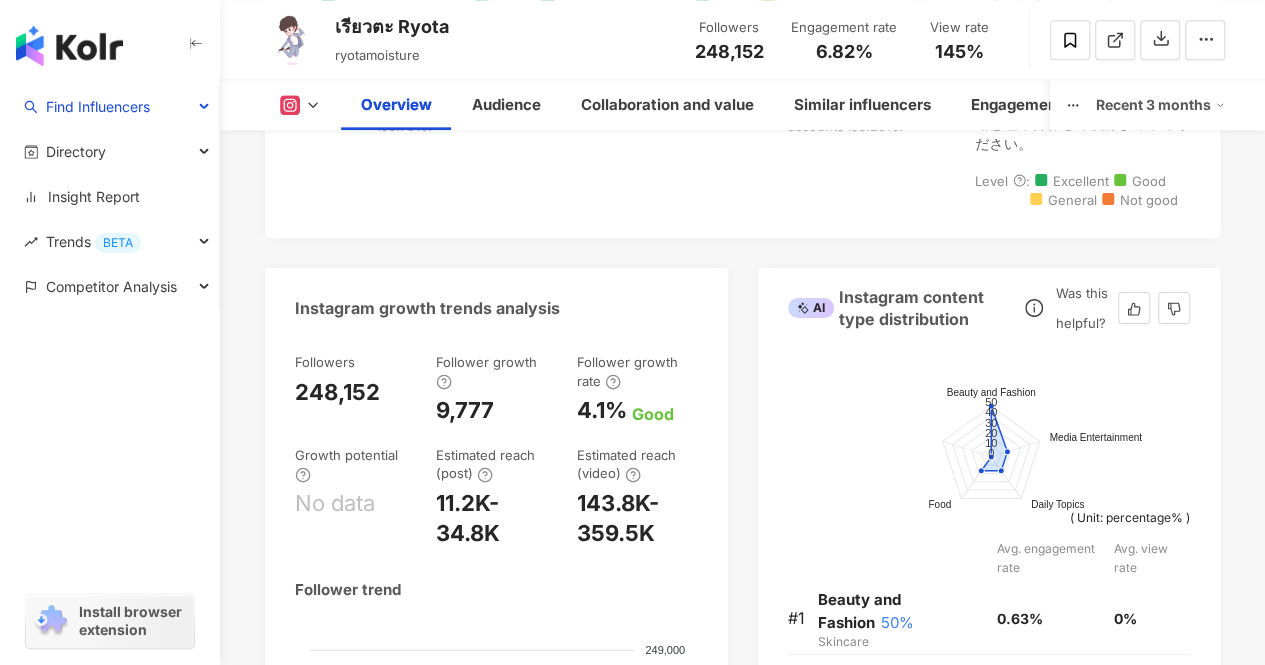 scroll, scrollTop: 722, scrollLeft: 0, axis: vertical 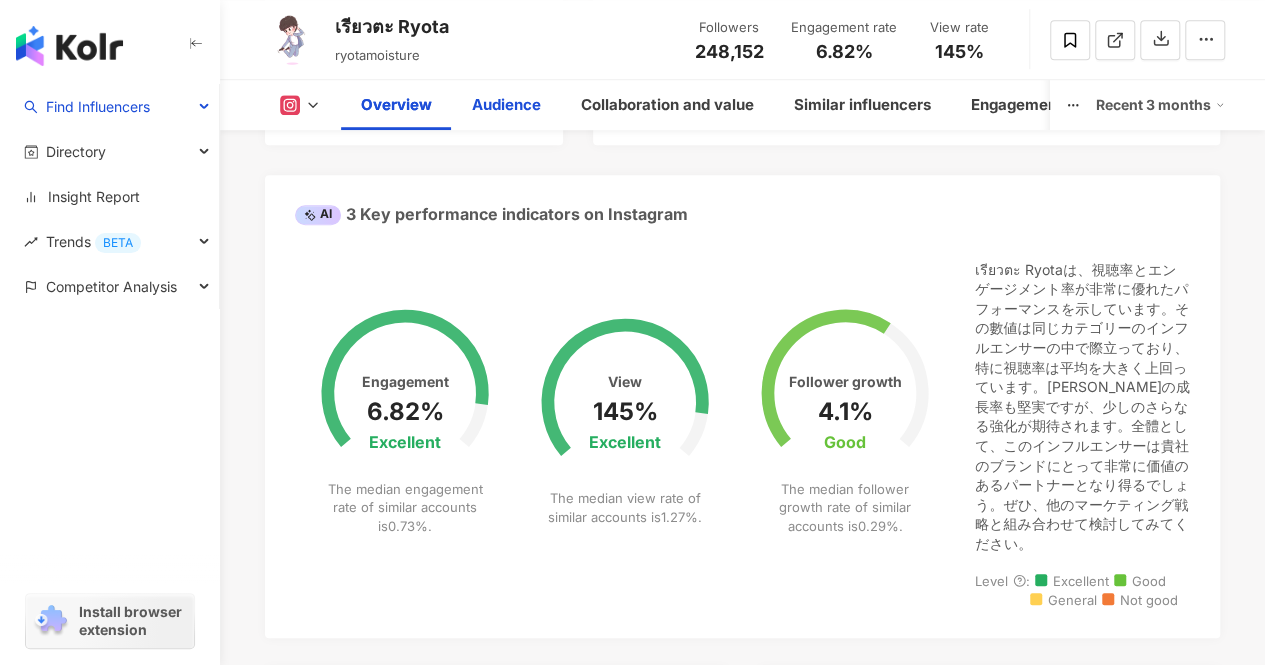 click on "Audience" at bounding box center (506, 105) 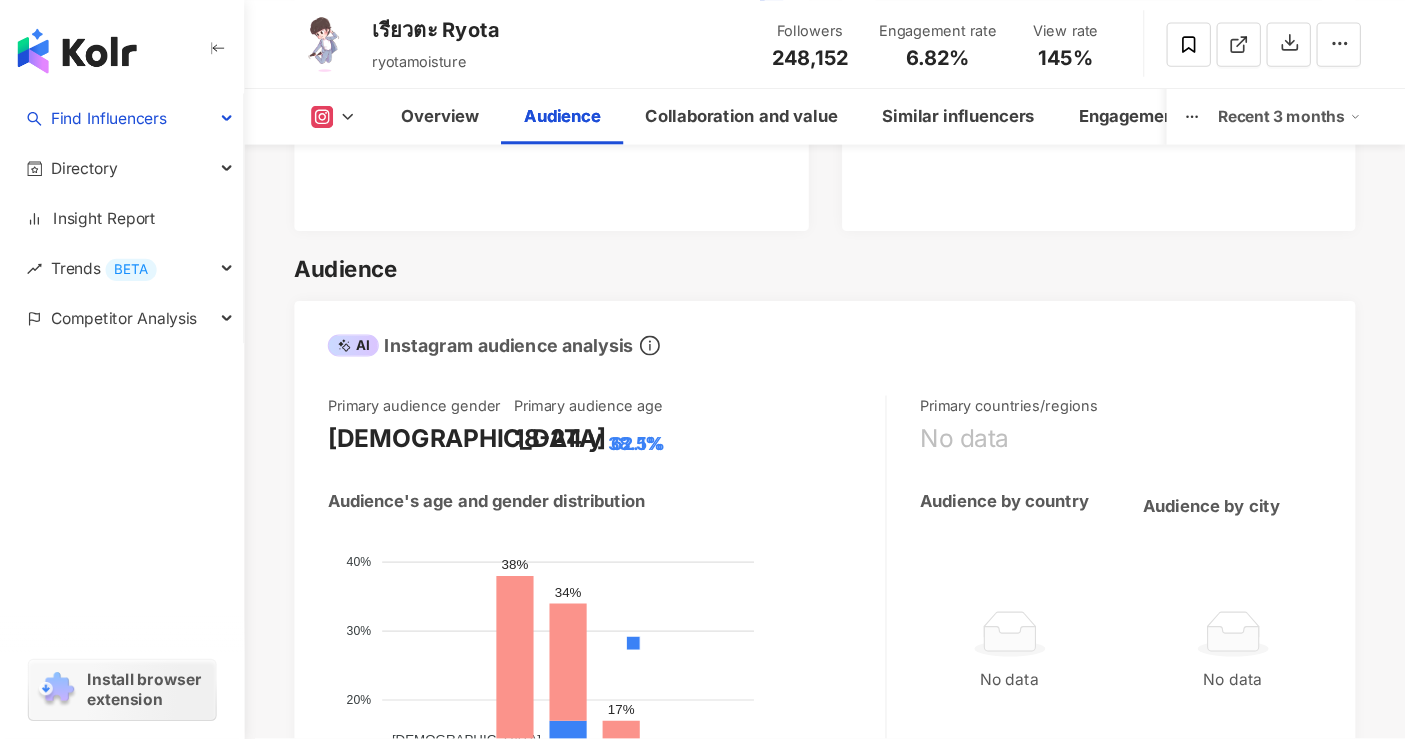 scroll, scrollTop: 1827, scrollLeft: 0, axis: vertical 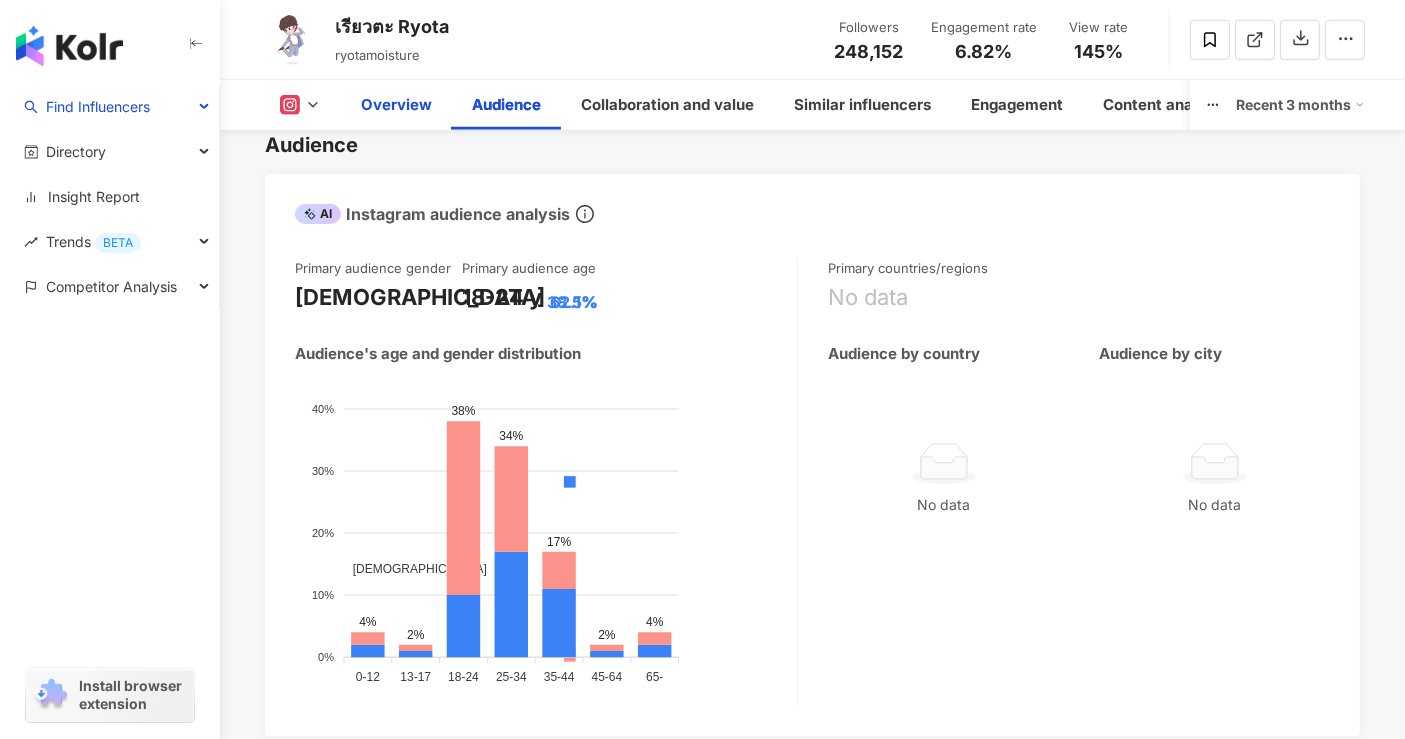 click on "Overview" at bounding box center (396, 105) 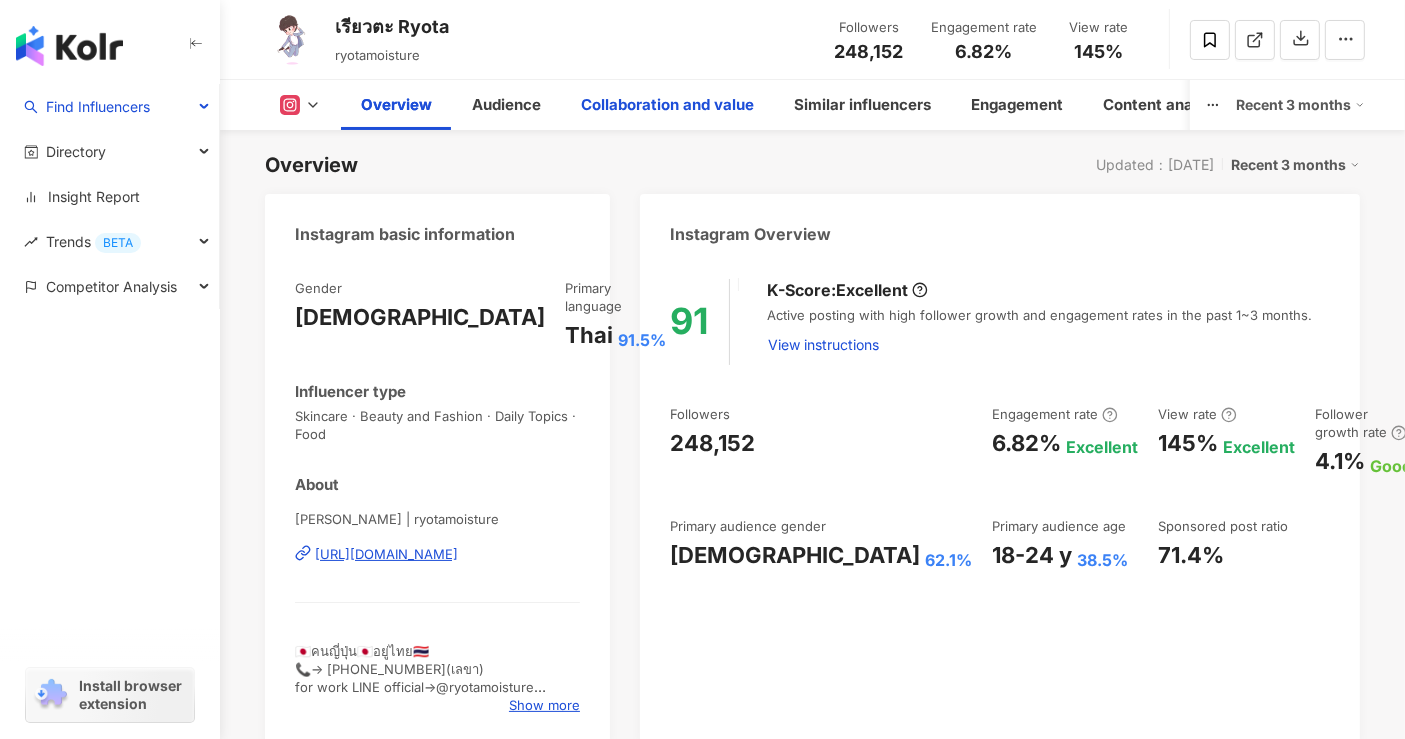 click on "Collaboration and value" at bounding box center [667, 105] 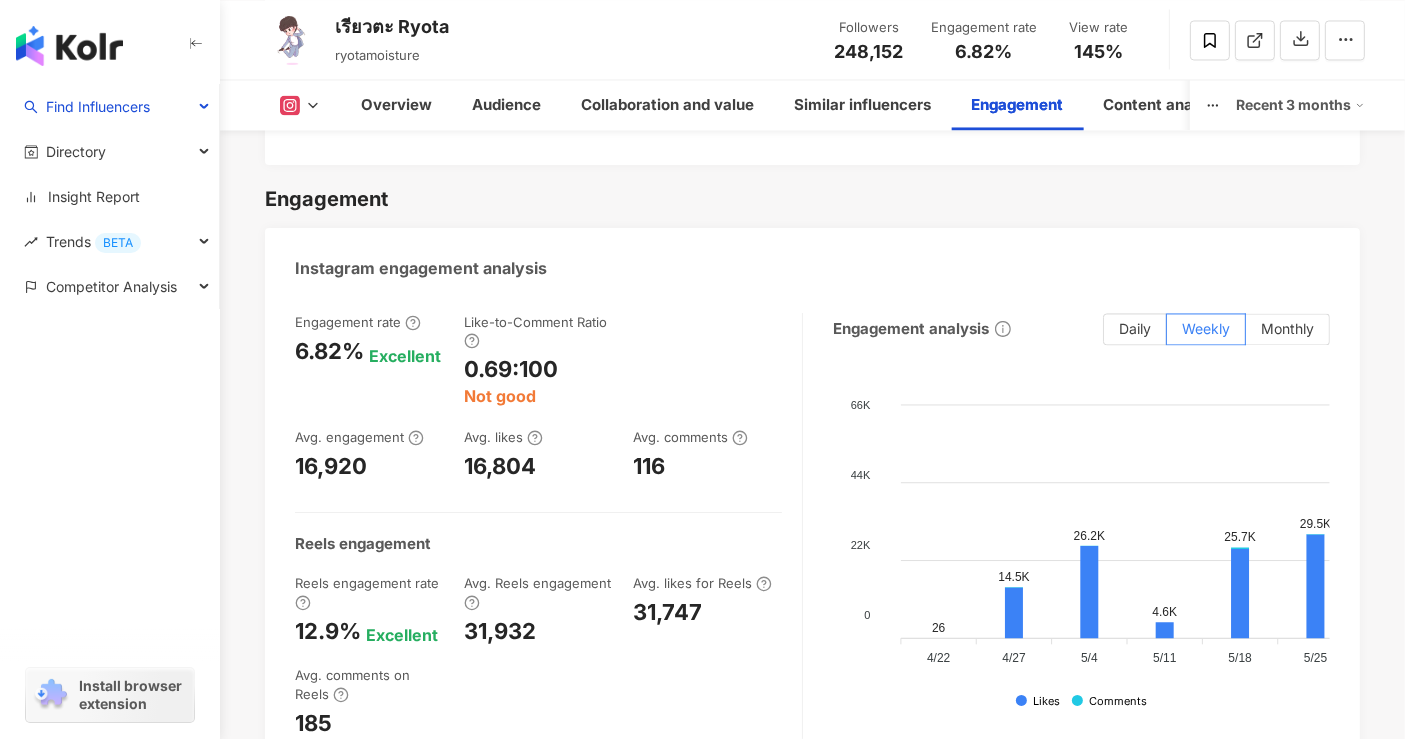 scroll, scrollTop: 3918, scrollLeft: 0, axis: vertical 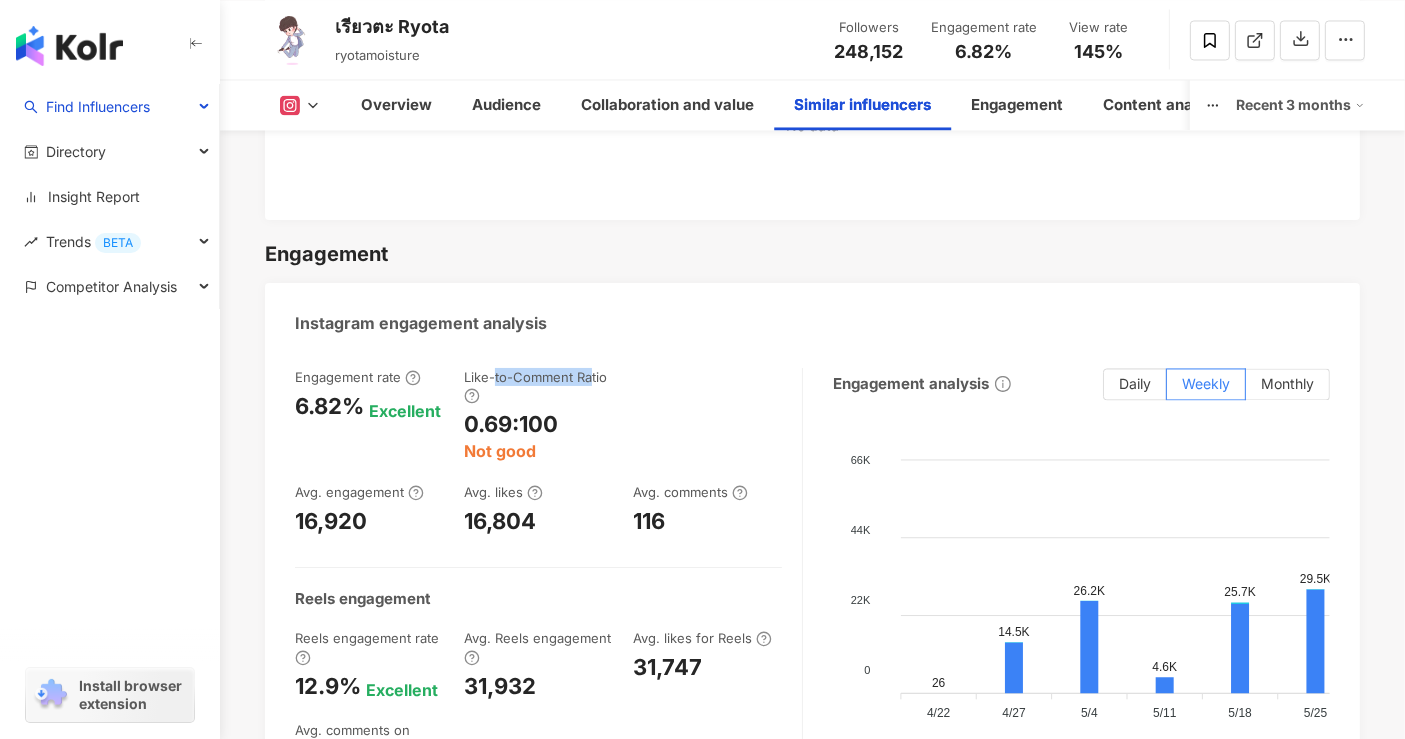 drag, startPoint x: 493, startPoint y: 355, endPoint x: 657, endPoint y: 395, distance: 168.80759 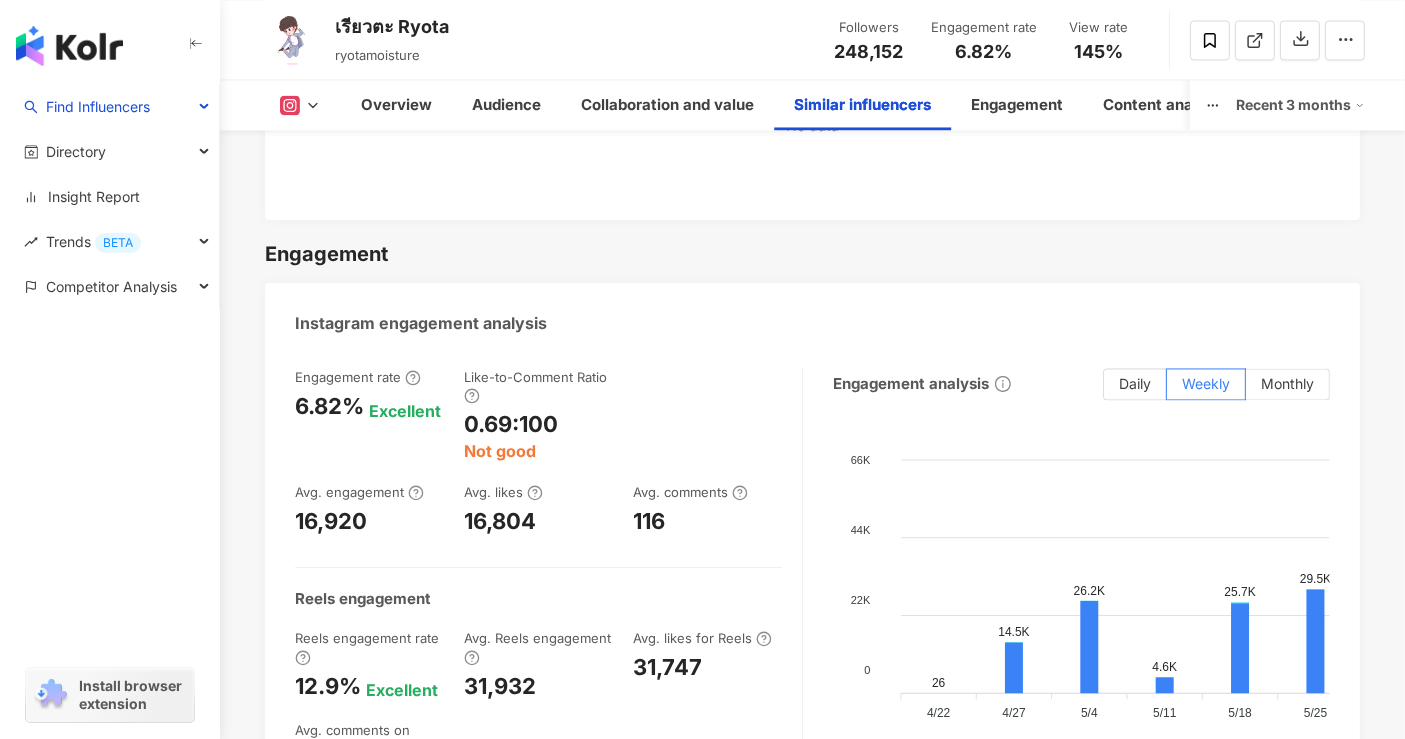 click at bounding box center (707, 415) 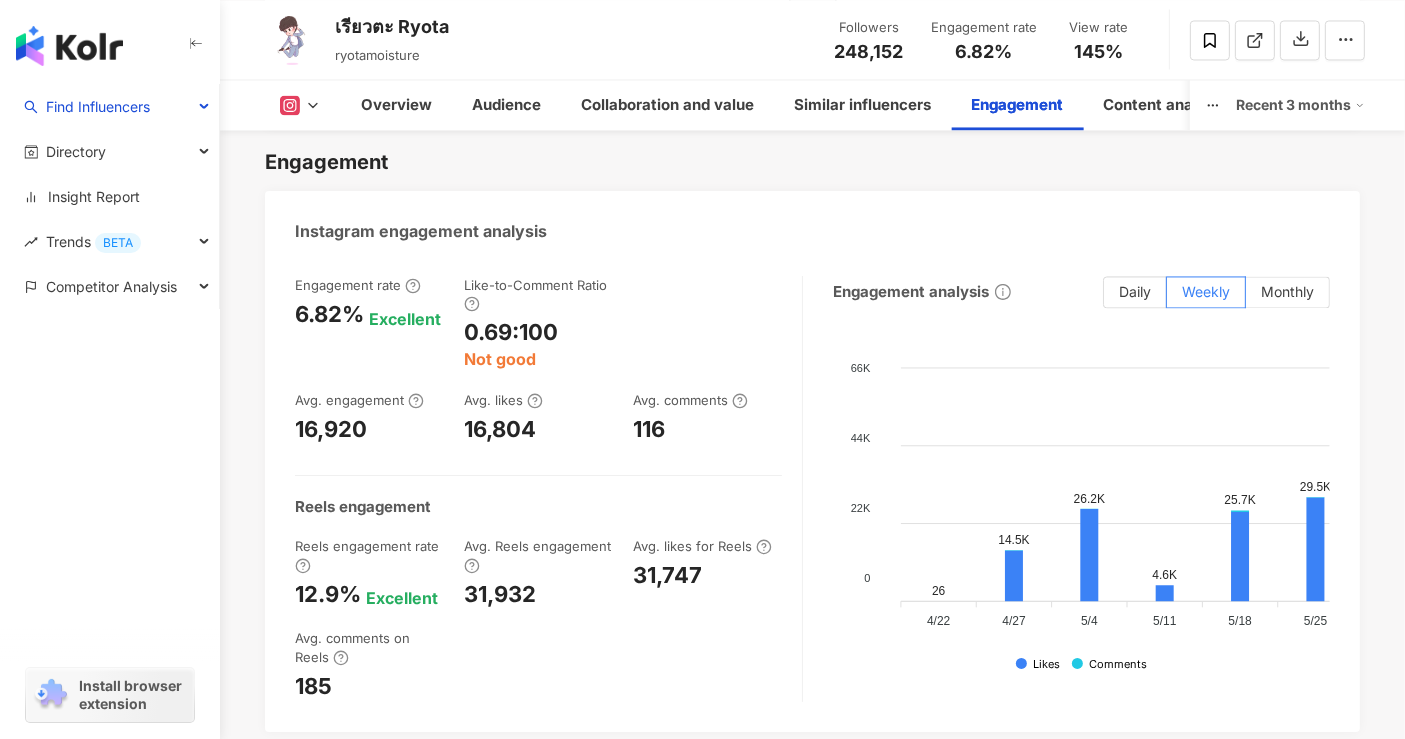 scroll, scrollTop: 4029, scrollLeft: 0, axis: vertical 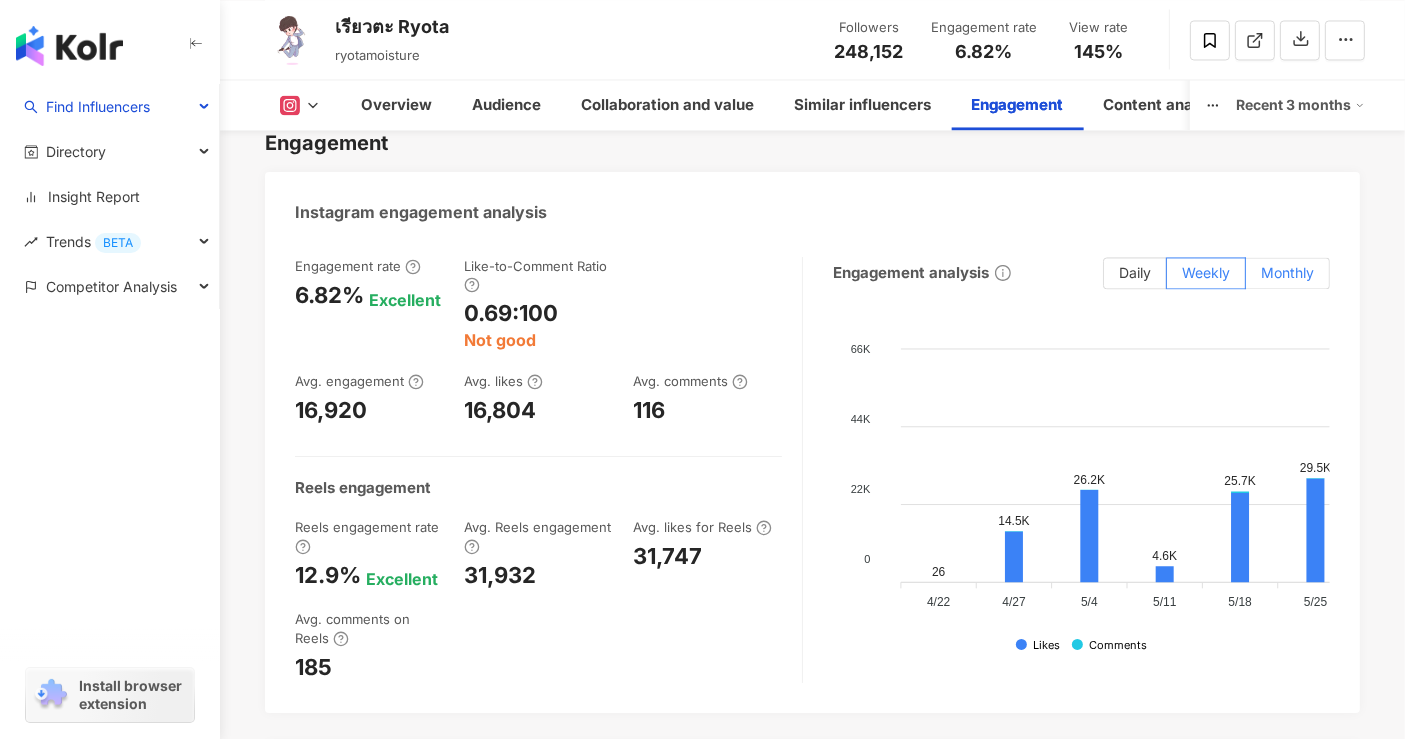 click on "Monthly" at bounding box center (1287, 272) 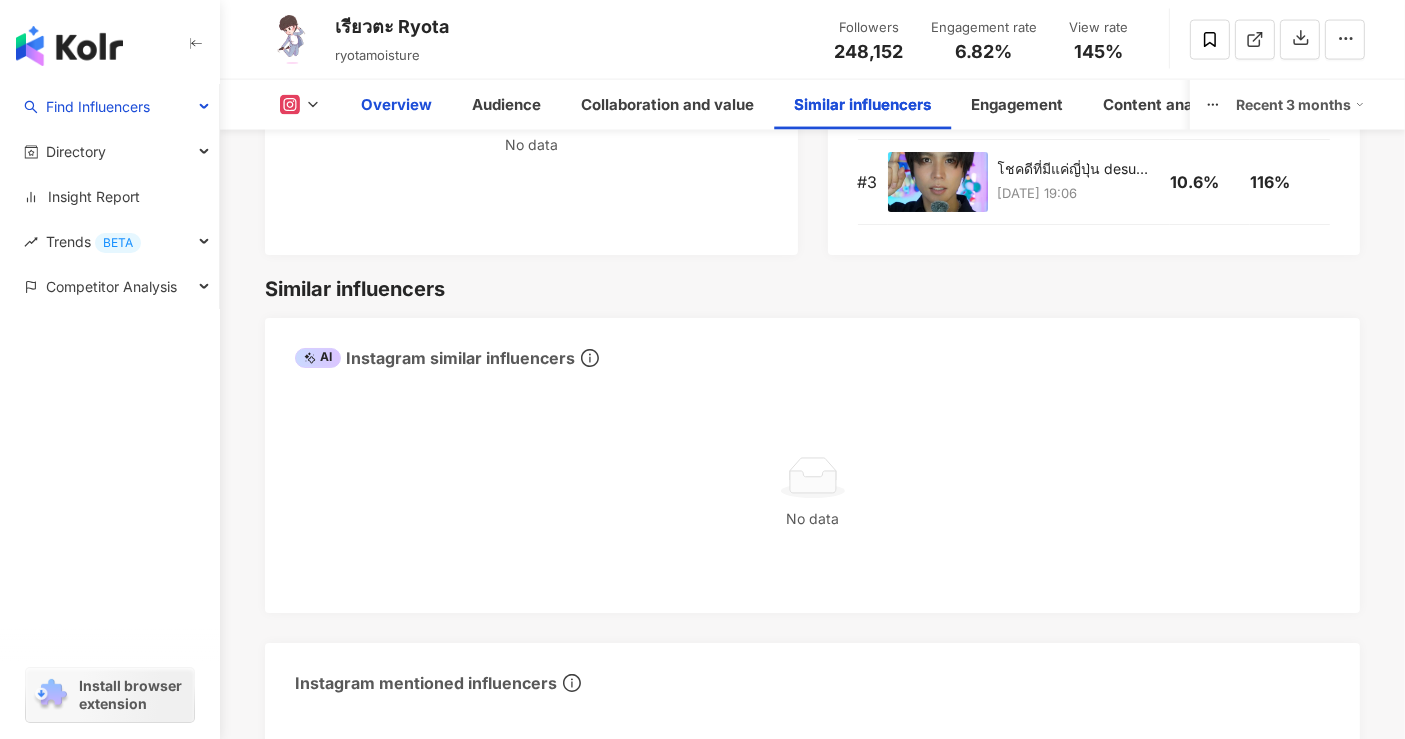 scroll, scrollTop: 3029, scrollLeft: 0, axis: vertical 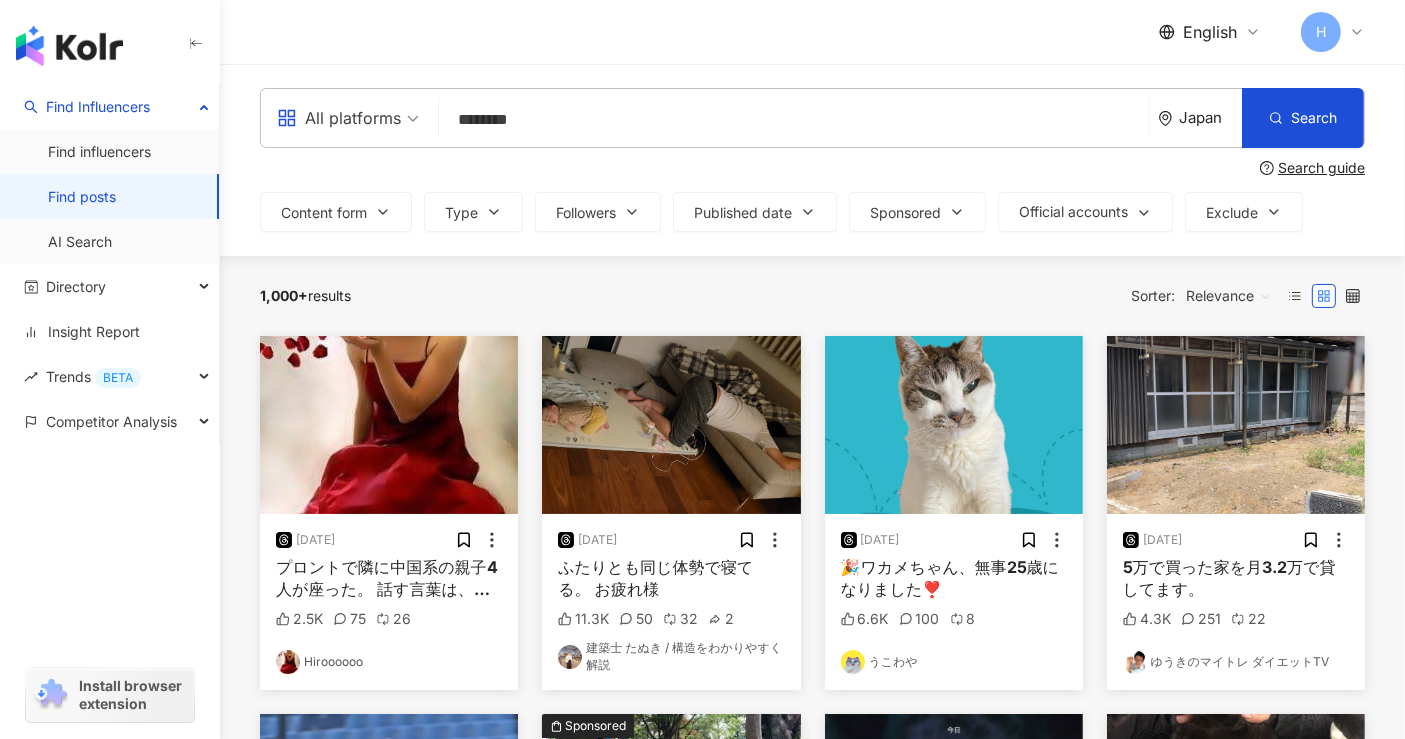type on "********" 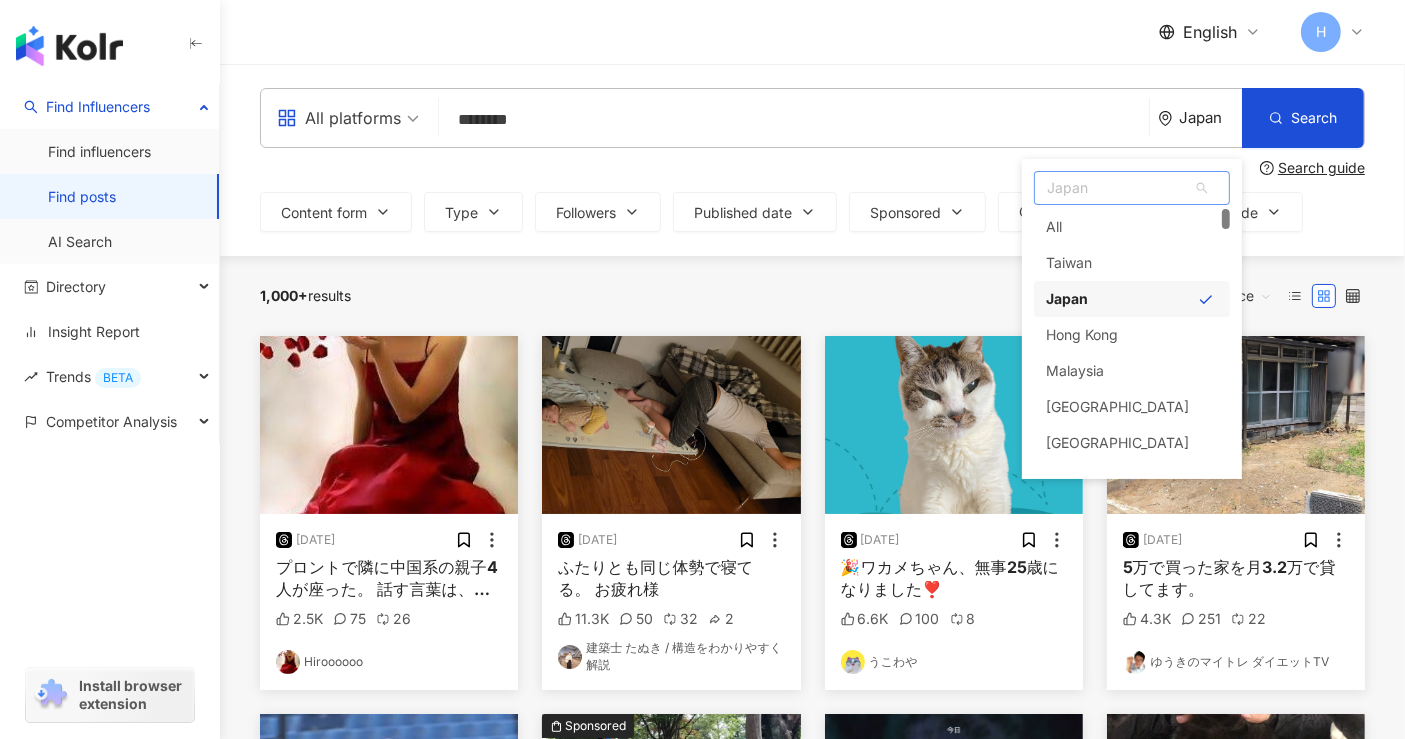 click on "Japan" at bounding box center [1132, 188] 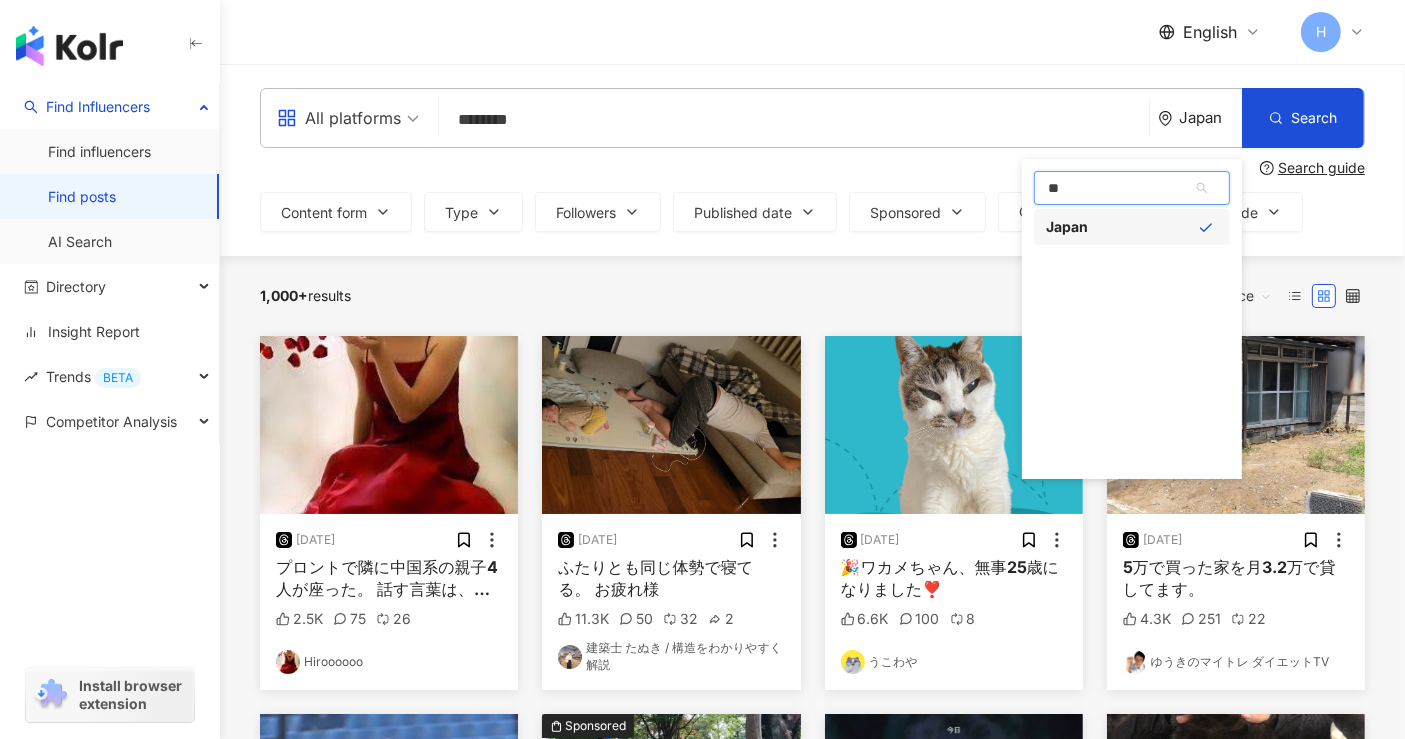 type on "*" 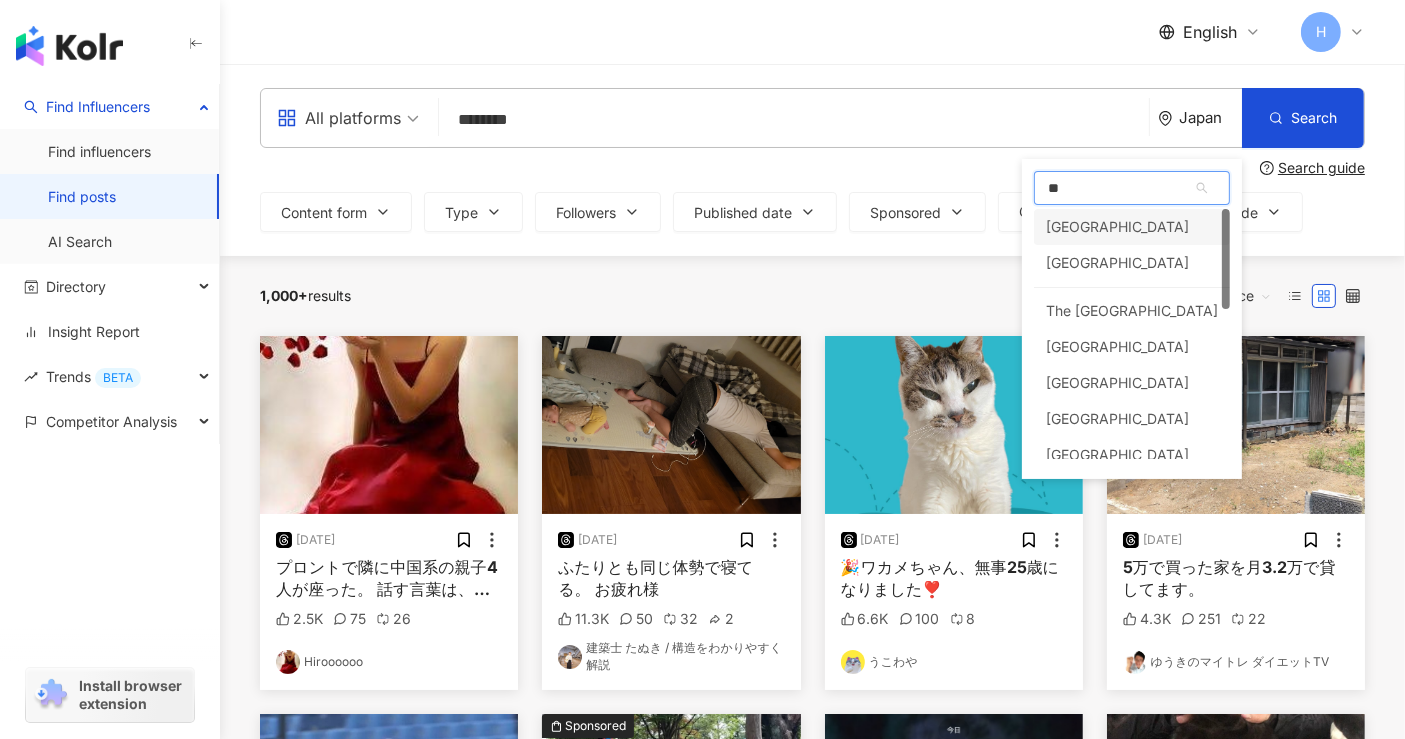 type on "***" 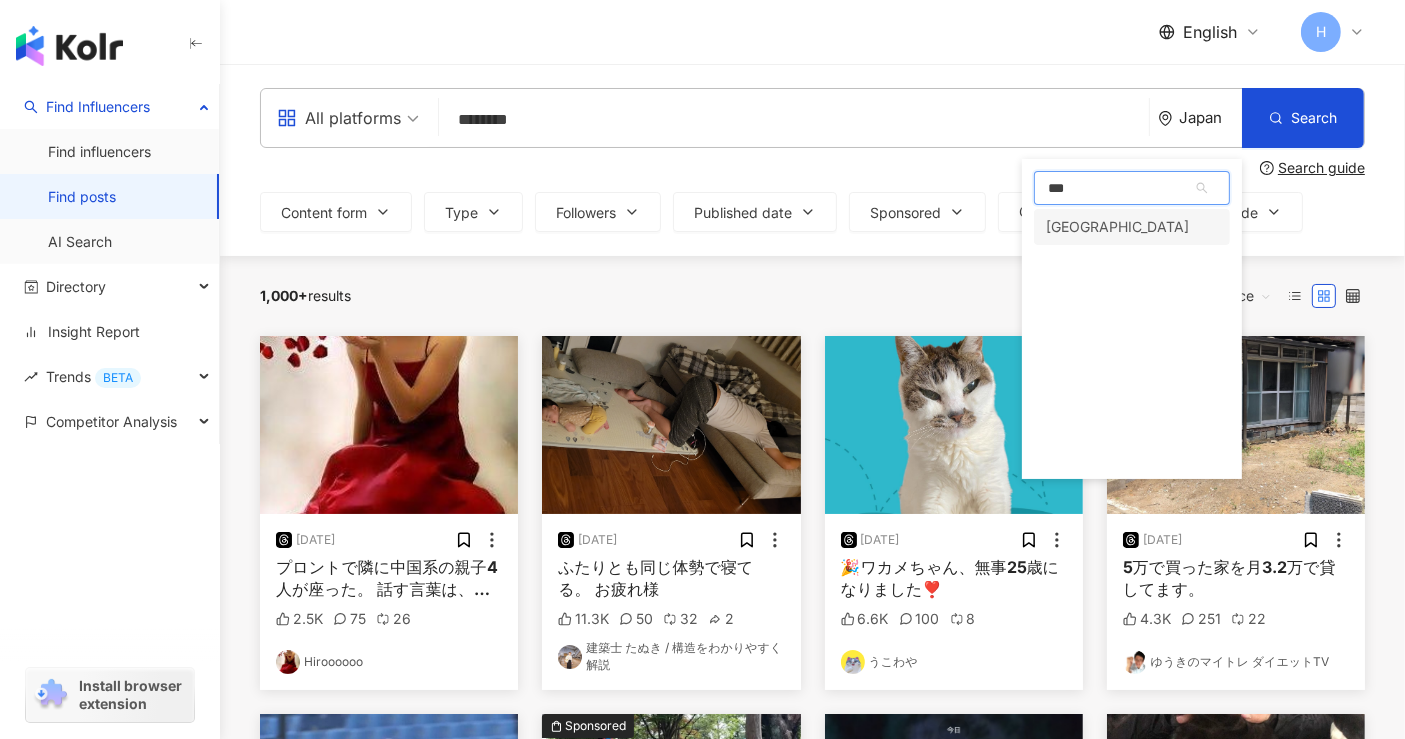 click on "[GEOGRAPHIC_DATA]" at bounding box center [1117, 227] 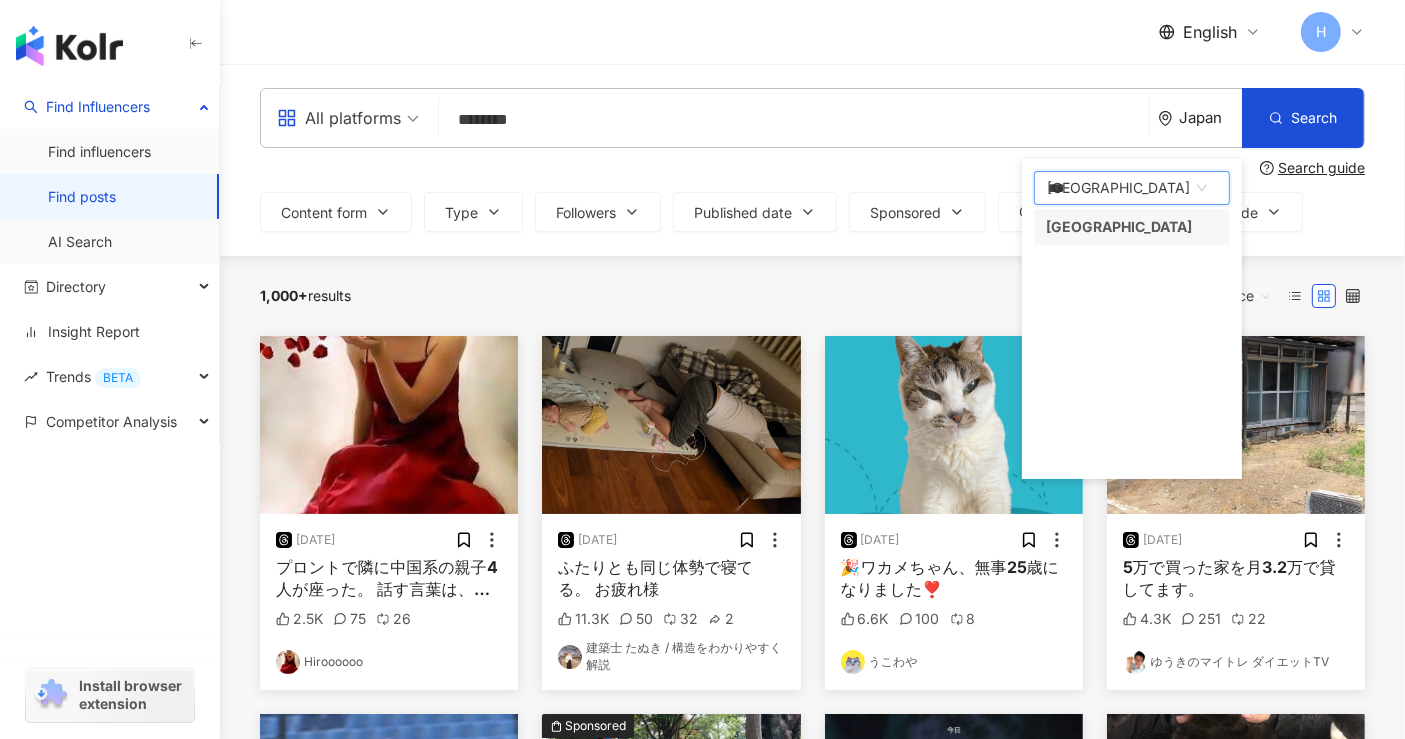 type 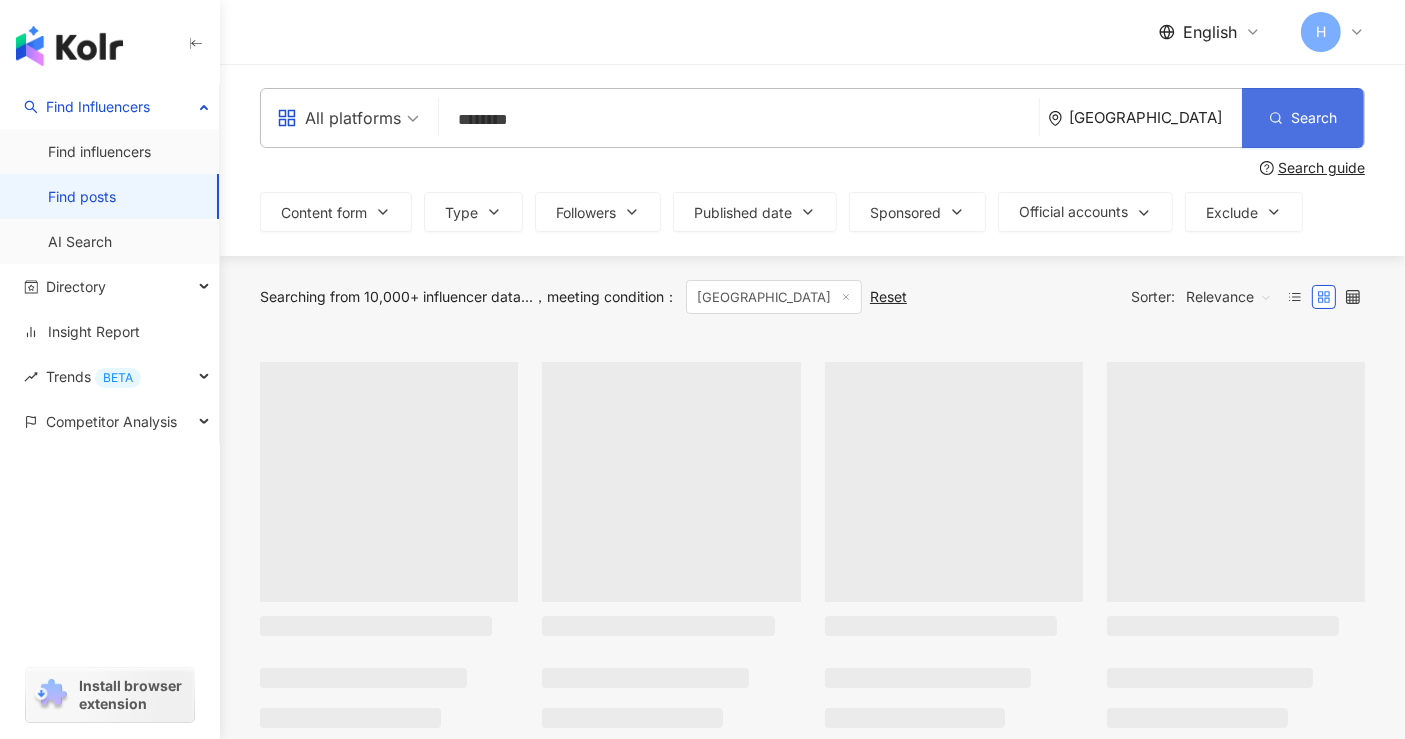 click on "Search" at bounding box center [1314, 118] 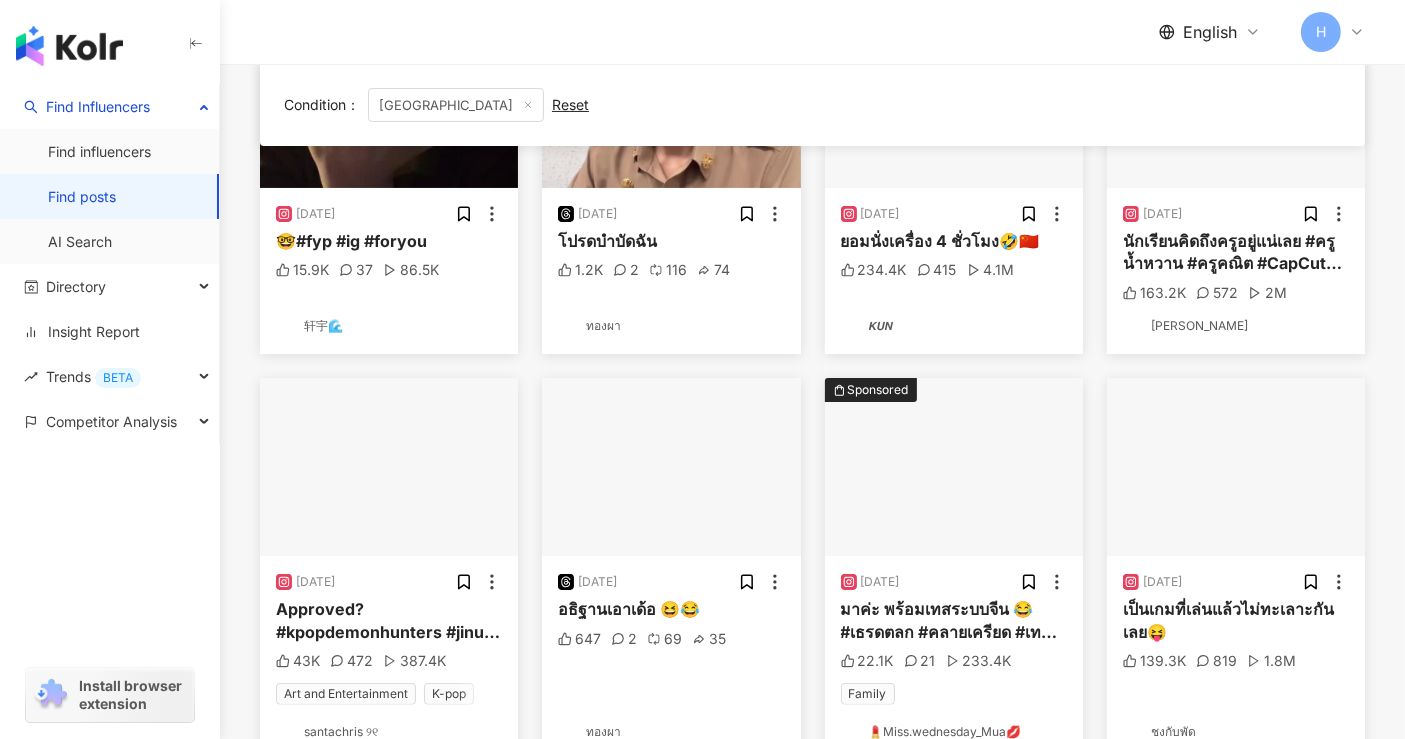 scroll, scrollTop: 444, scrollLeft: 0, axis: vertical 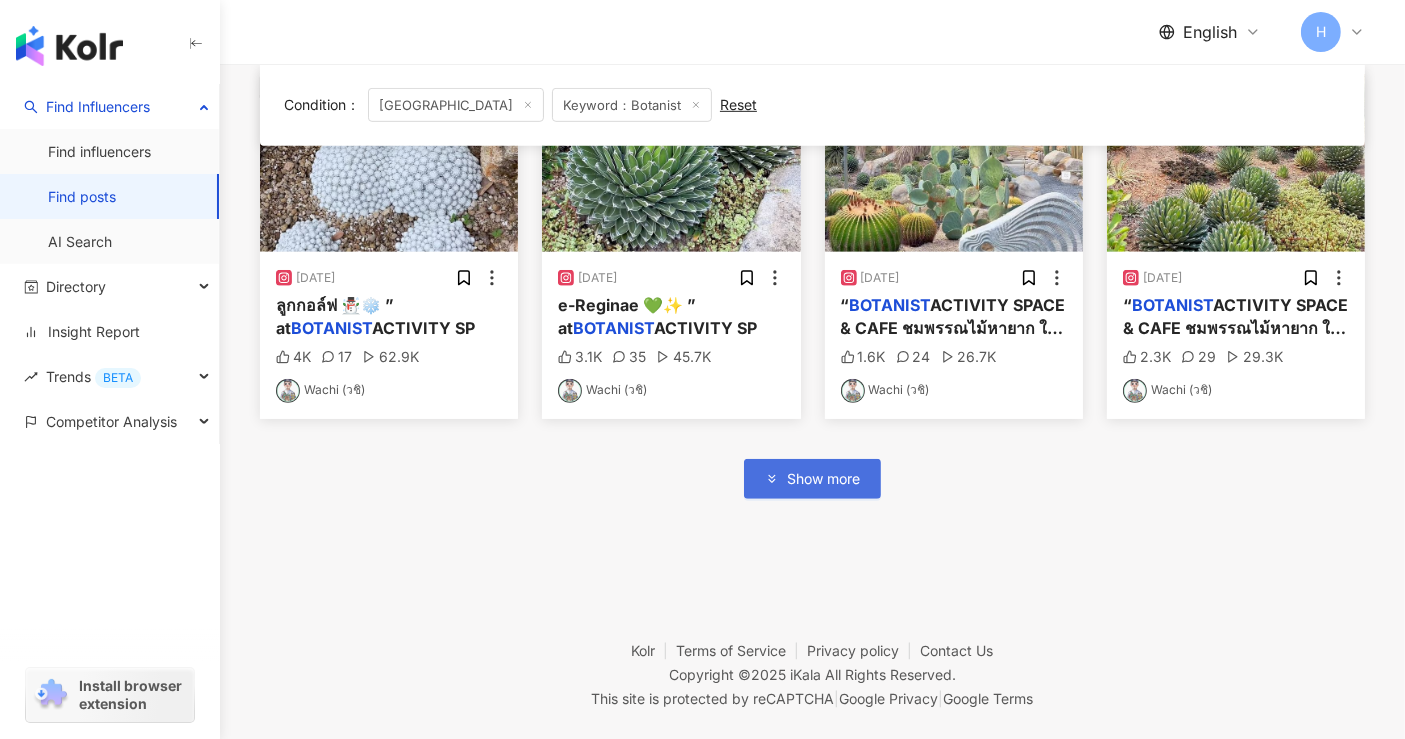 click on "Show more" at bounding box center (823, 479) 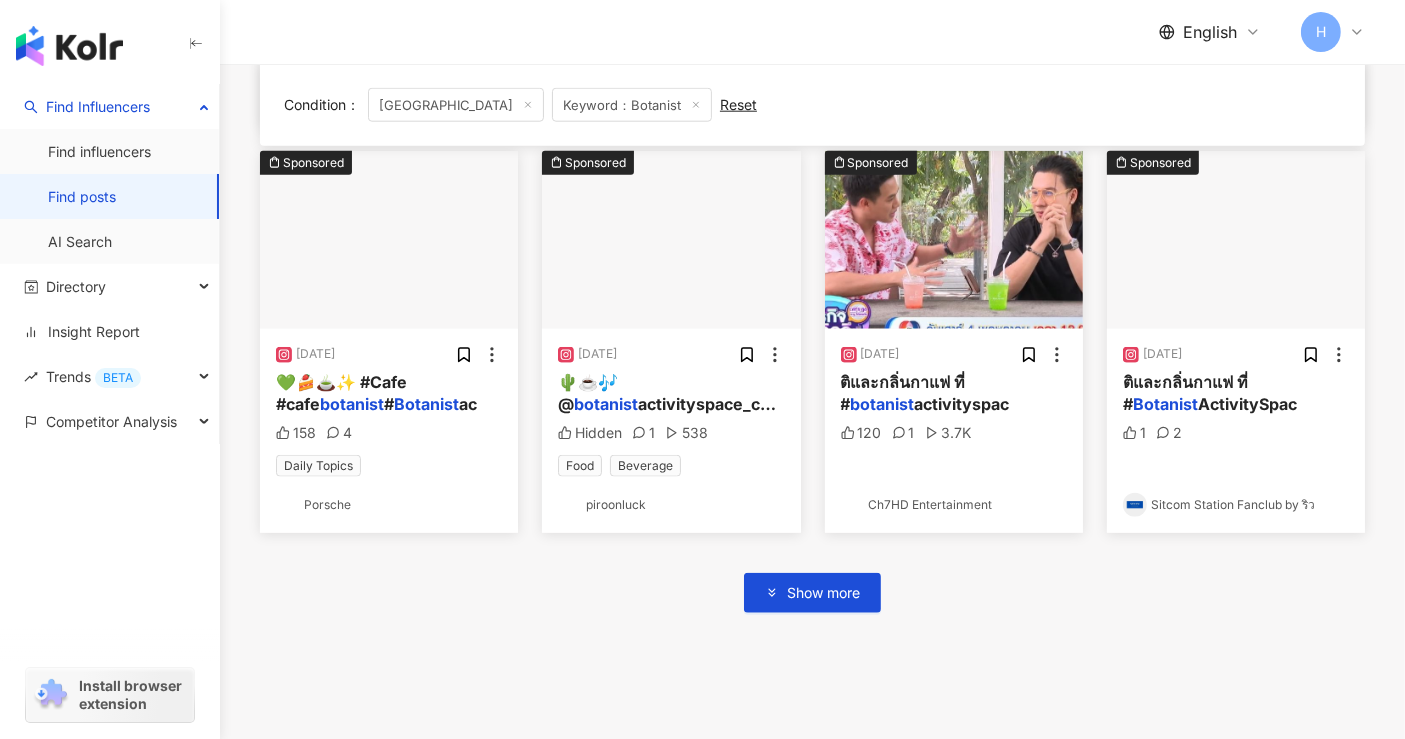 scroll, scrollTop: 2217, scrollLeft: 0, axis: vertical 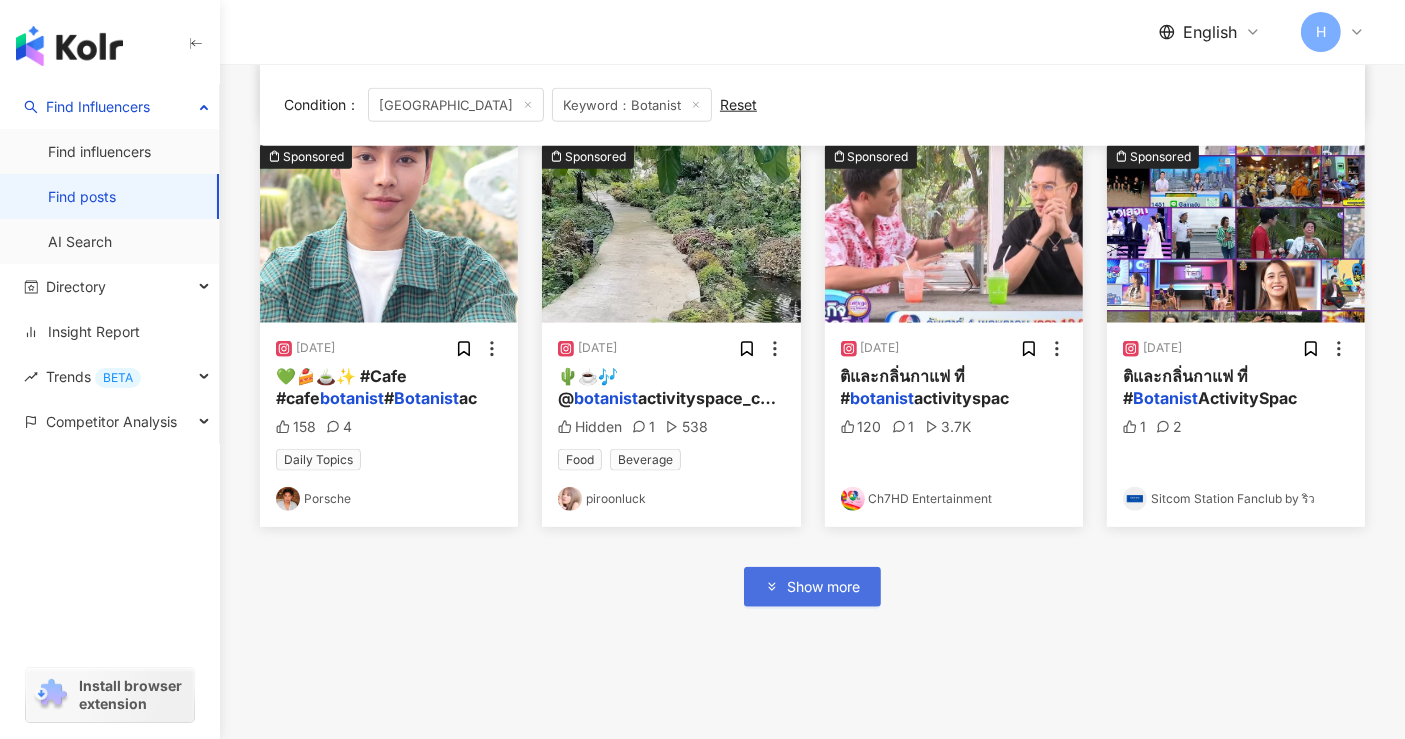 click on "Show more" at bounding box center (823, 587) 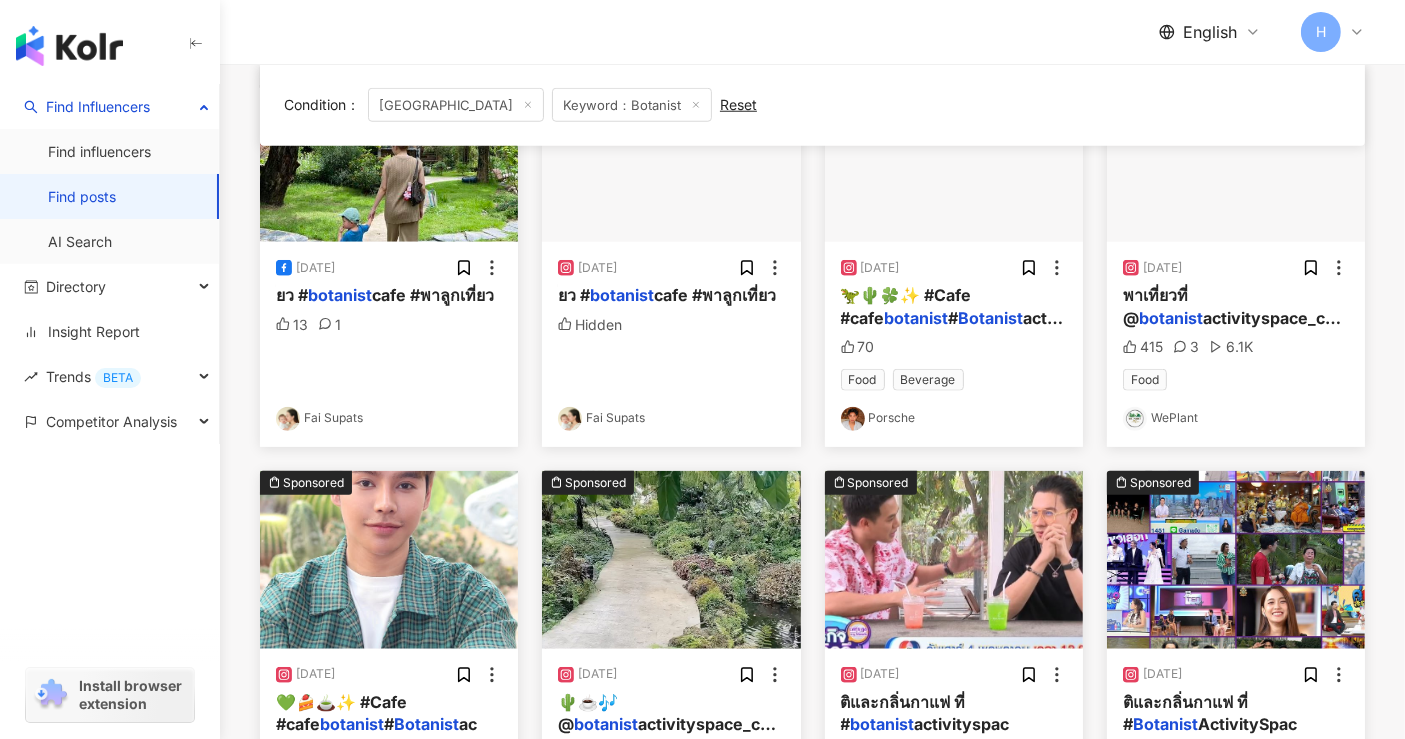 scroll, scrollTop: 1662, scrollLeft: 0, axis: vertical 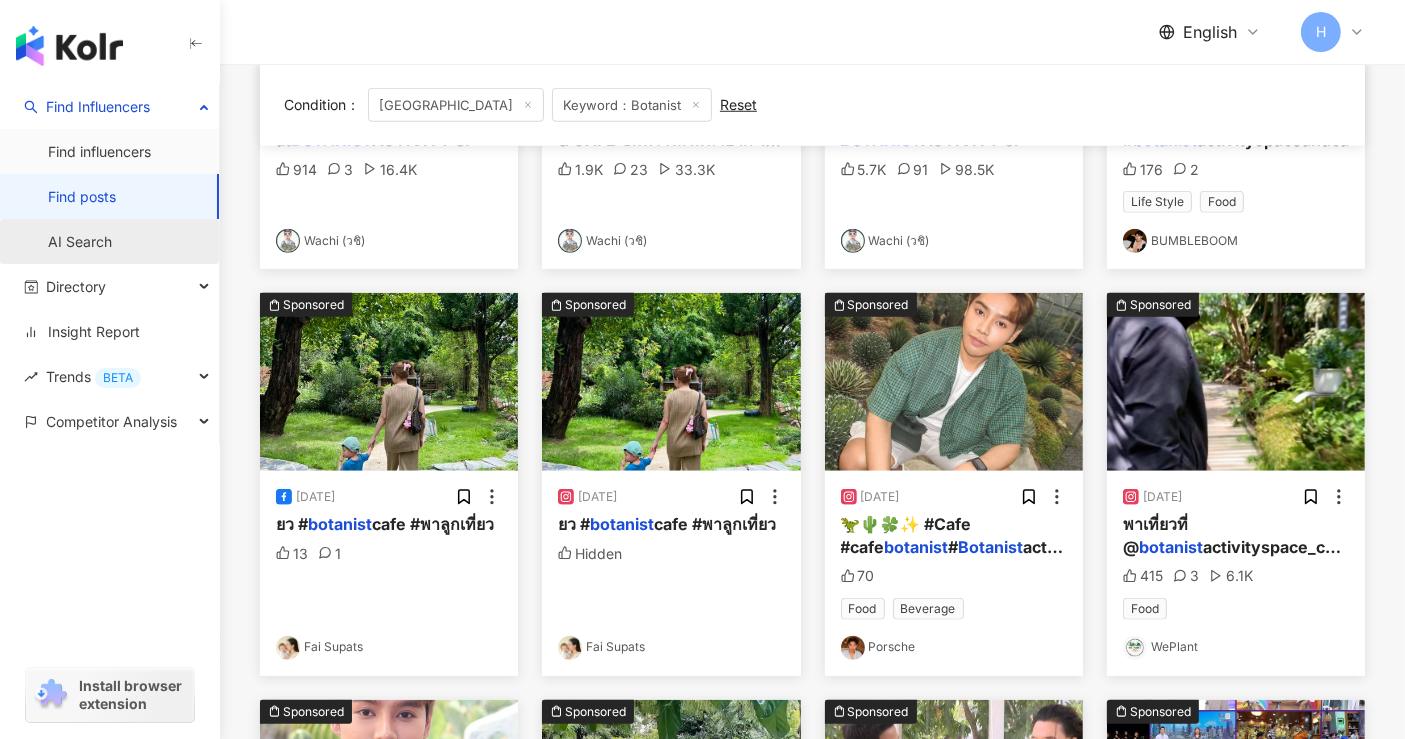 click on "AI Search" at bounding box center [80, 242] 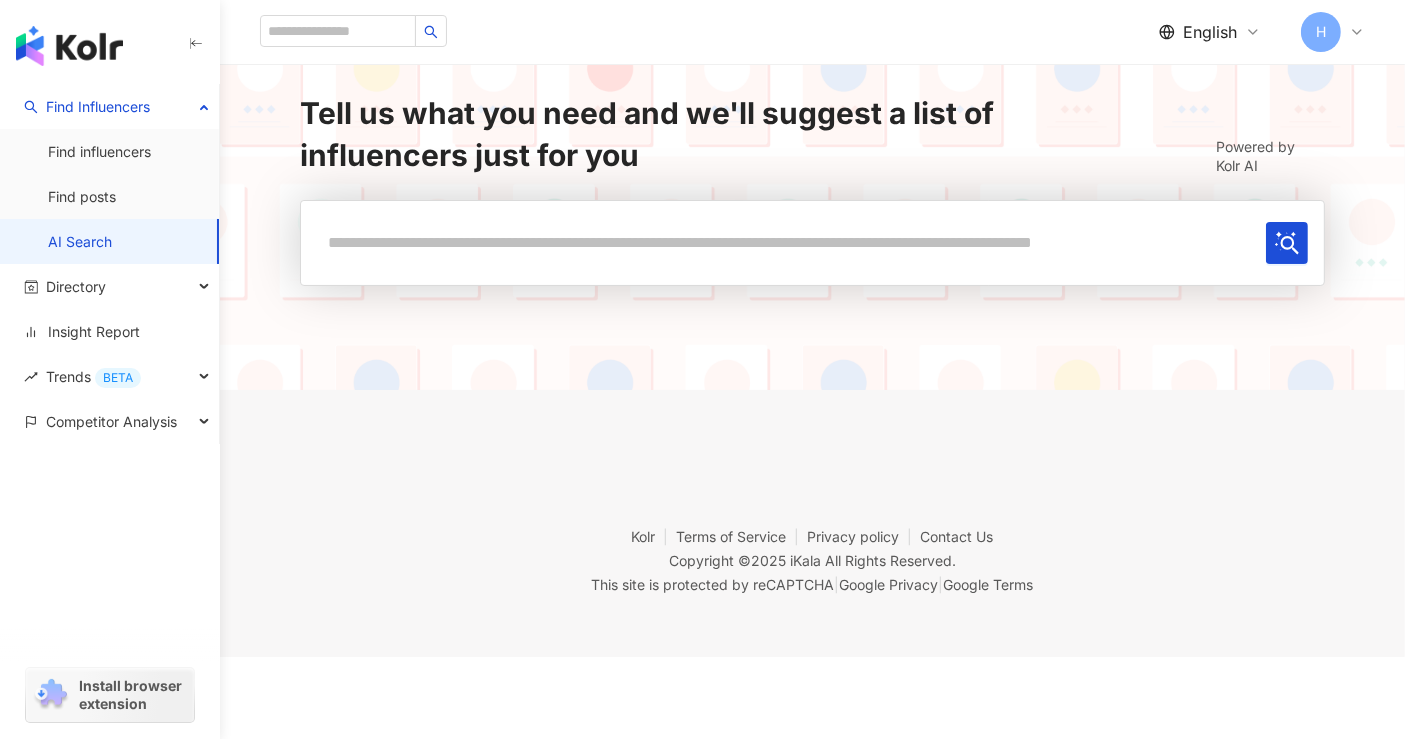 scroll, scrollTop: 0, scrollLeft: 0, axis: both 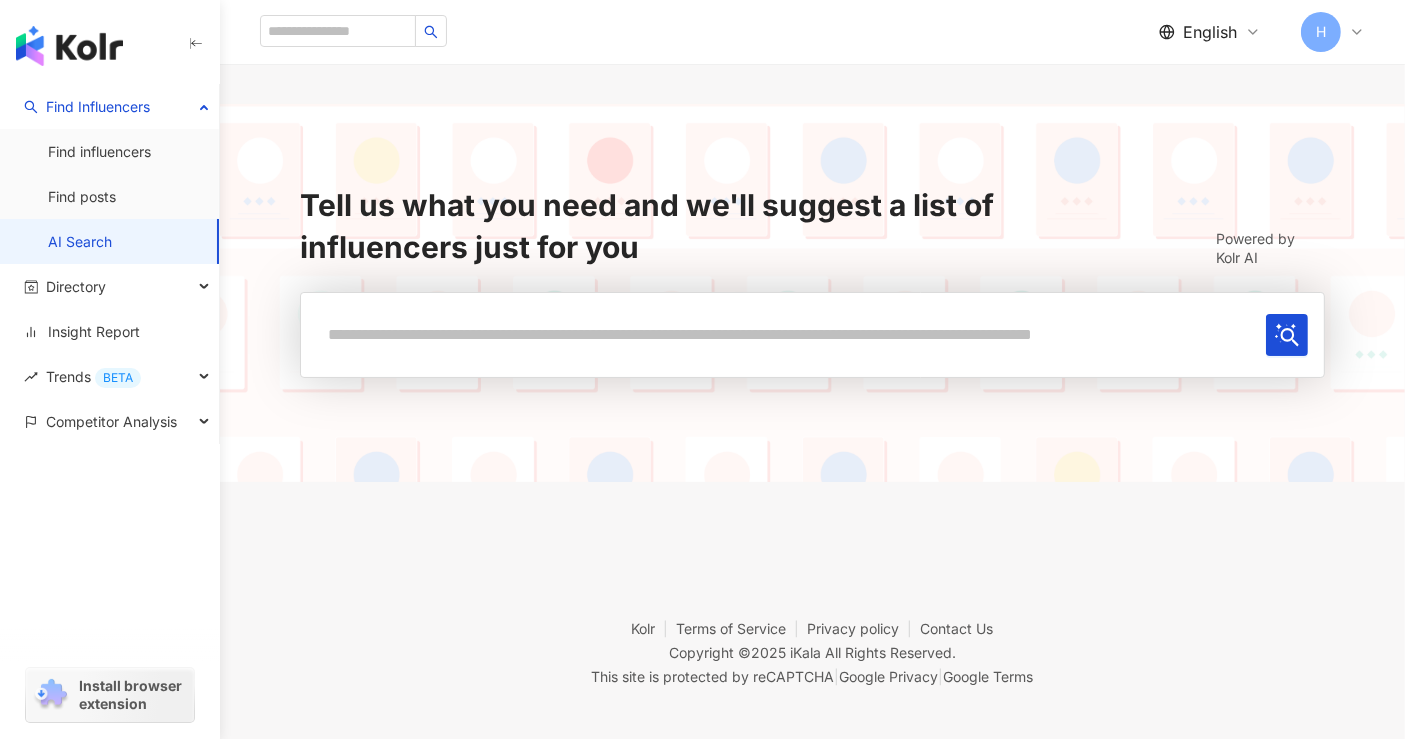 click at bounding box center [787, 334] 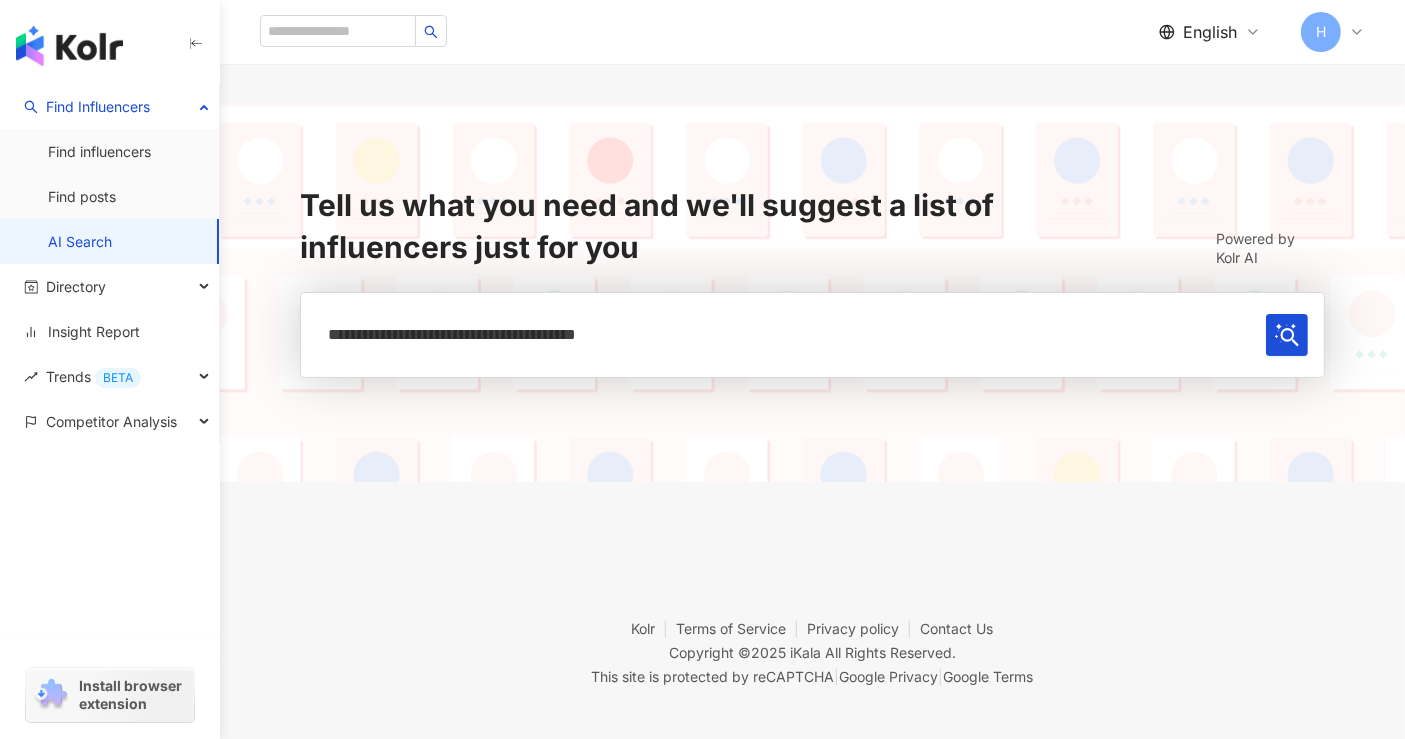 drag, startPoint x: 430, startPoint y: 334, endPoint x: 982, endPoint y: 362, distance: 552.7097 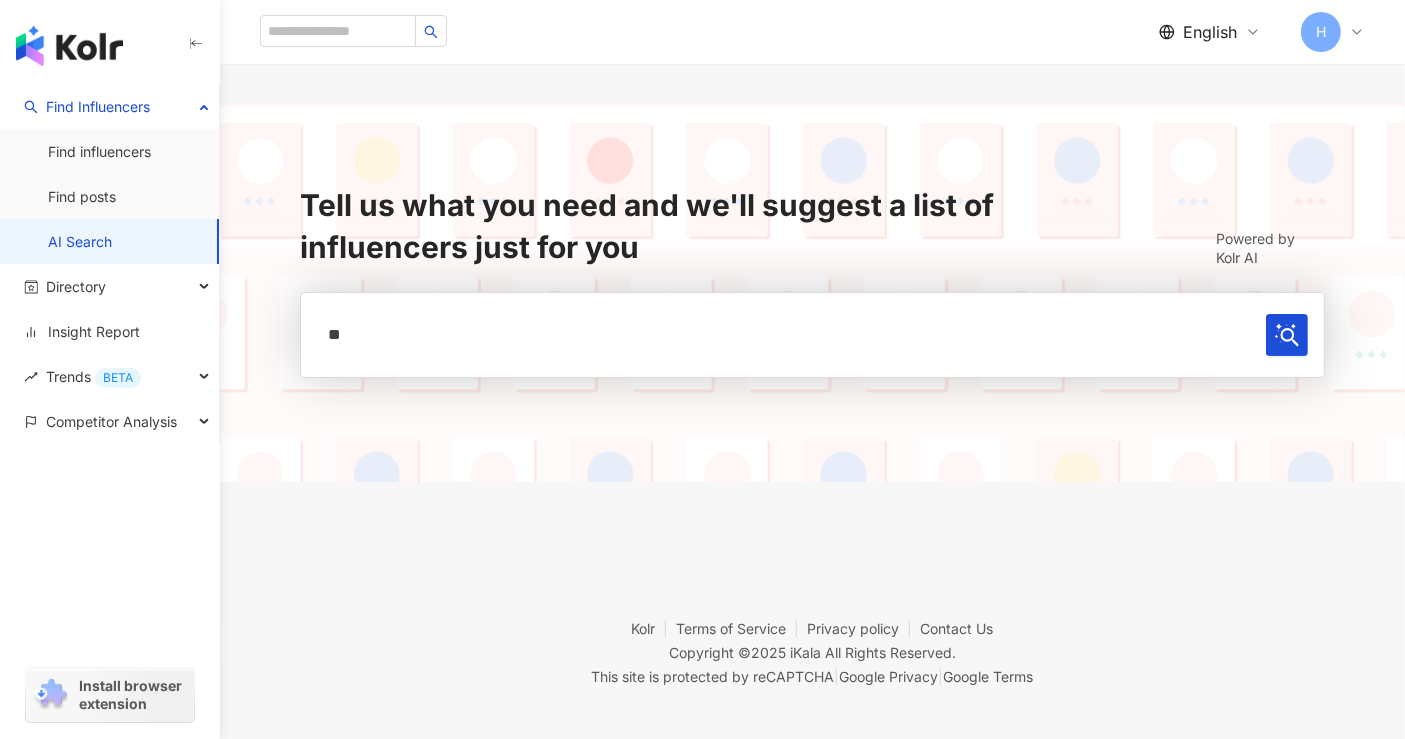 type on "*" 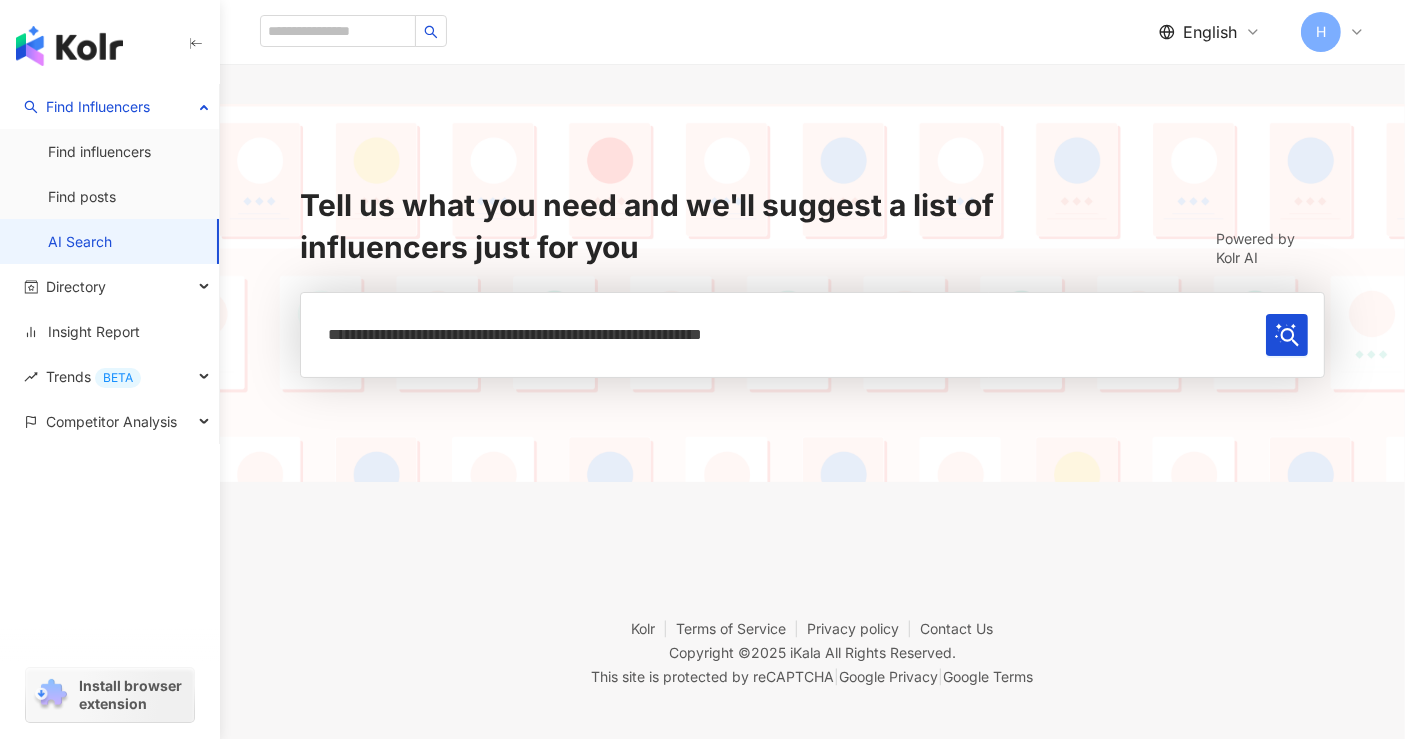 click on "**********" at bounding box center [787, 334] 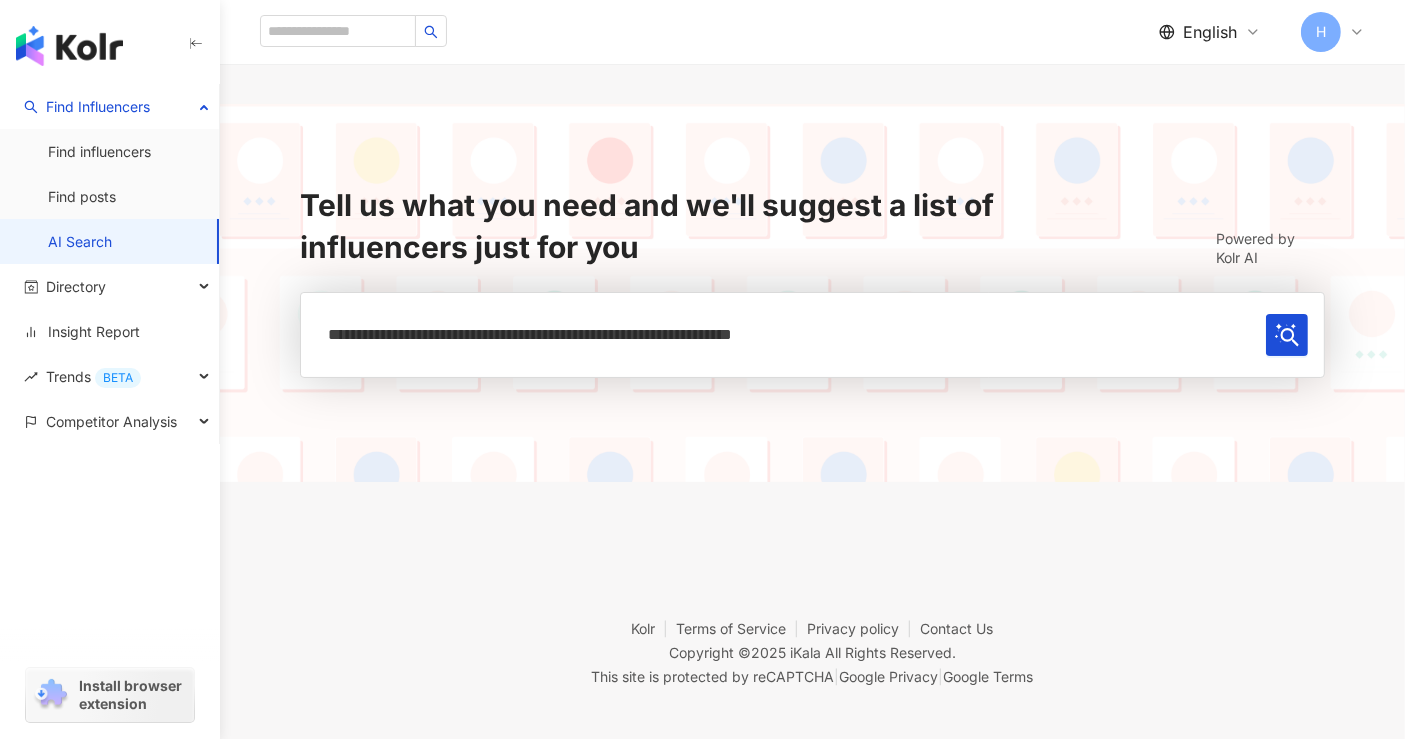click on "**********" at bounding box center [787, 334] 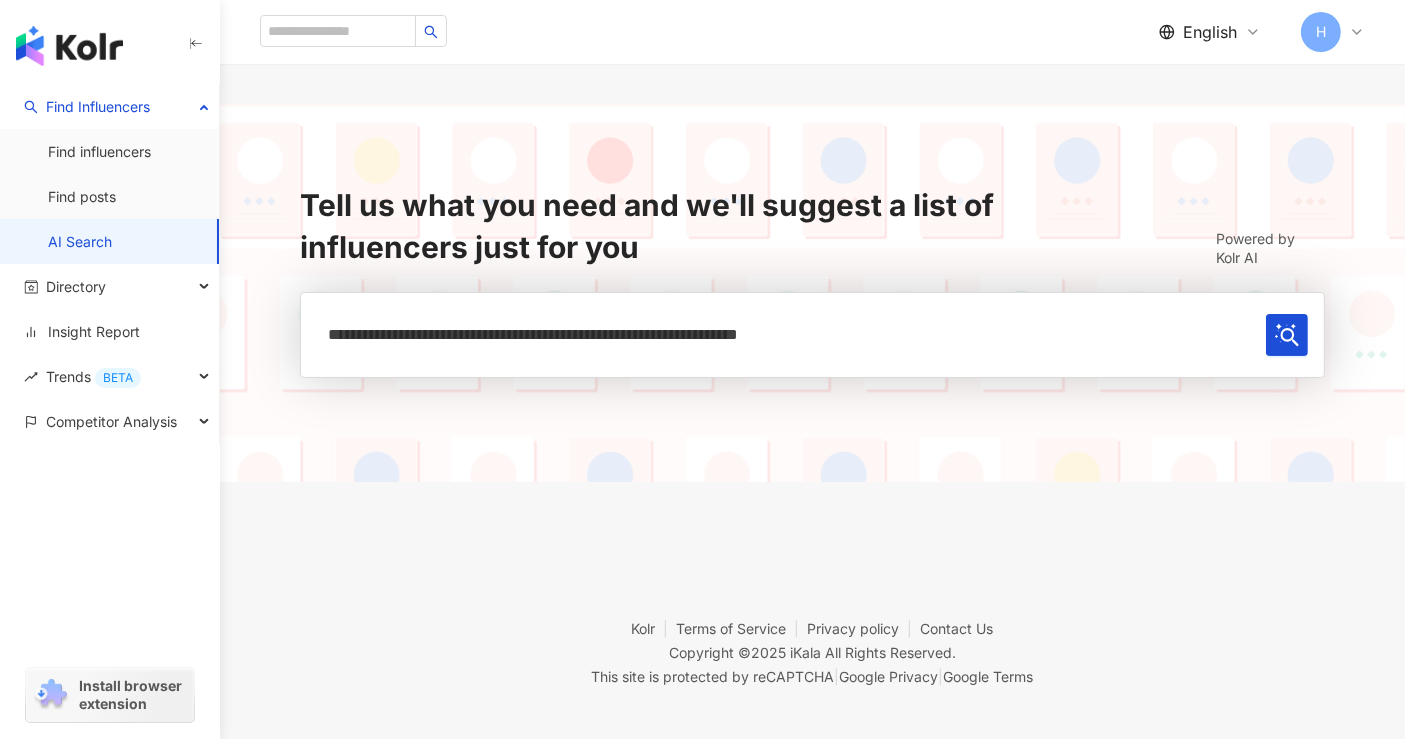 click on "**********" at bounding box center [787, 334] 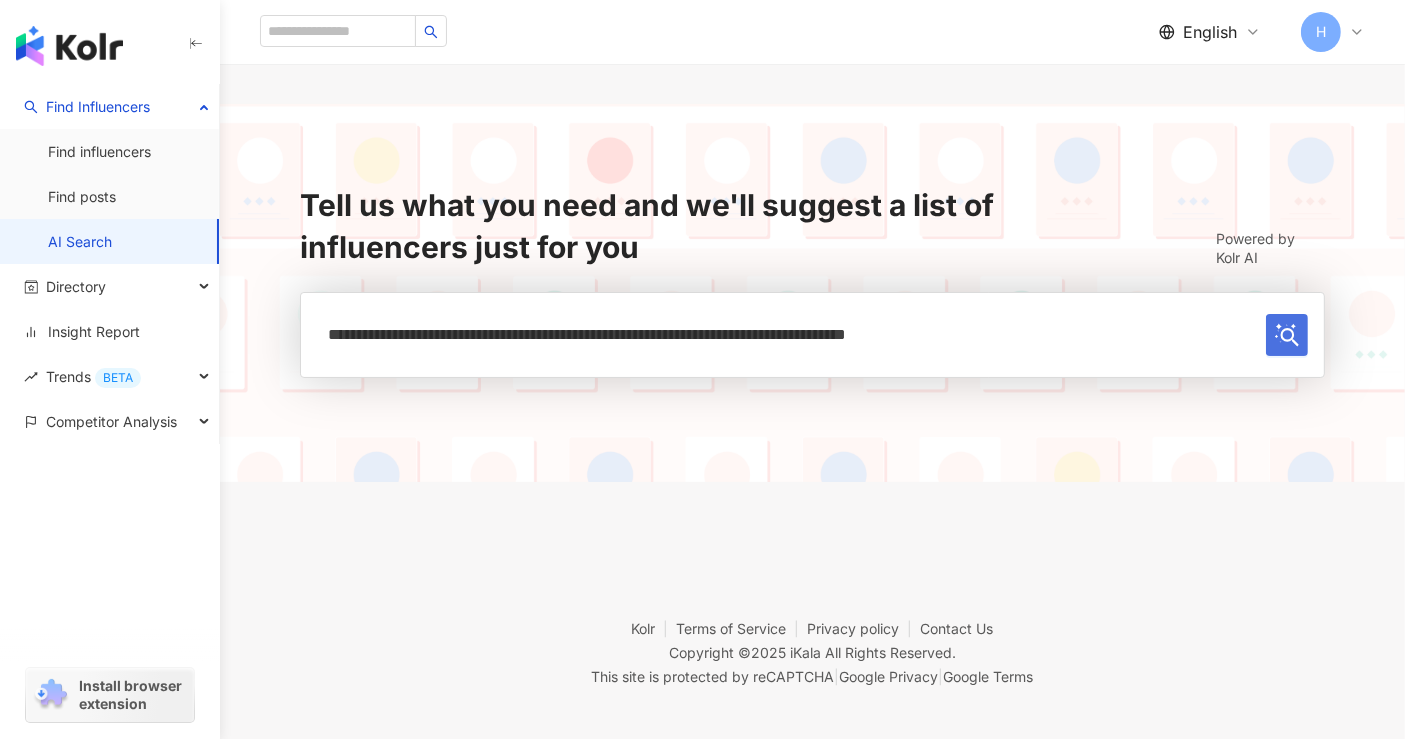 click 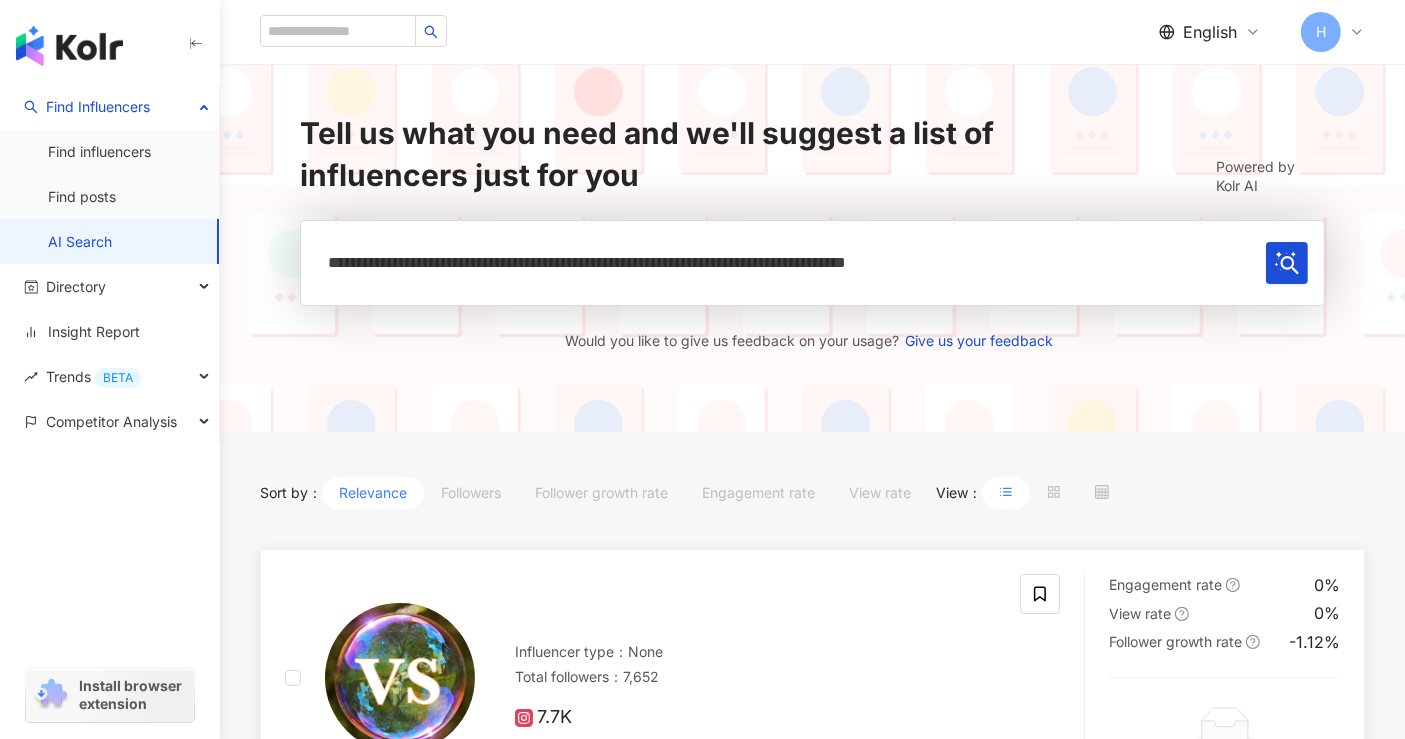 scroll, scrollTop: 0, scrollLeft: 0, axis: both 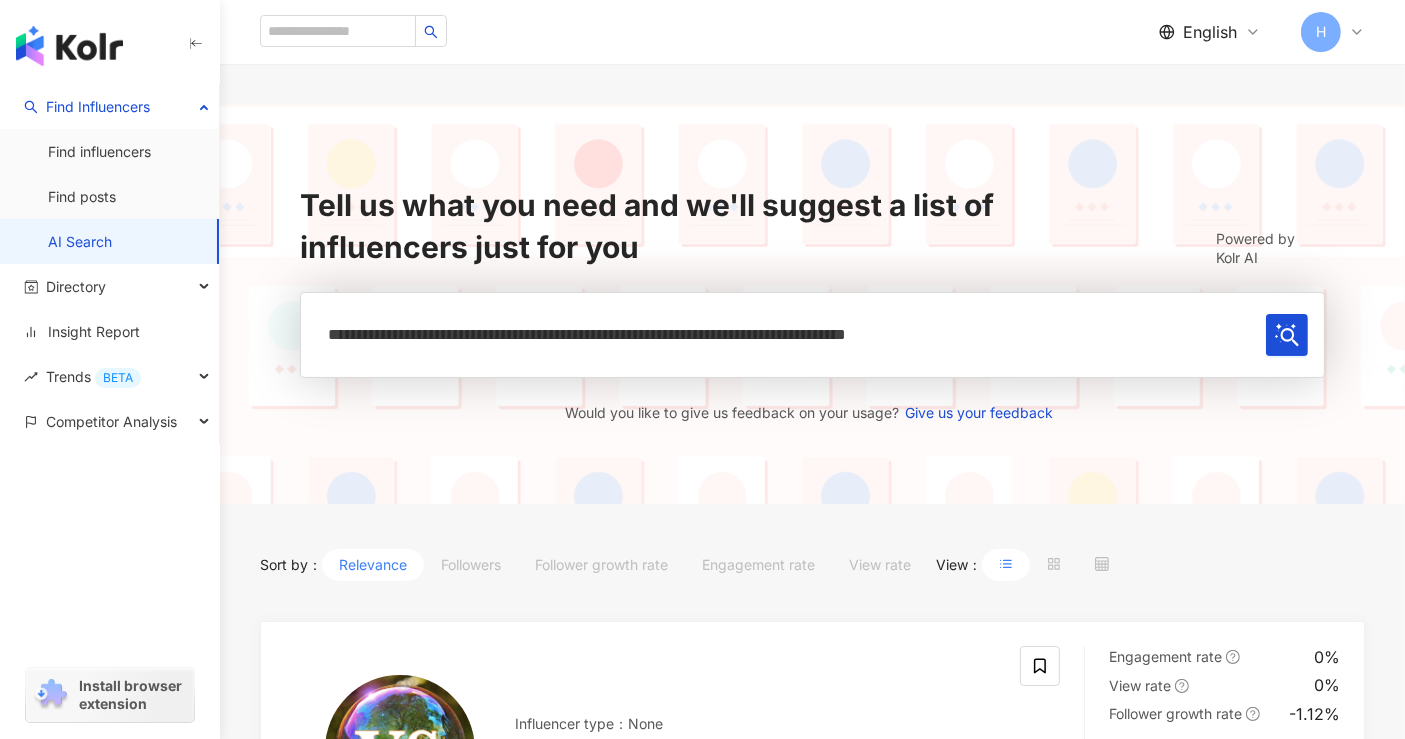 click on "**********" at bounding box center [787, 334] 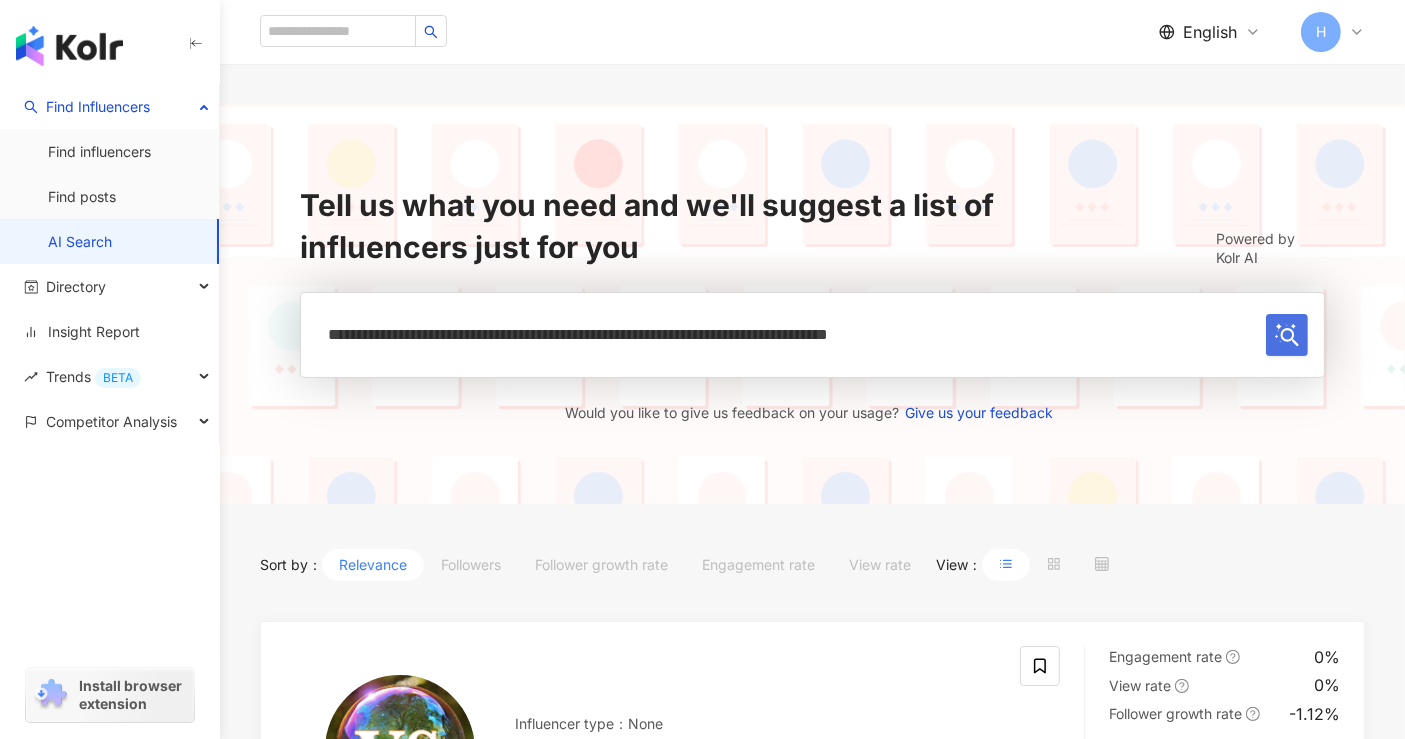 click 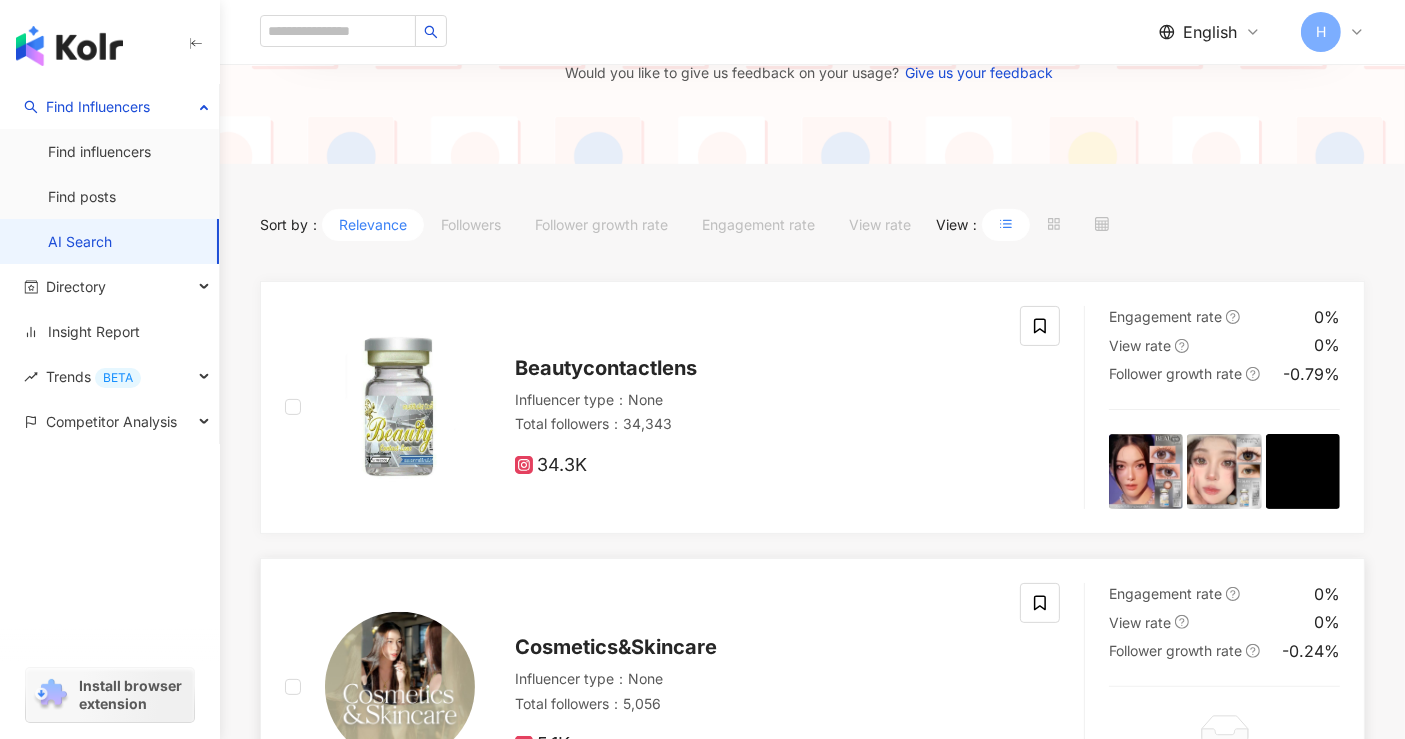 scroll, scrollTop: 333, scrollLeft: 0, axis: vertical 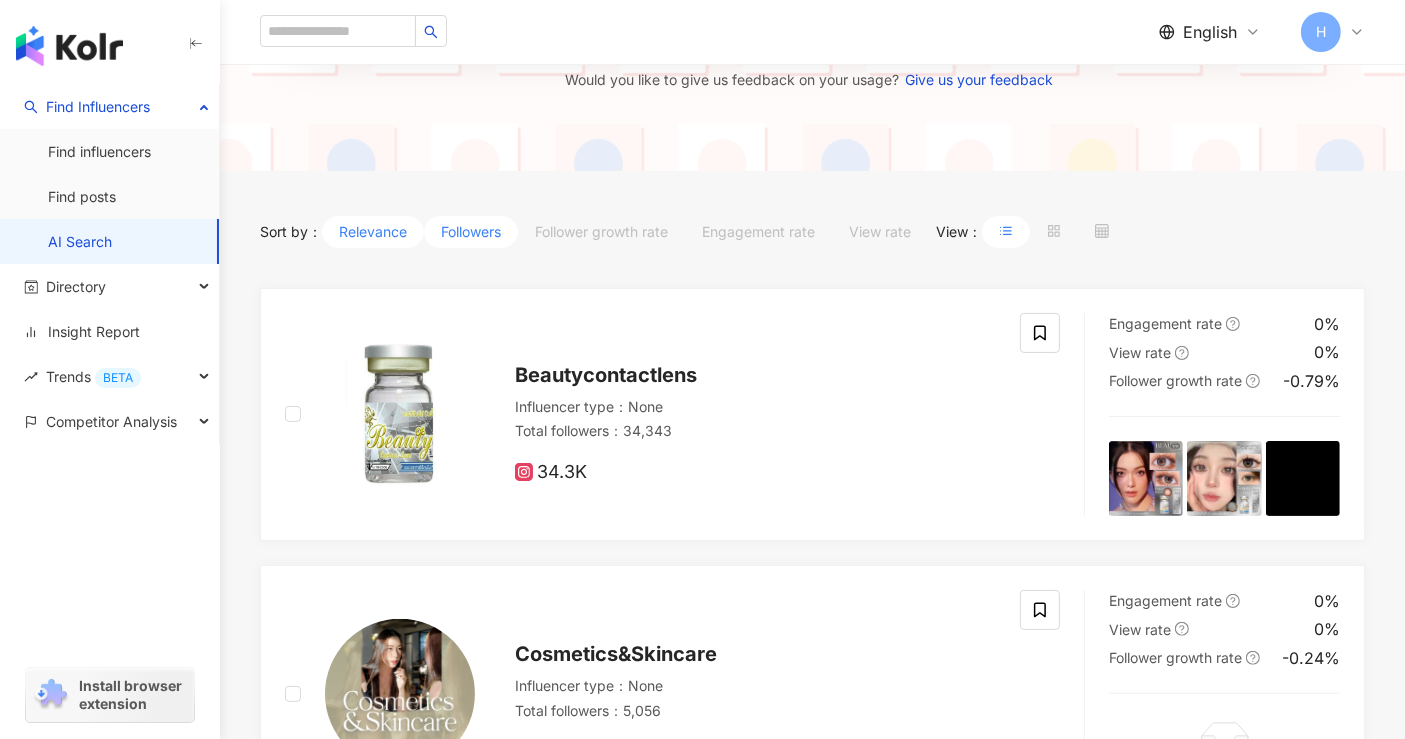 click on "Followers" at bounding box center (471, 232) 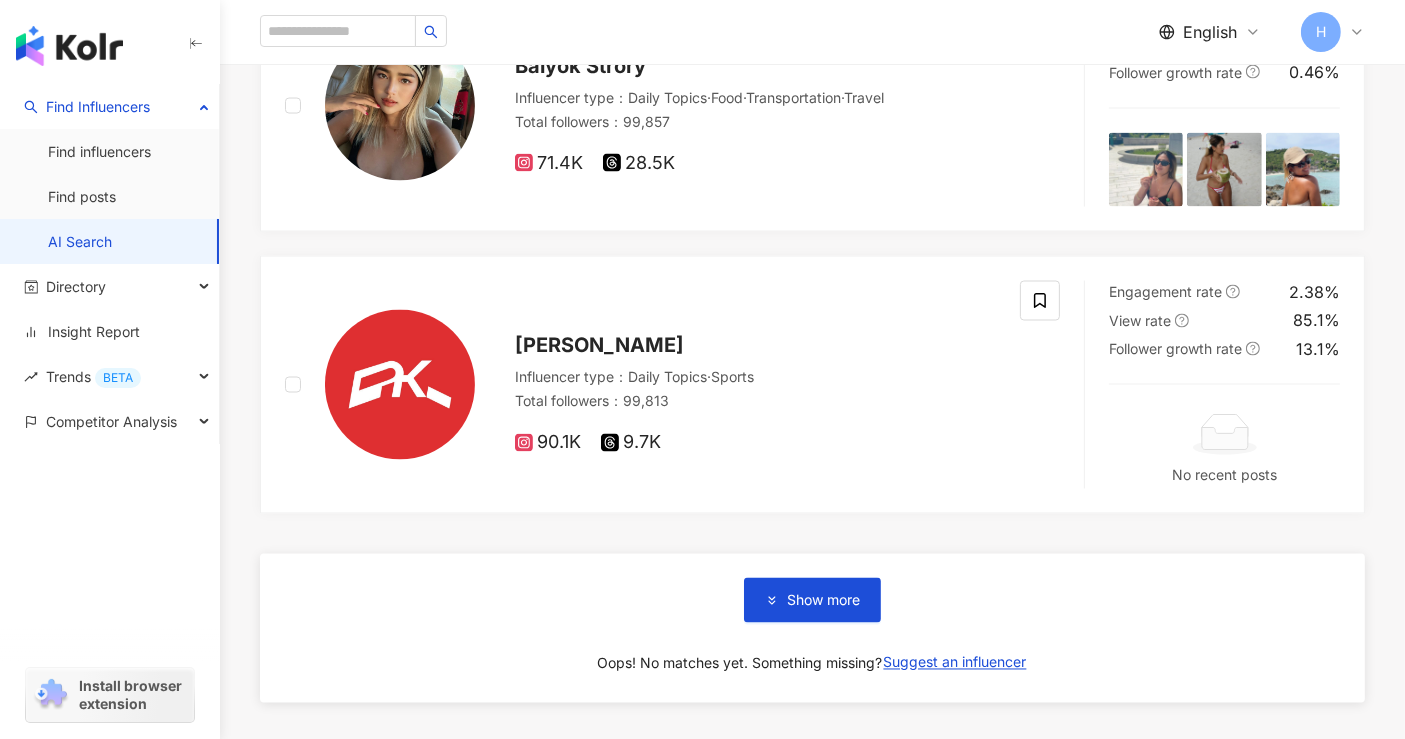 scroll, scrollTop: 3444, scrollLeft: 0, axis: vertical 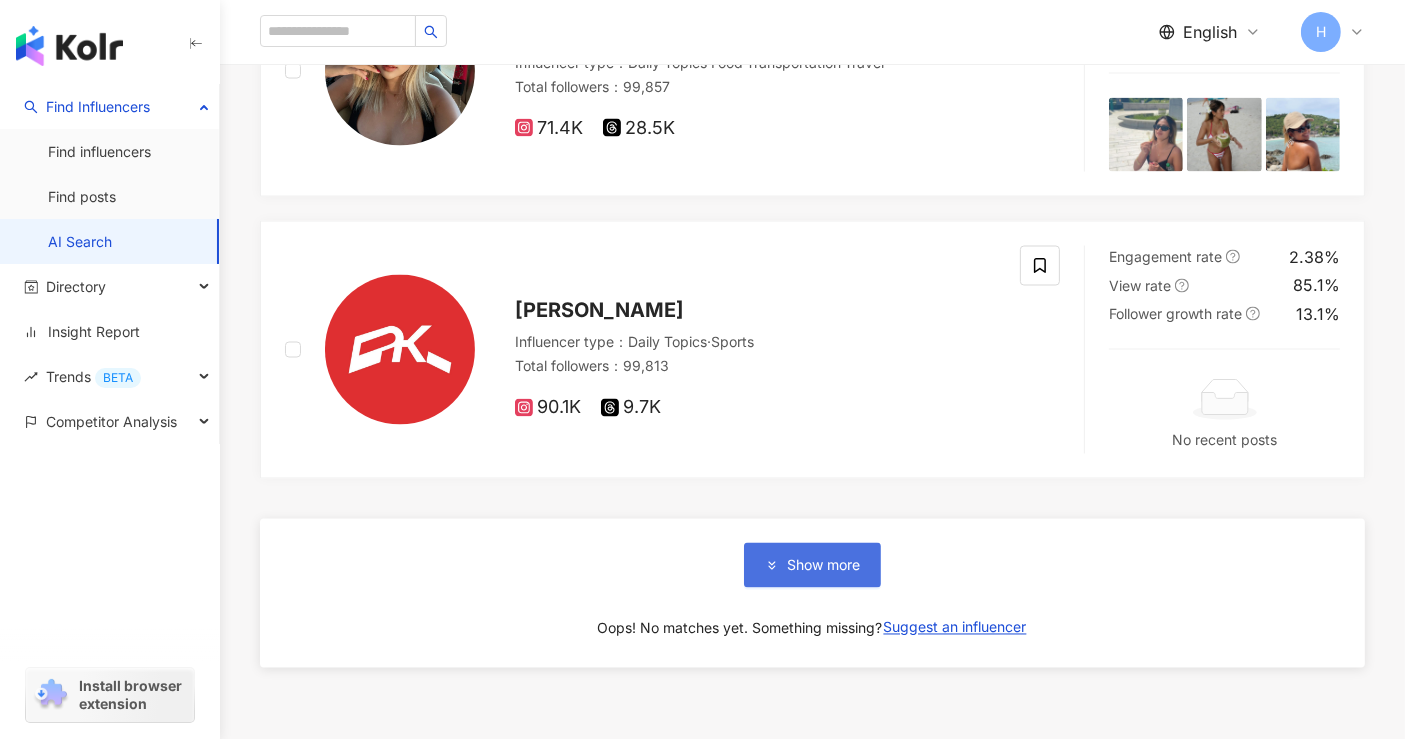 click on "Show more" at bounding box center (812, 565) 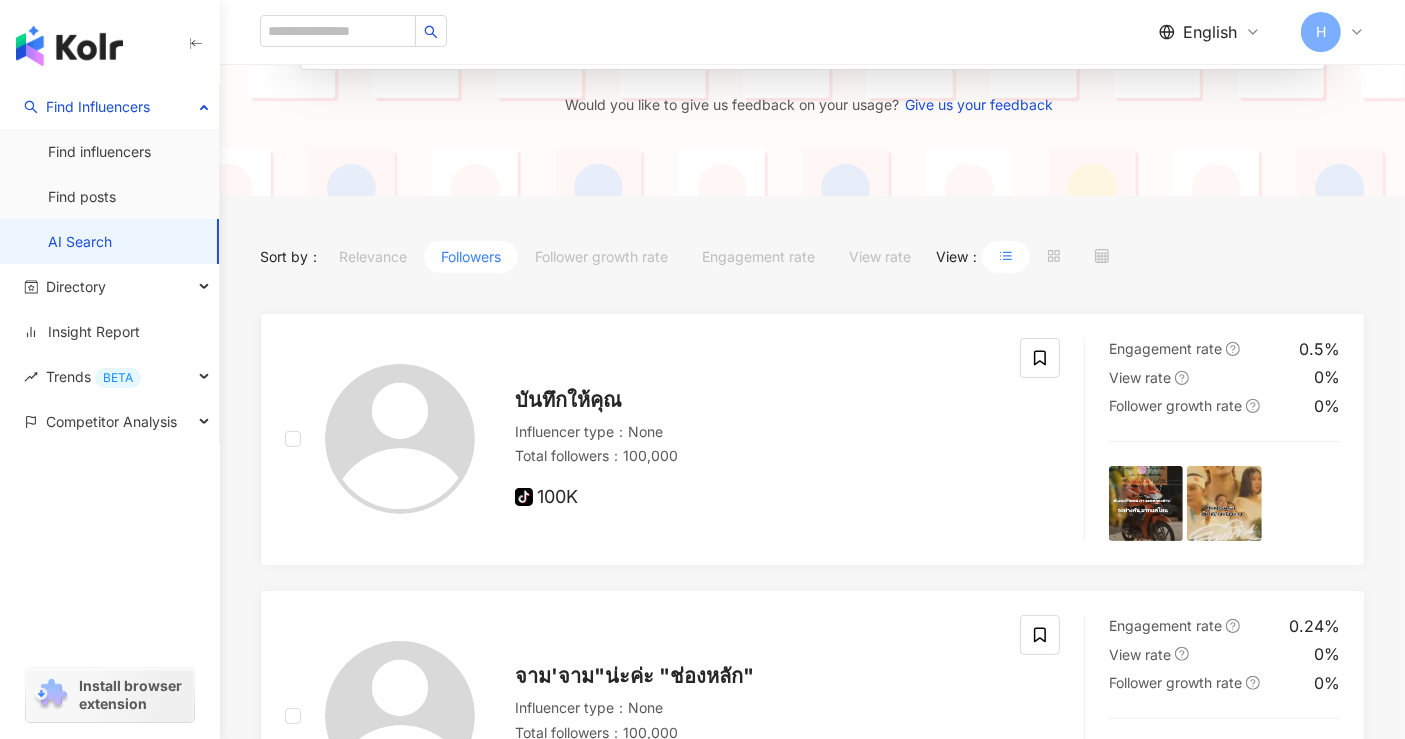 scroll, scrollTop: 0, scrollLeft: 0, axis: both 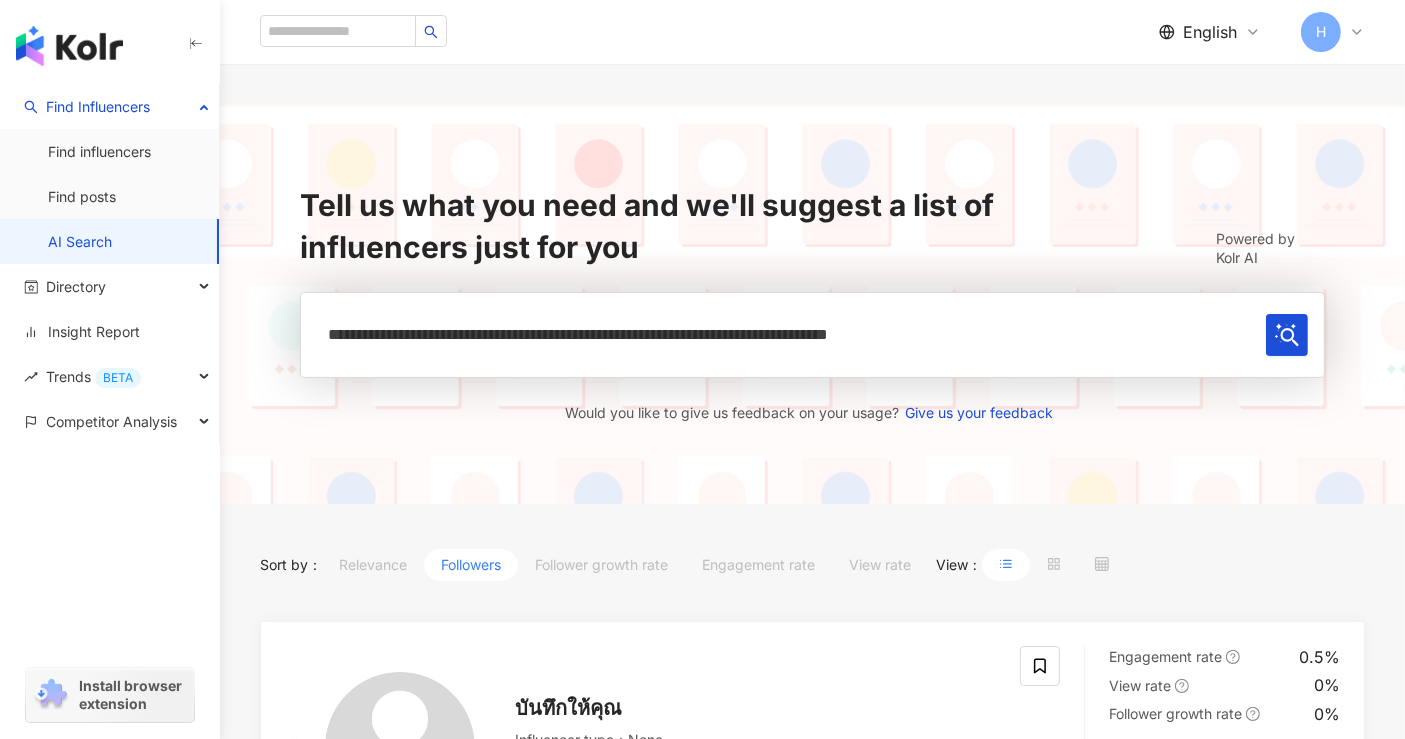 click on "**********" at bounding box center [812, 335] 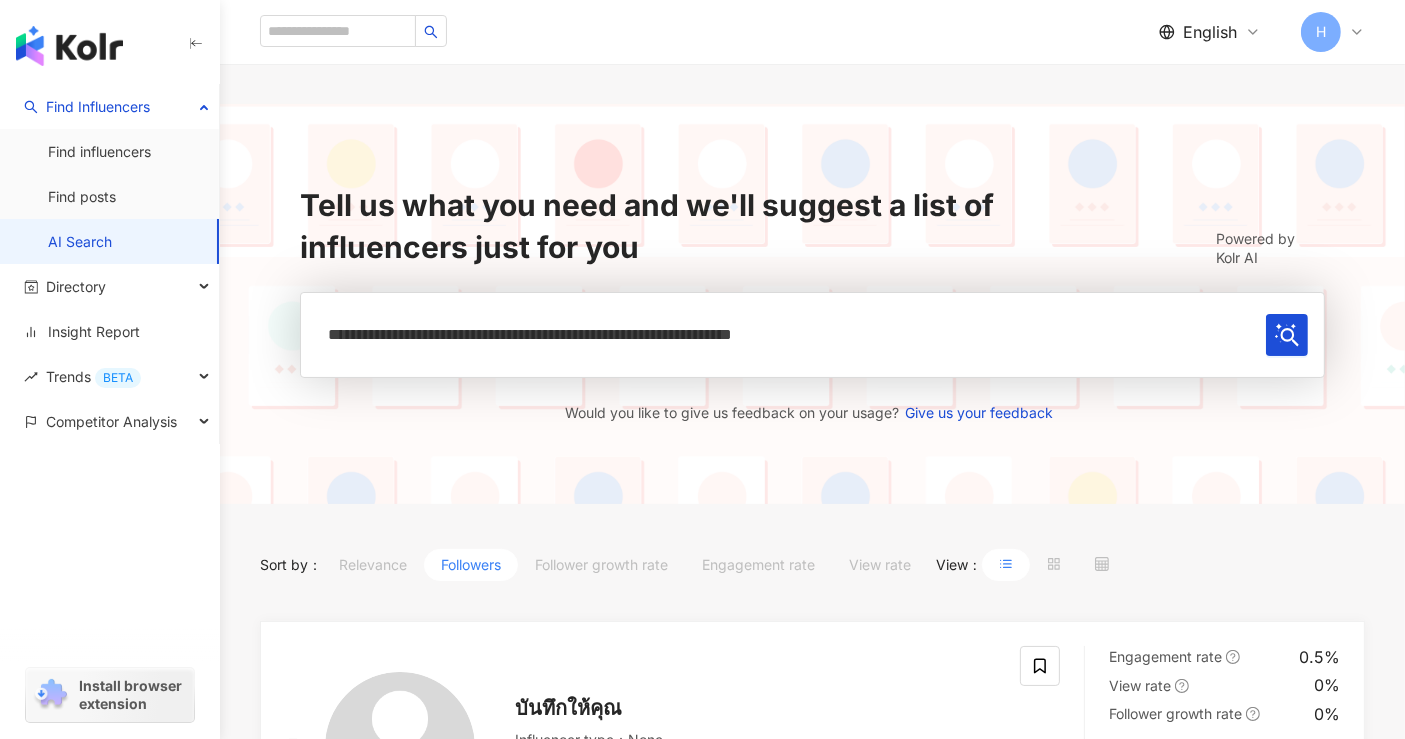 type on "**********" 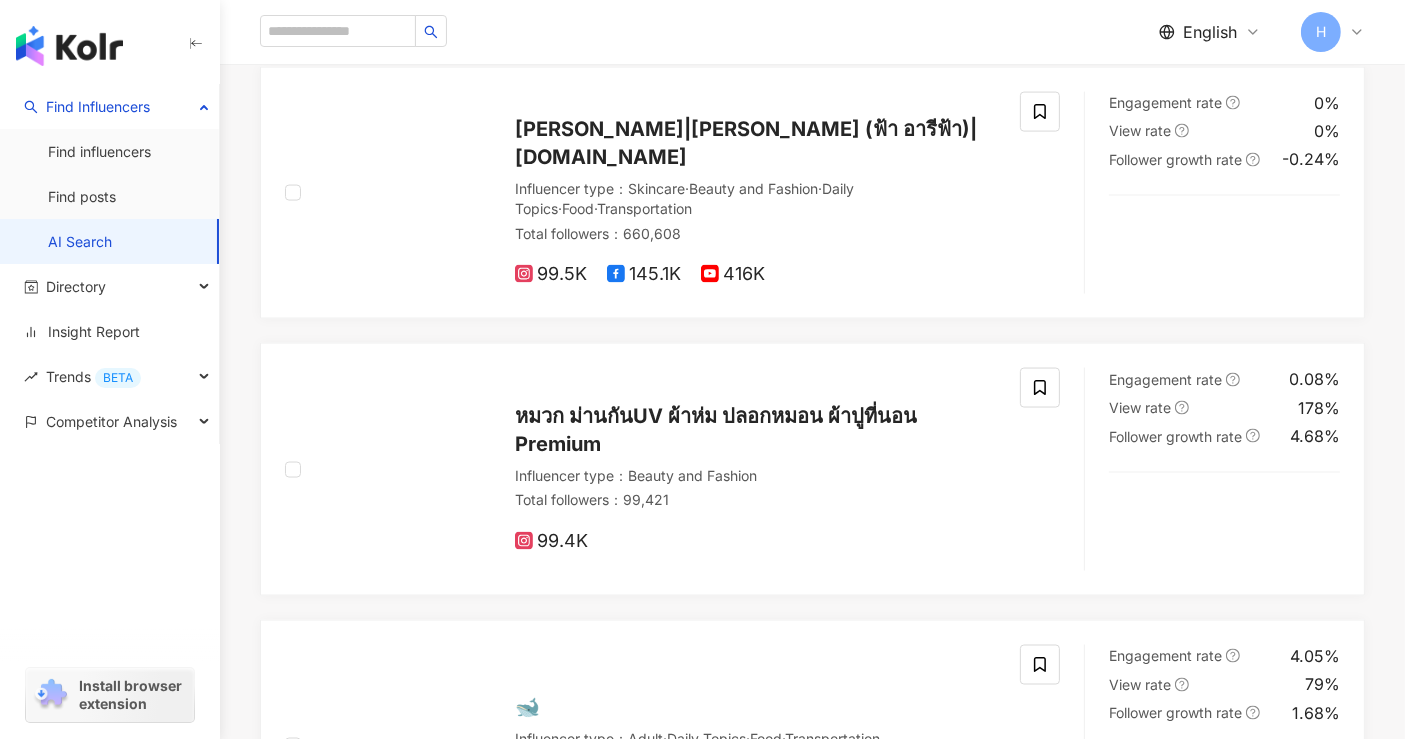 scroll, scrollTop: 3000, scrollLeft: 0, axis: vertical 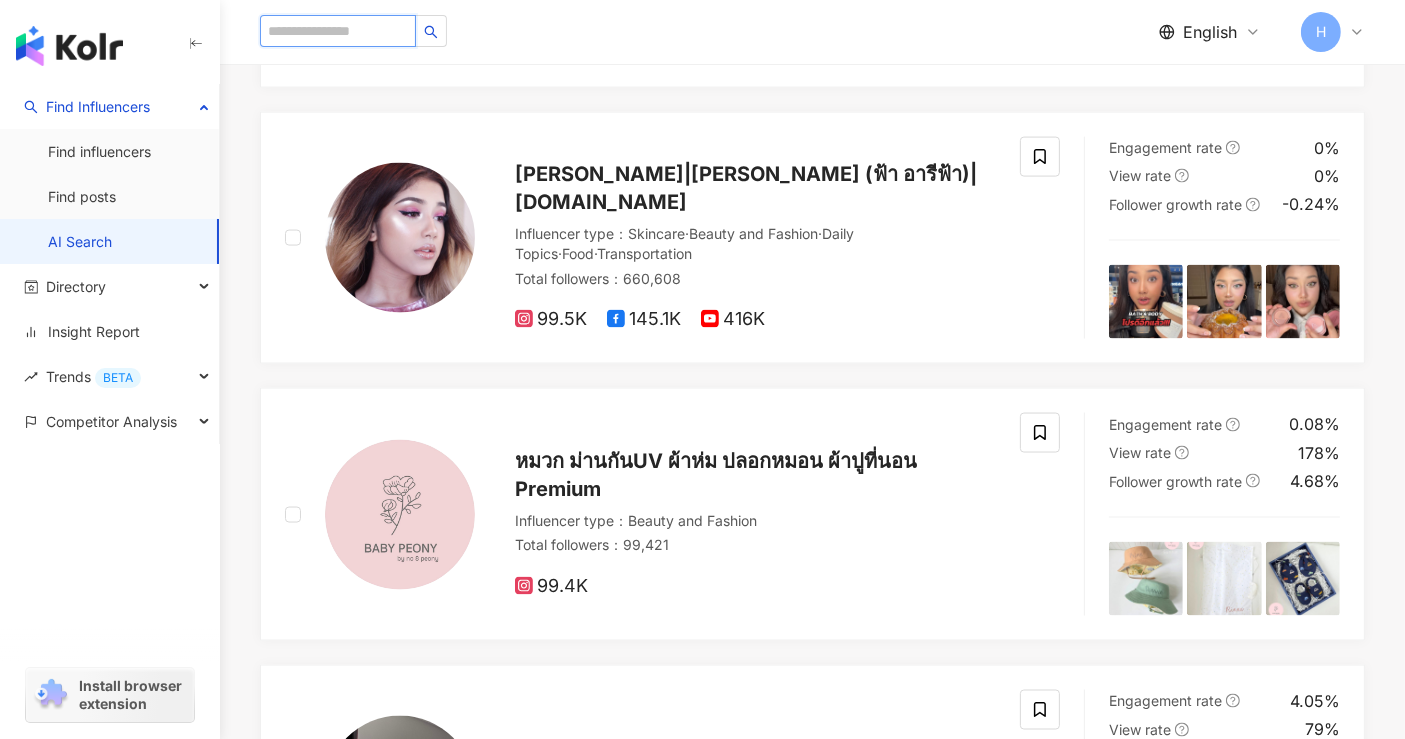 click at bounding box center (338, 31) 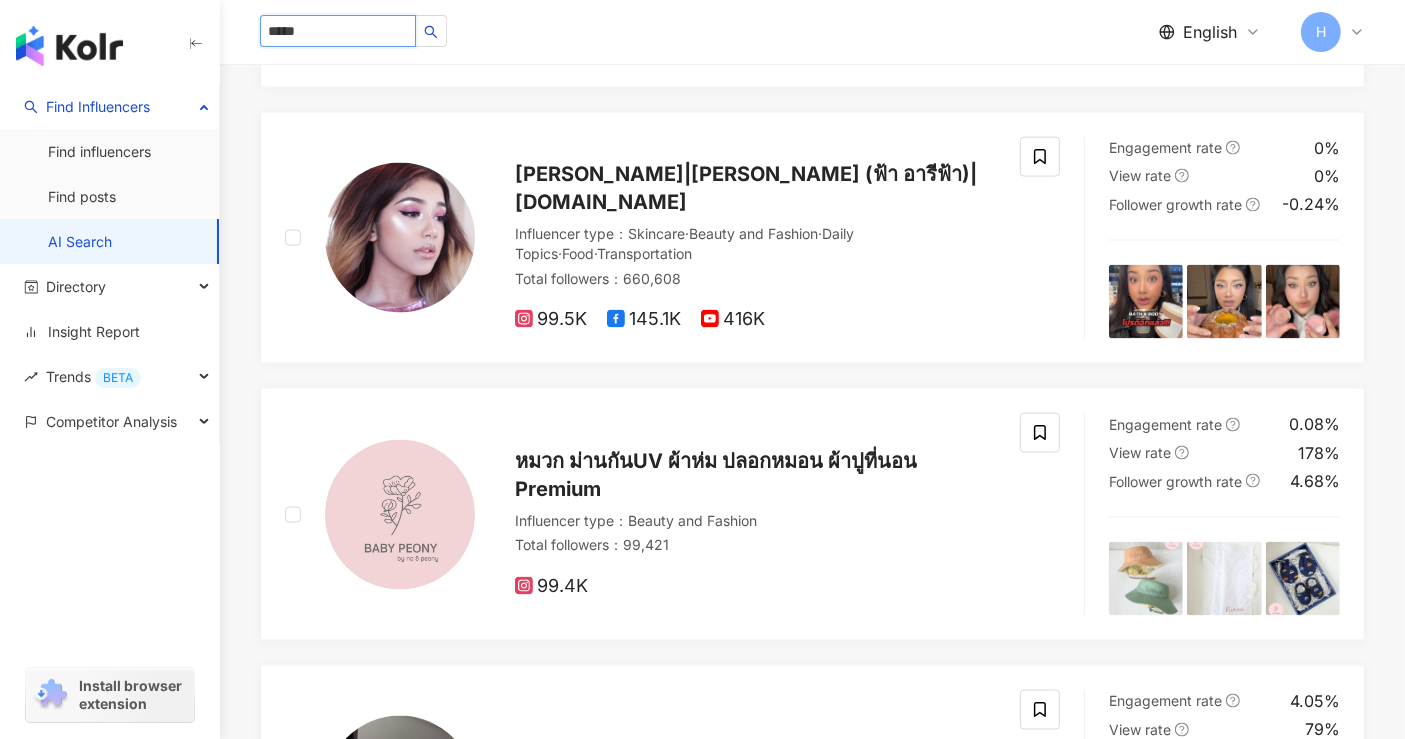 type on "******" 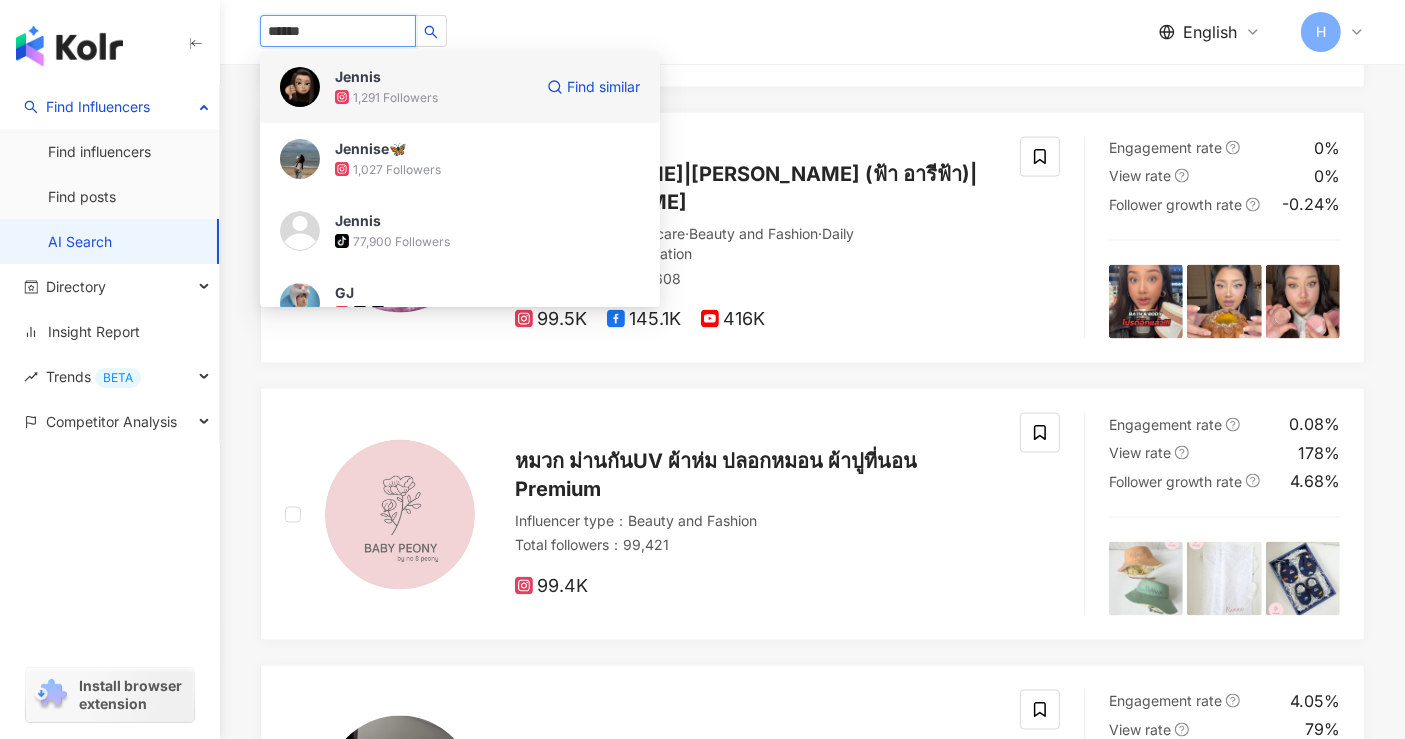 click on "1,291   Followers" at bounding box center [395, 97] 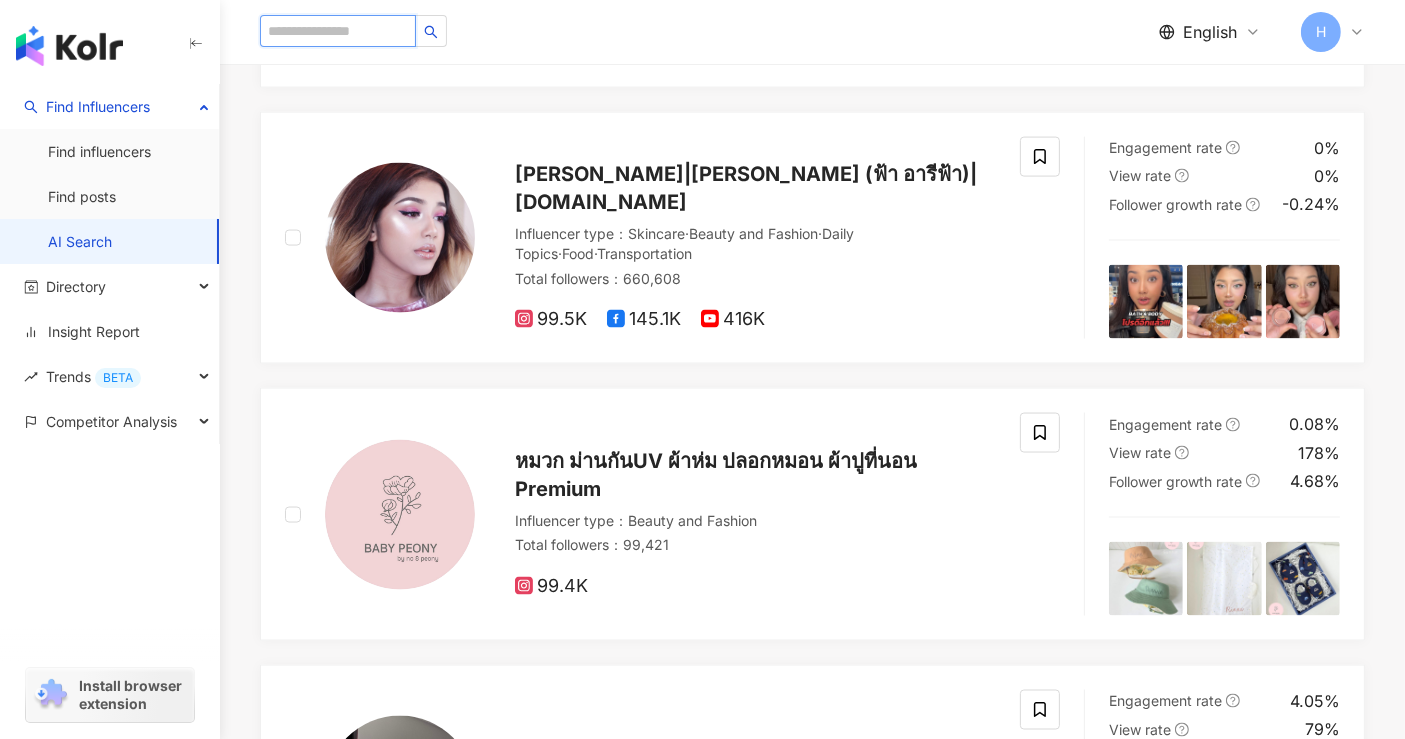 click at bounding box center [338, 31] 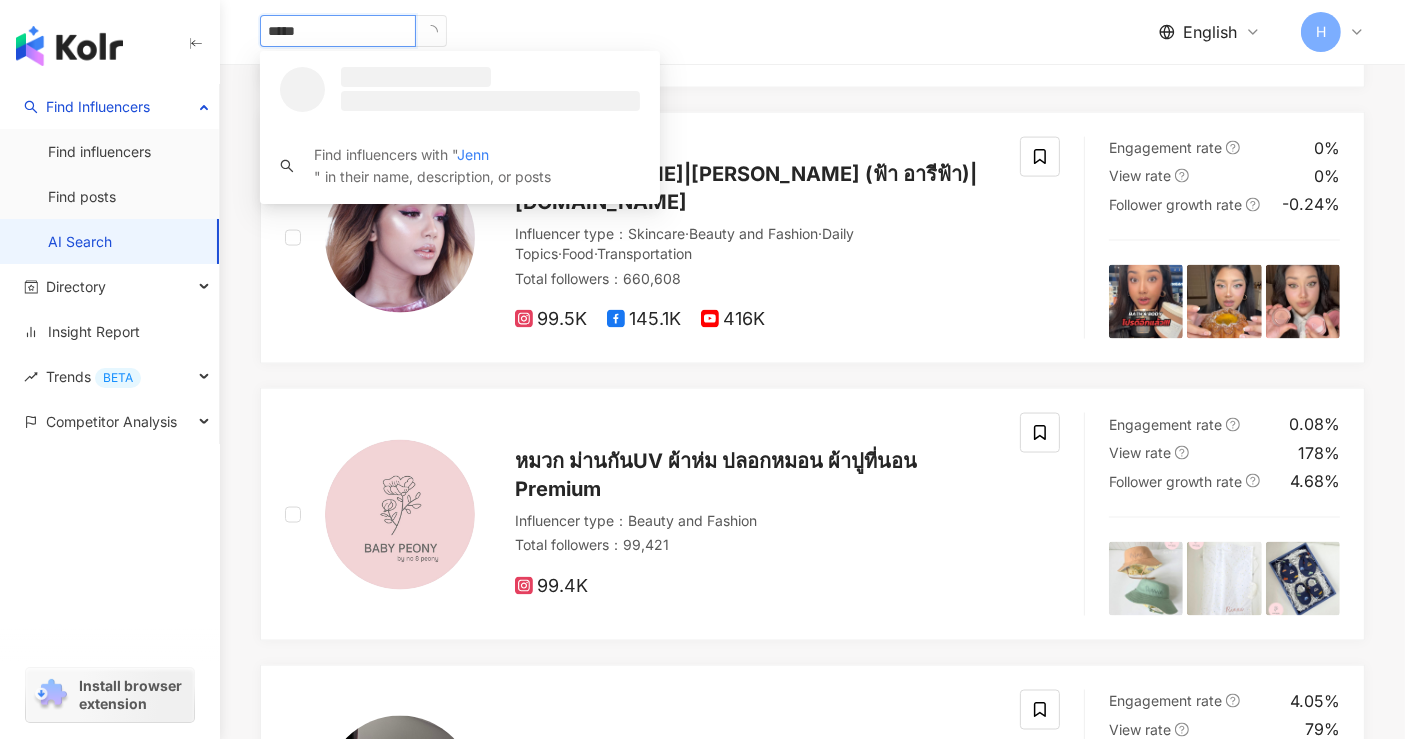 type on "******" 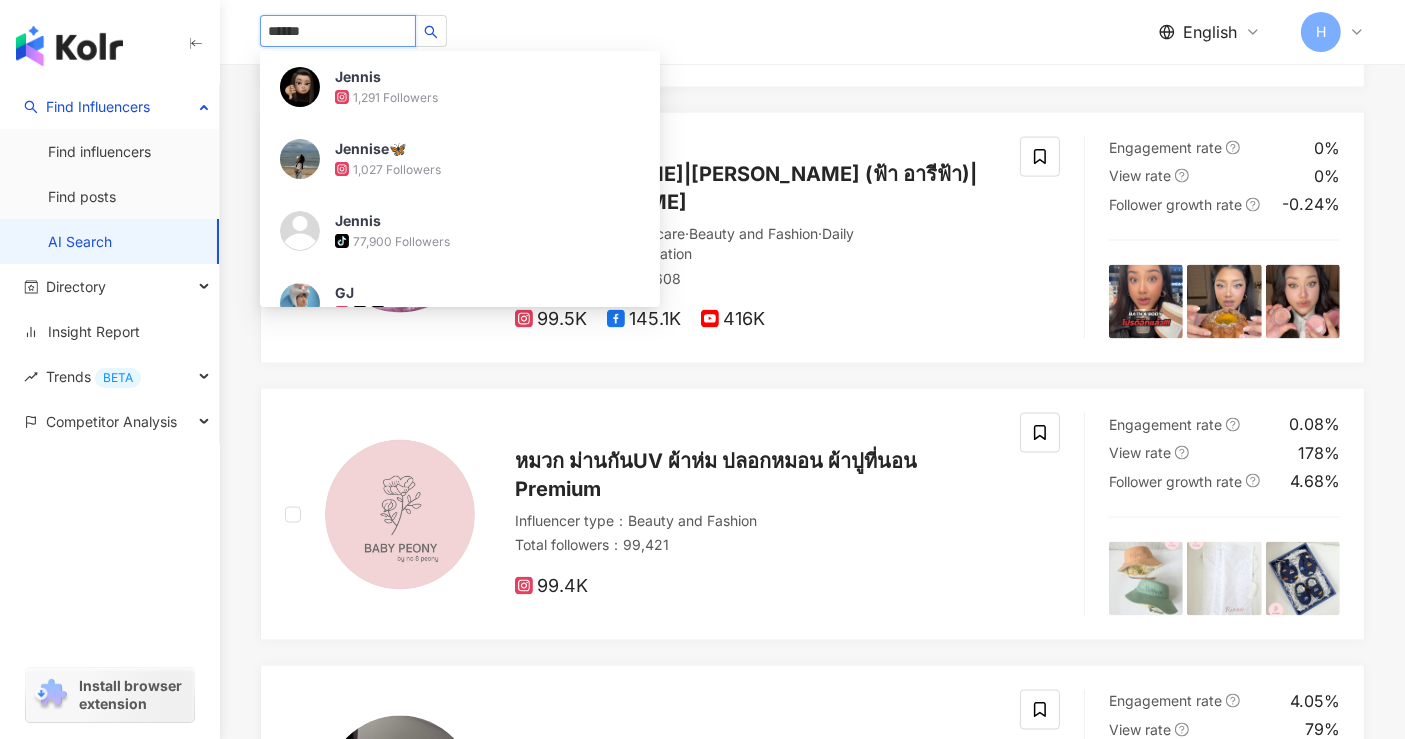 click 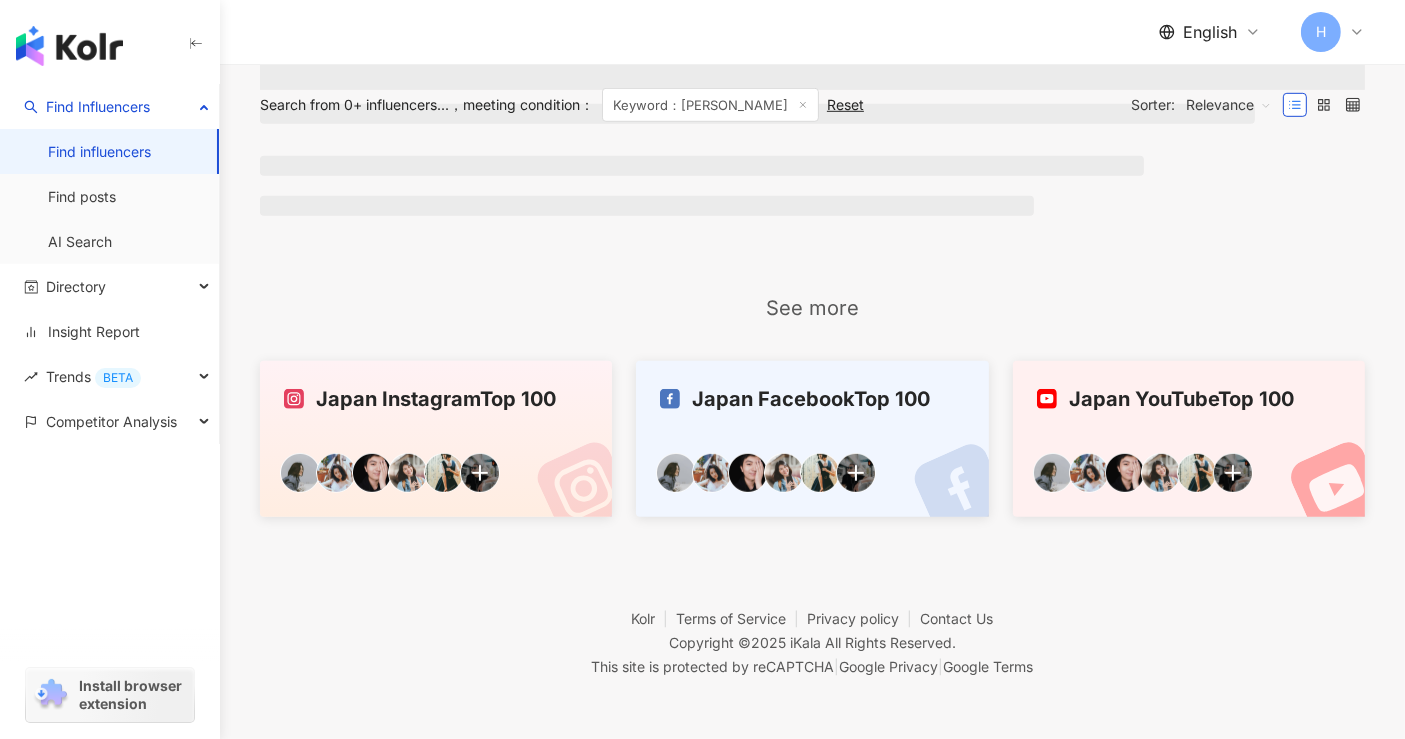 scroll, scrollTop: 0, scrollLeft: 0, axis: both 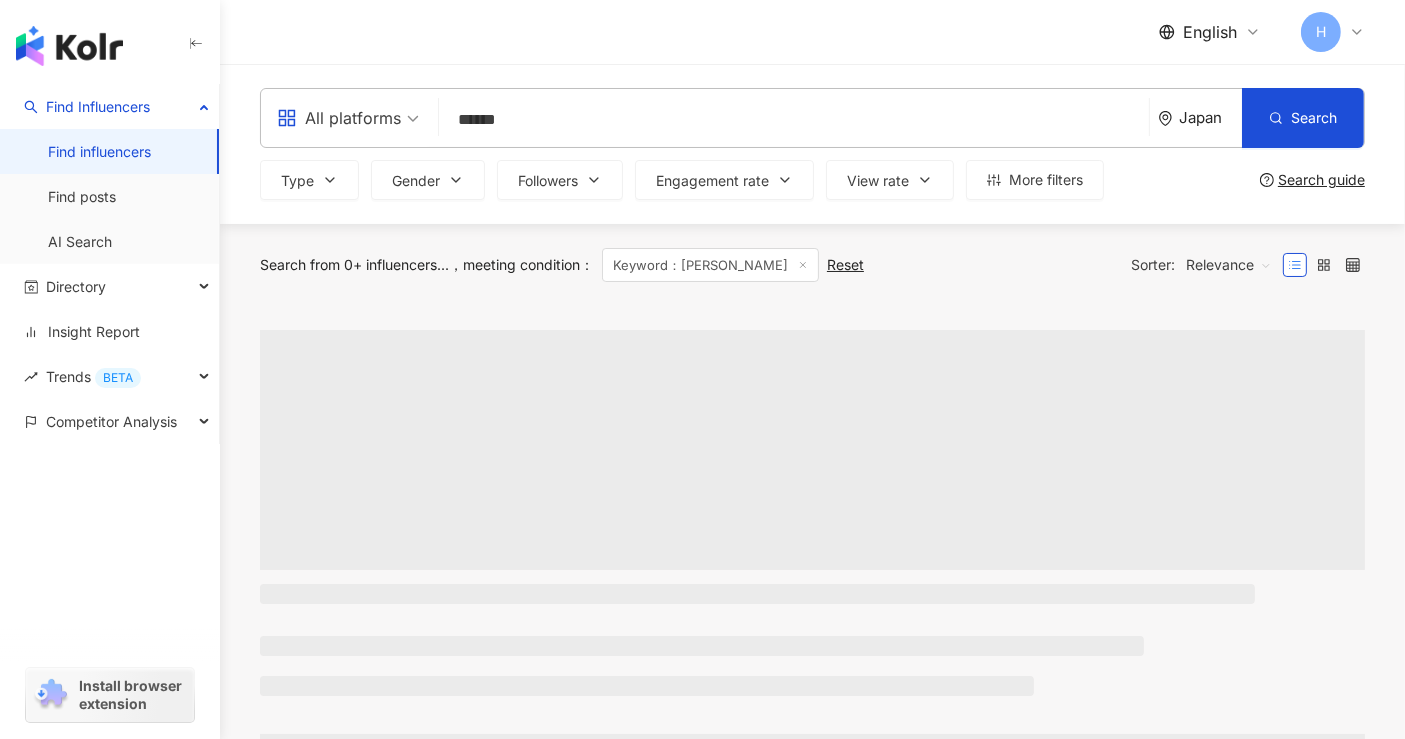 click on "Japan" at bounding box center (1200, 118) 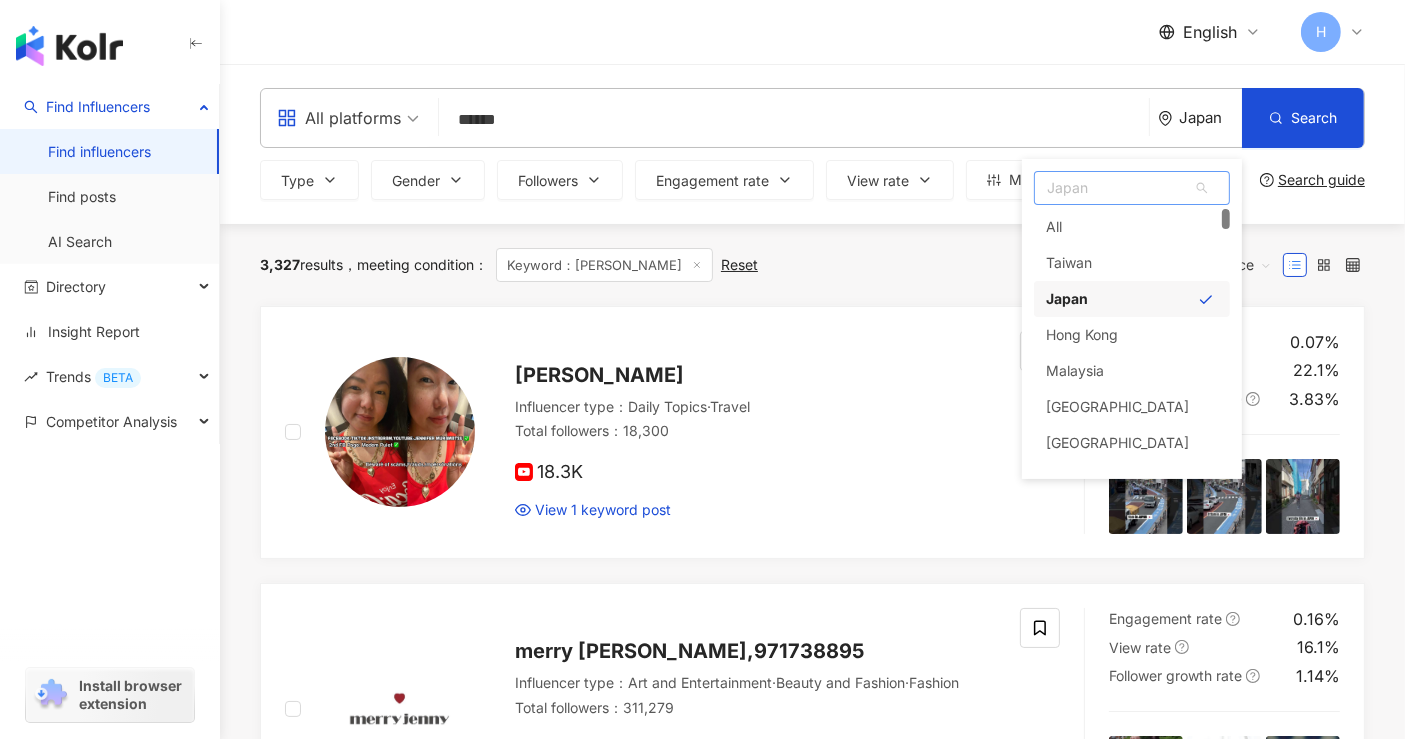 click on "Japan" at bounding box center (1132, 188) 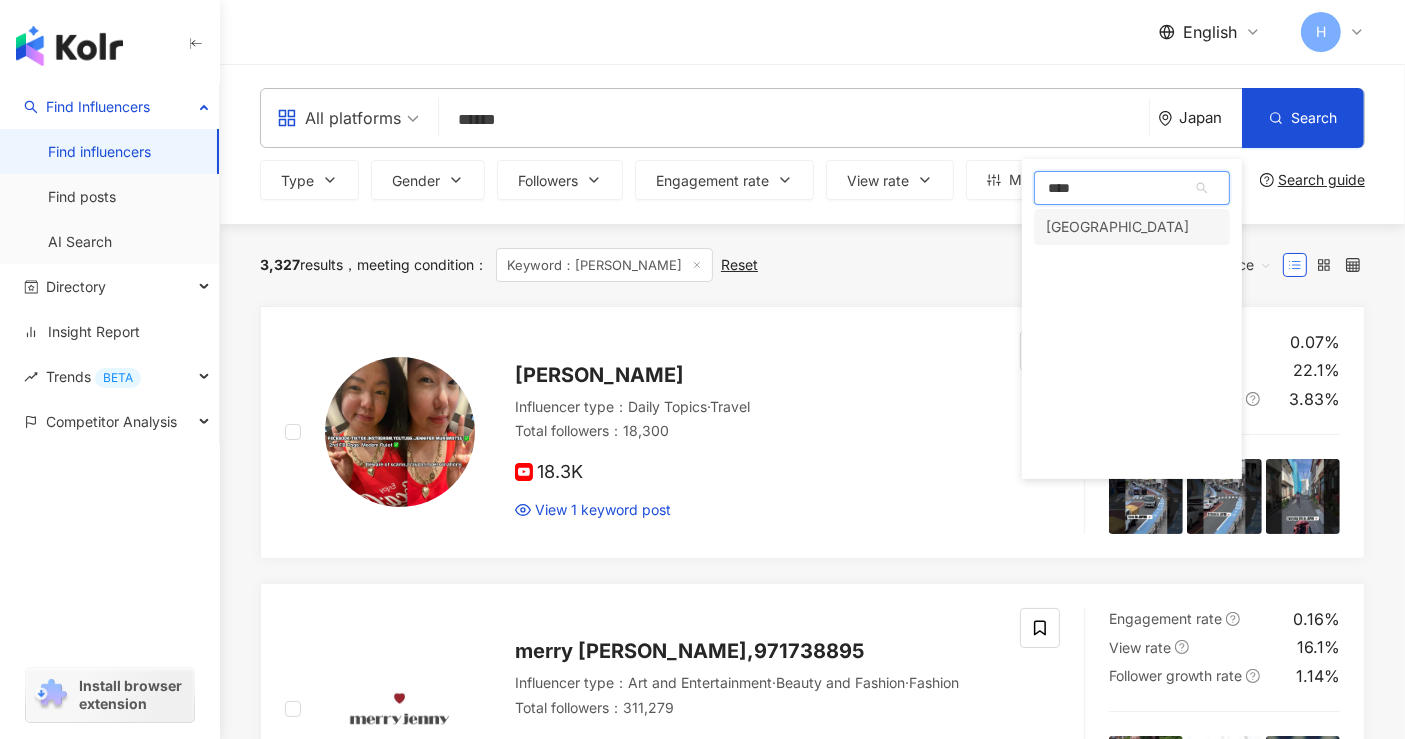 type on "*****" 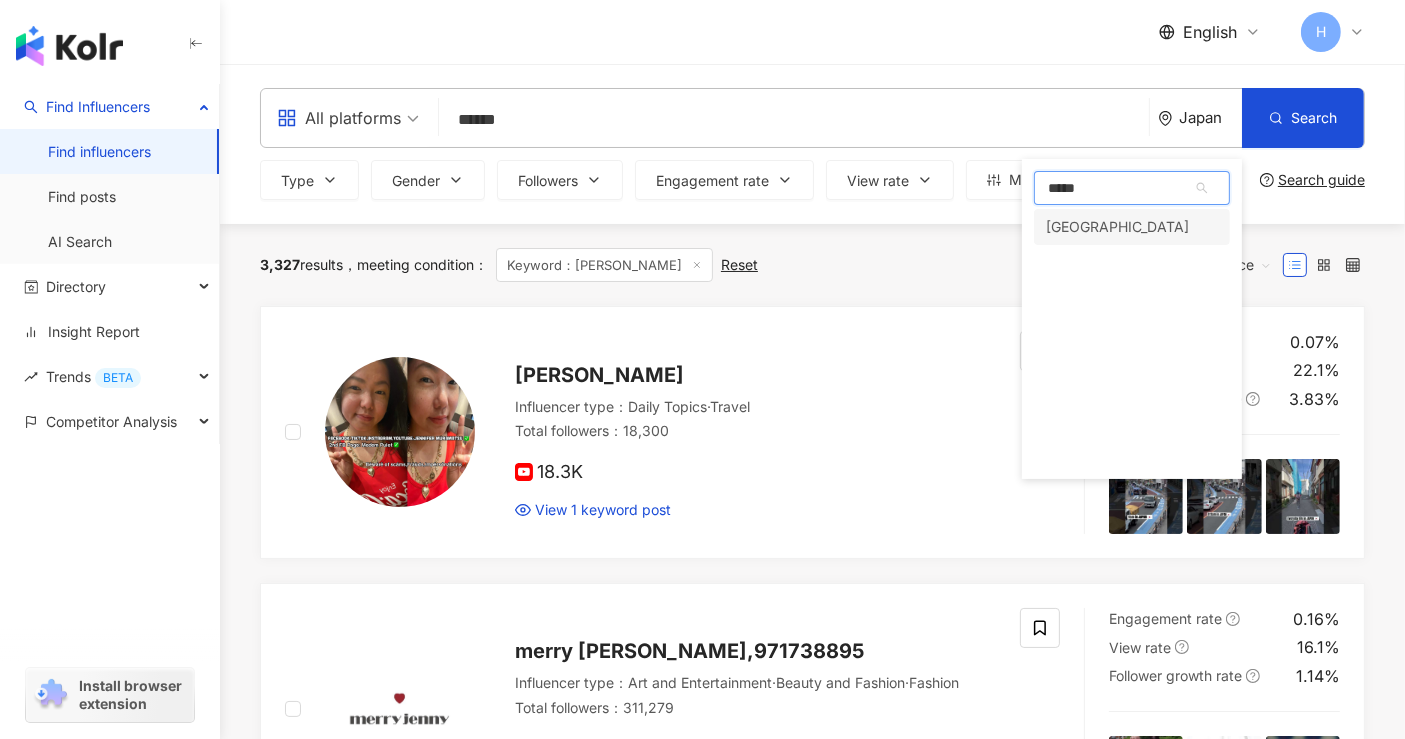 click on "Thailand" at bounding box center (1117, 227) 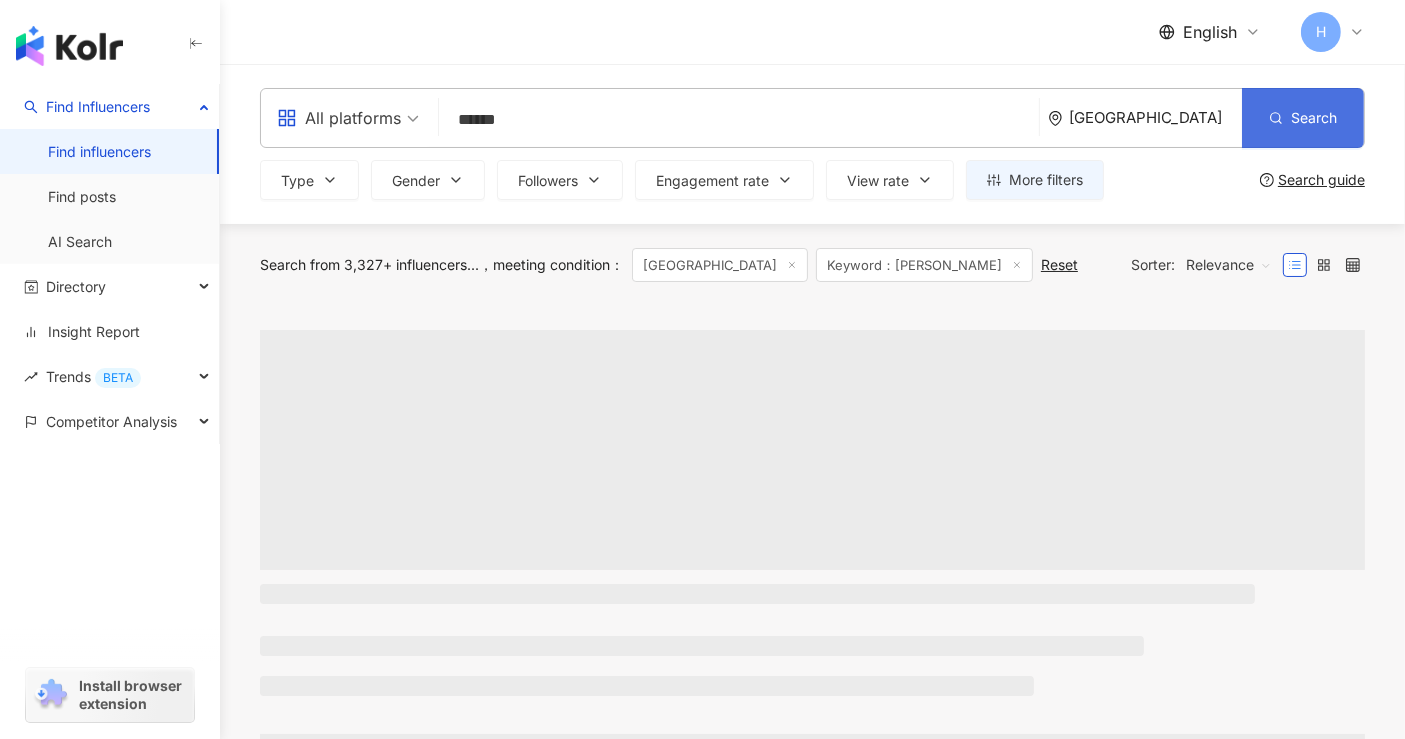 click 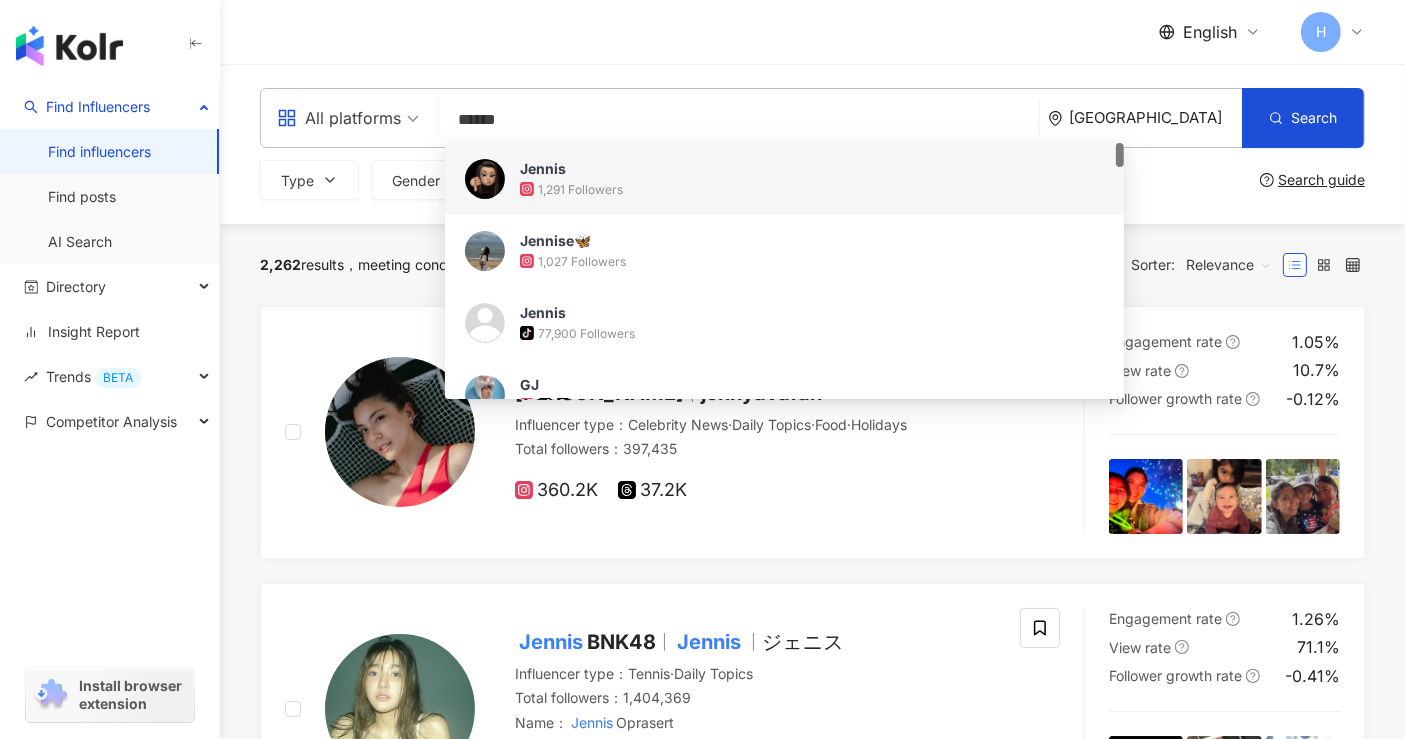 drag, startPoint x: 550, startPoint y: 130, endPoint x: 248, endPoint y: 114, distance: 302.42355 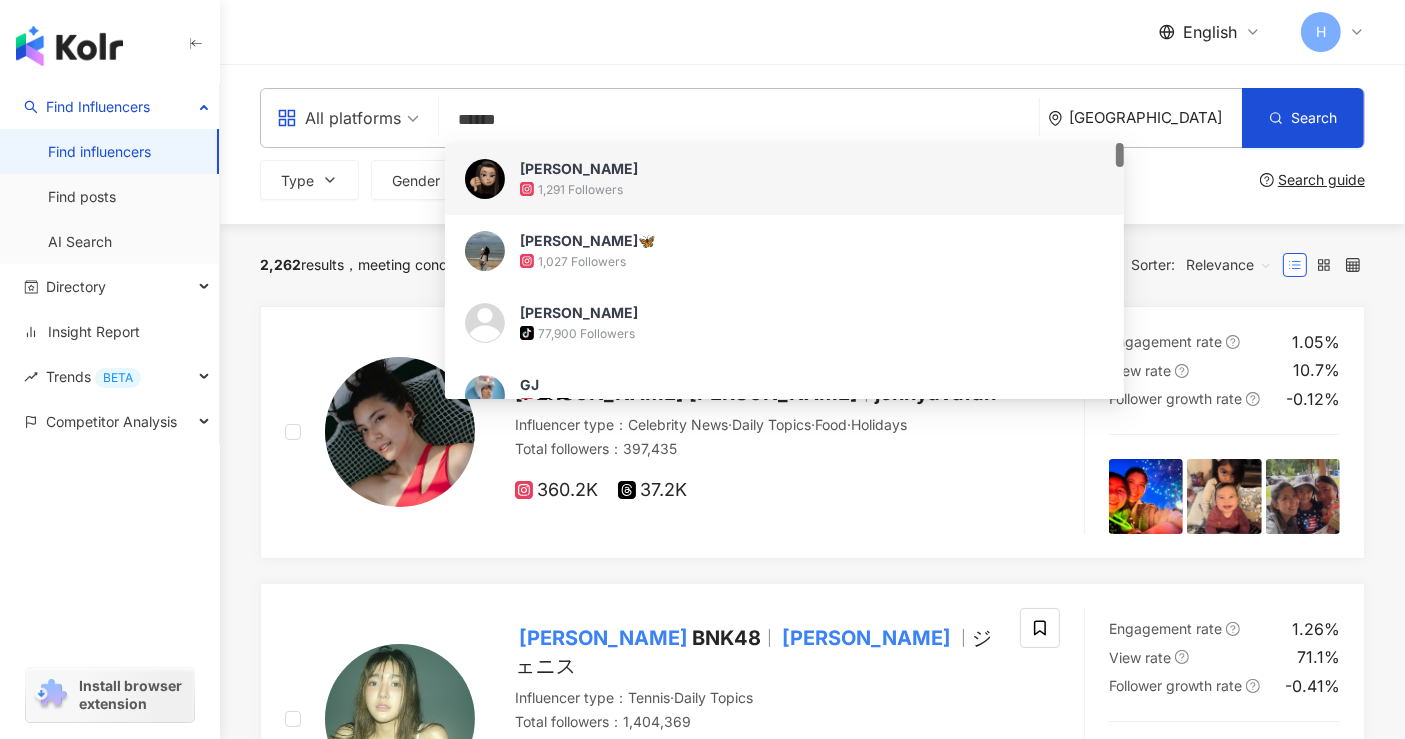 type on "**********" 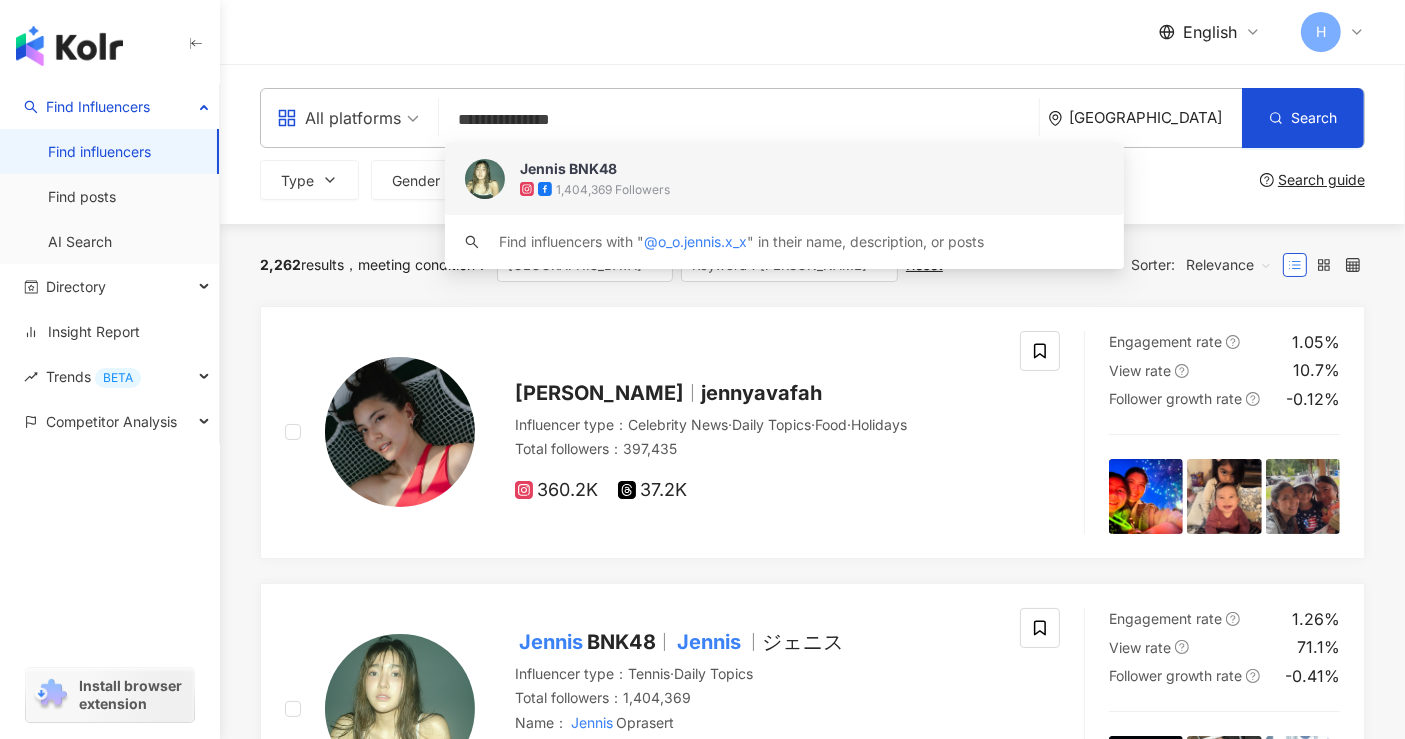 click on "1,404,369   Followers" at bounding box center (613, 189) 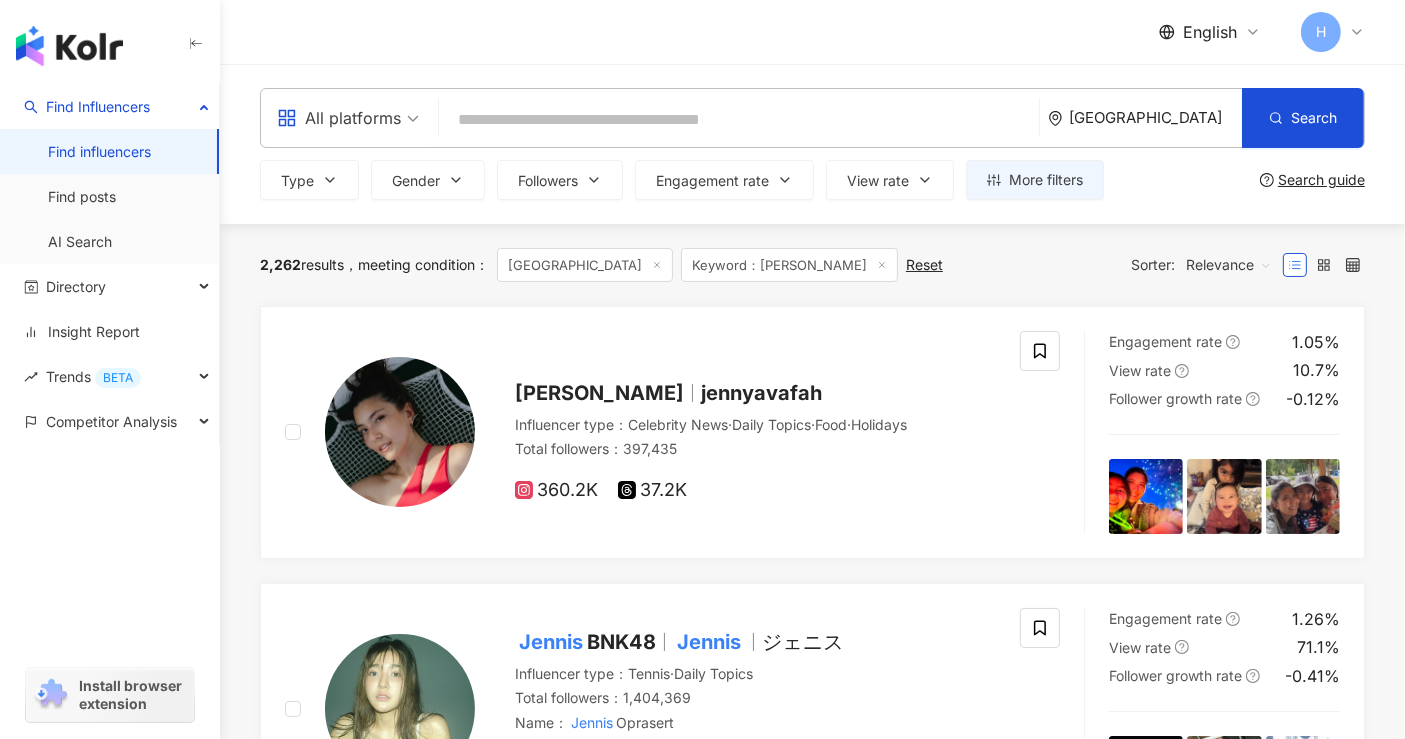 click at bounding box center [739, 120] 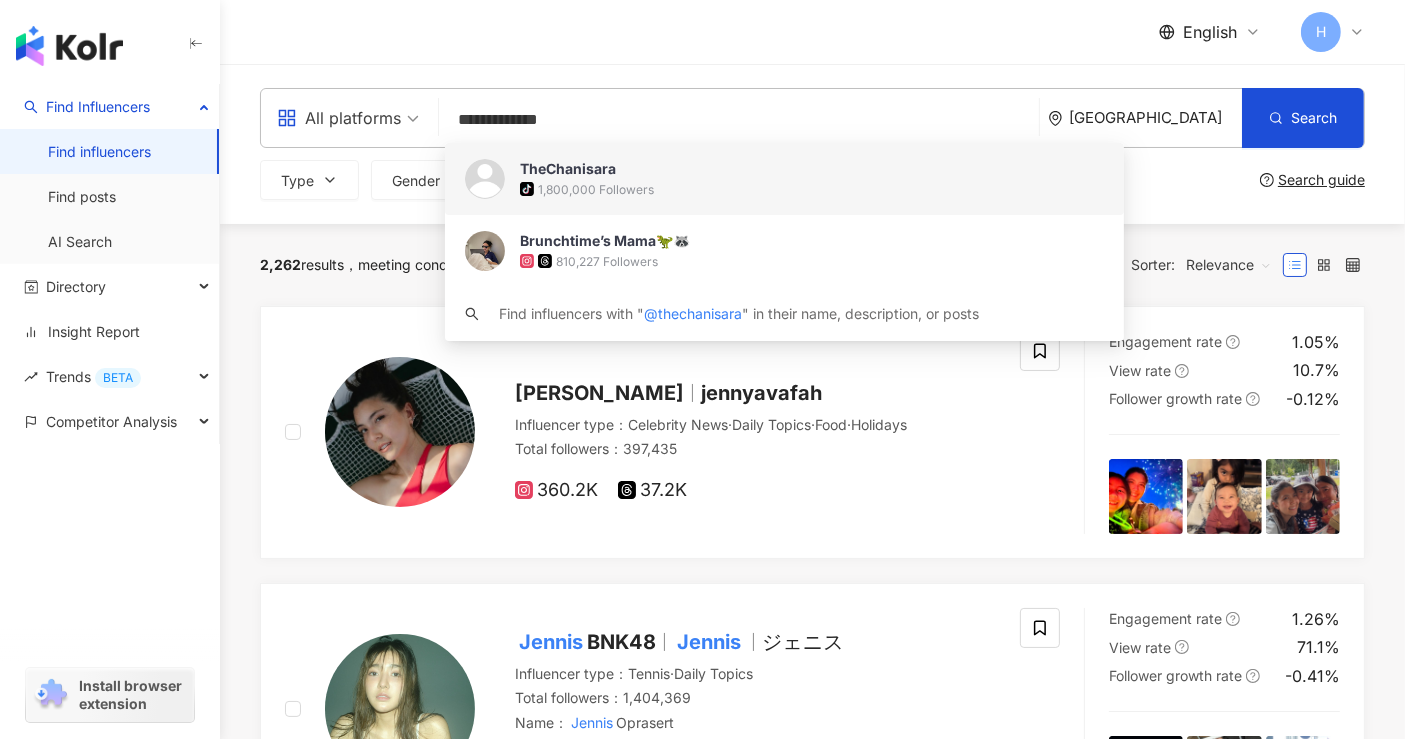 click on "1,800,000   Followers" at bounding box center [596, 189] 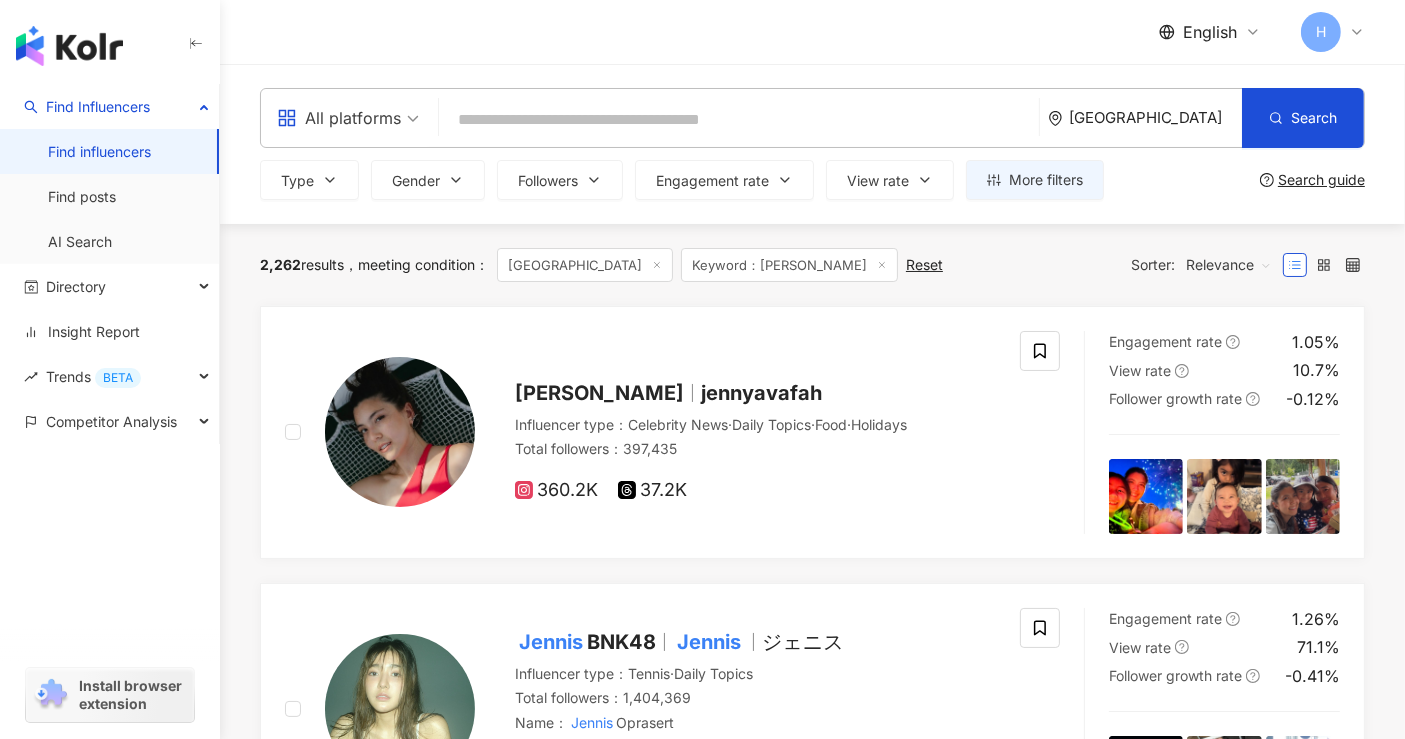 click at bounding box center (739, 120) 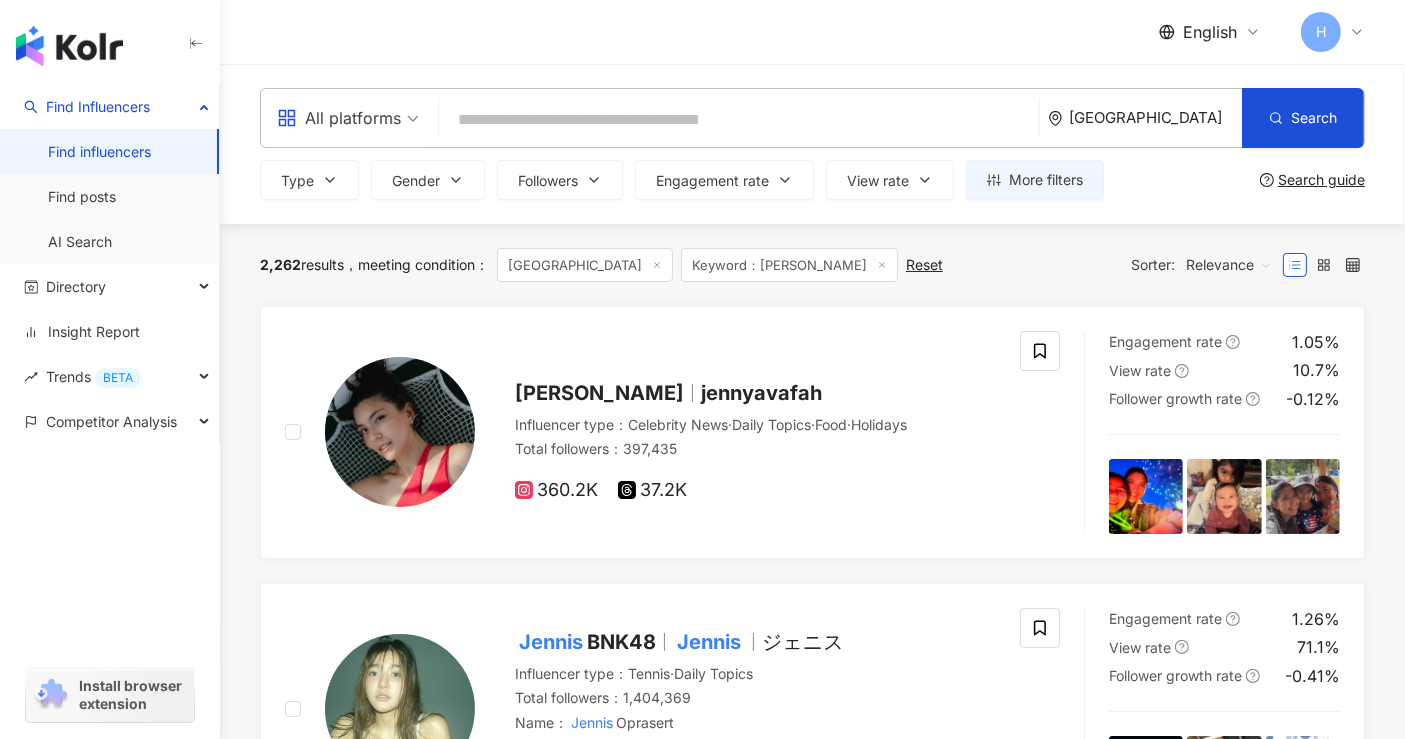 paste on "**********" 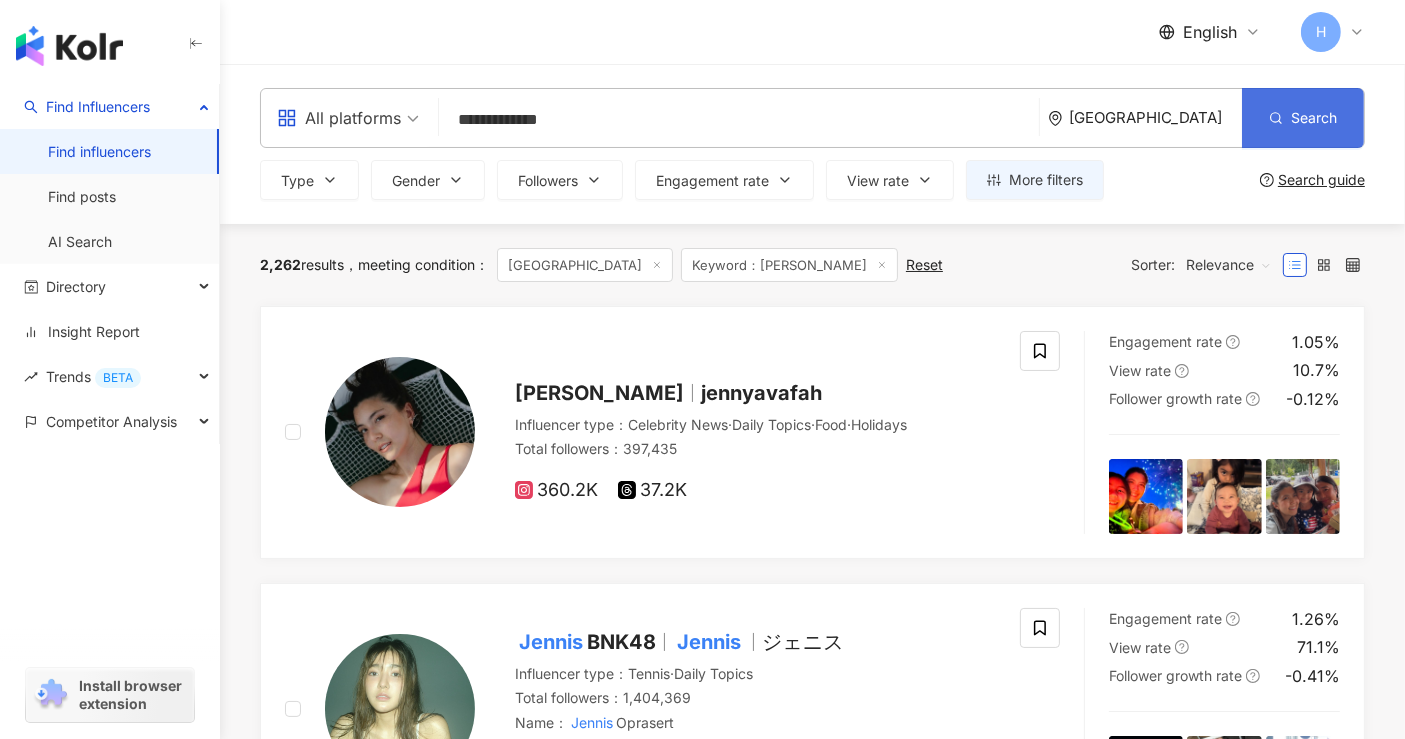 click on "Search" at bounding box center (1303, 118) 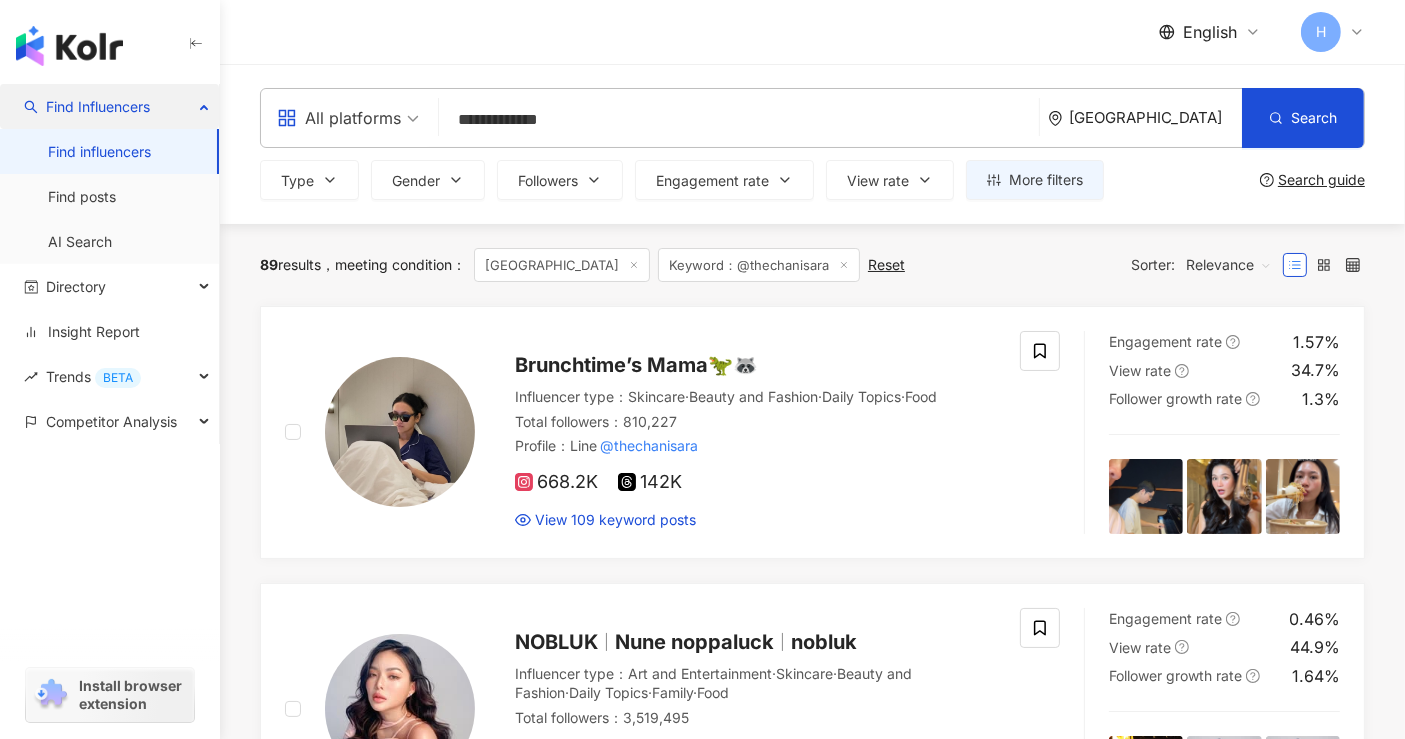 drag, startPoint x: 607, startPoint y: 128, endPoint x: 41, endPoint y: 106, distance: 566.4274 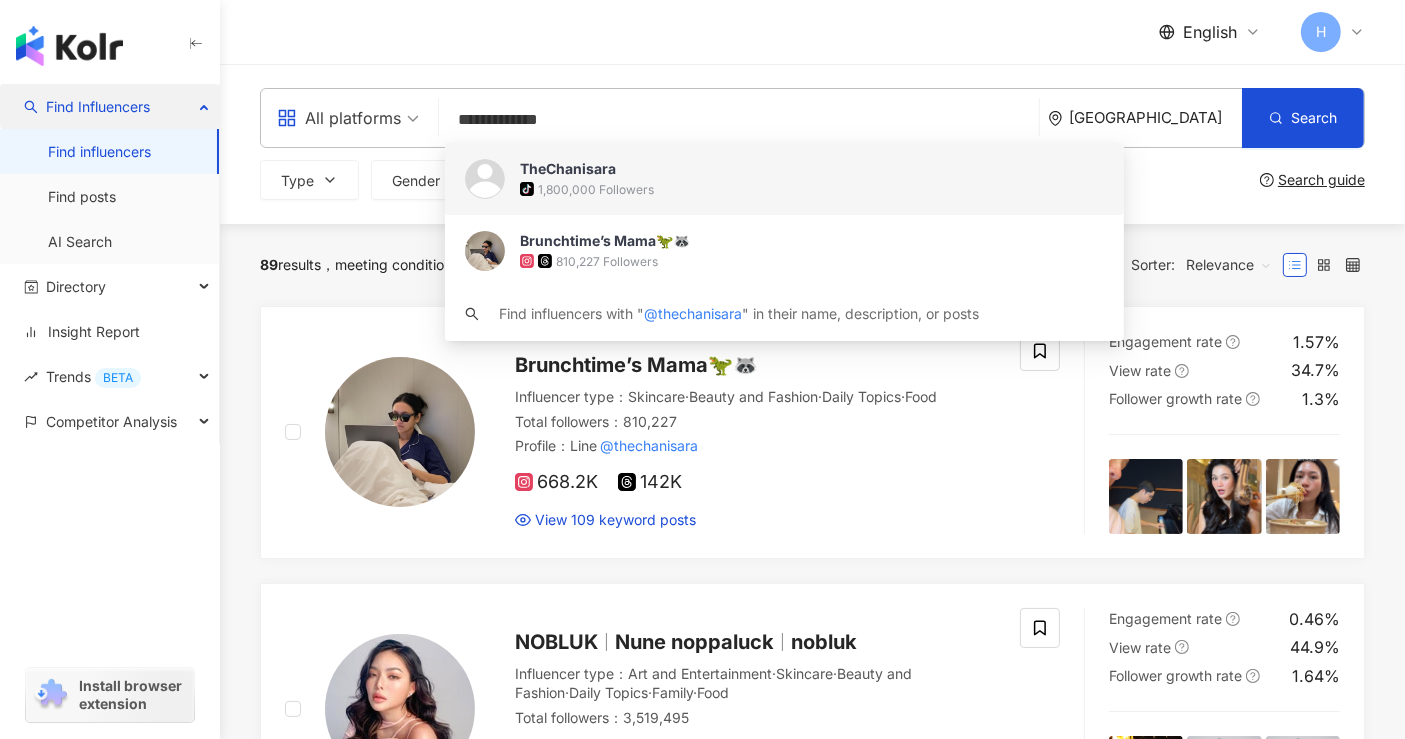 paste 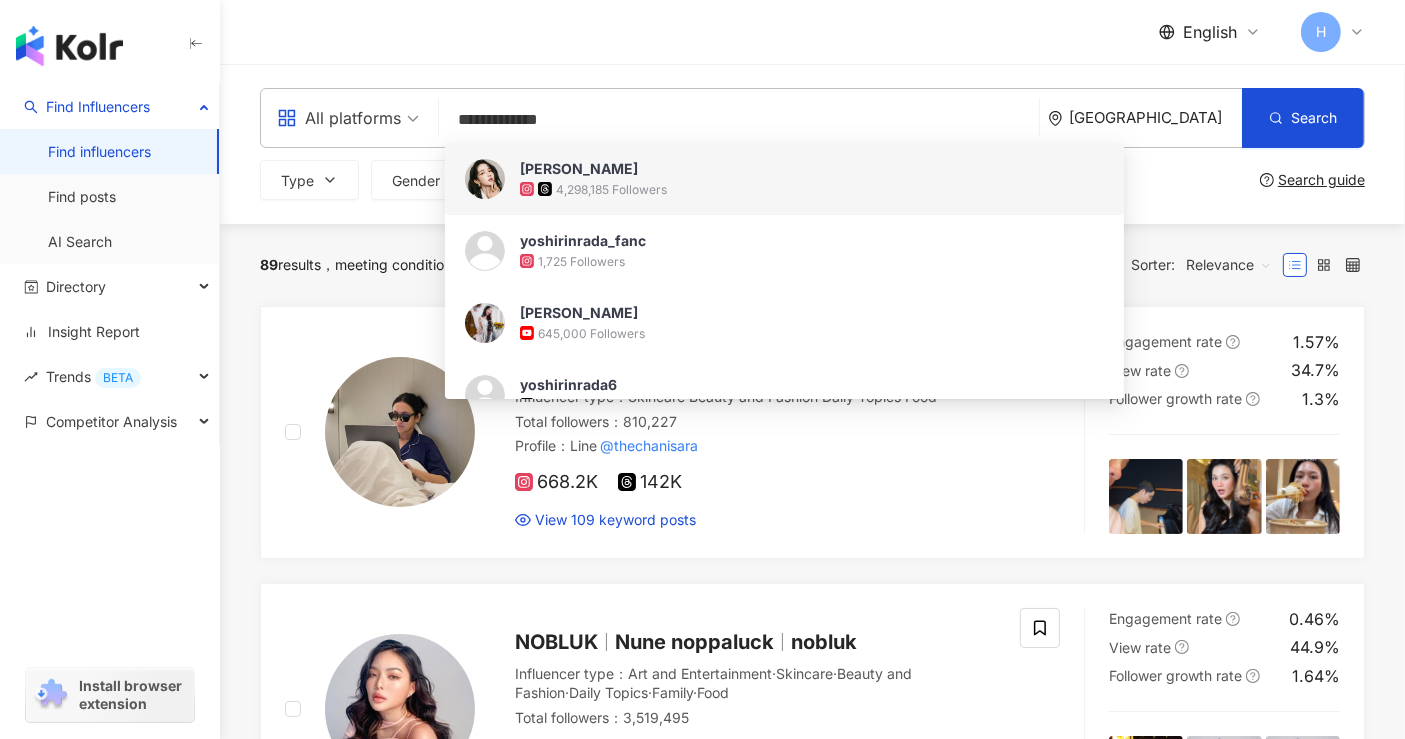 click on "4,298,185   Followers" at bounding box center (611, 189) 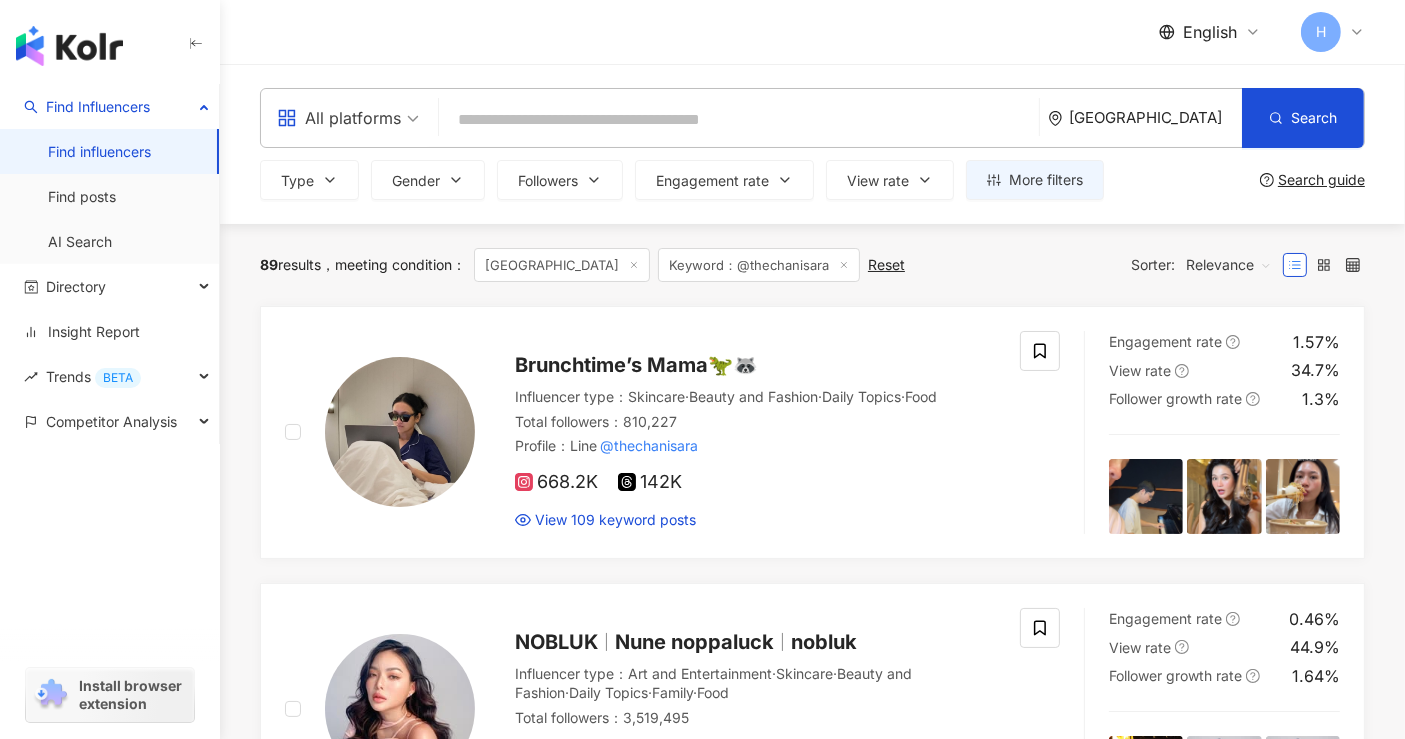 paste on "**********" 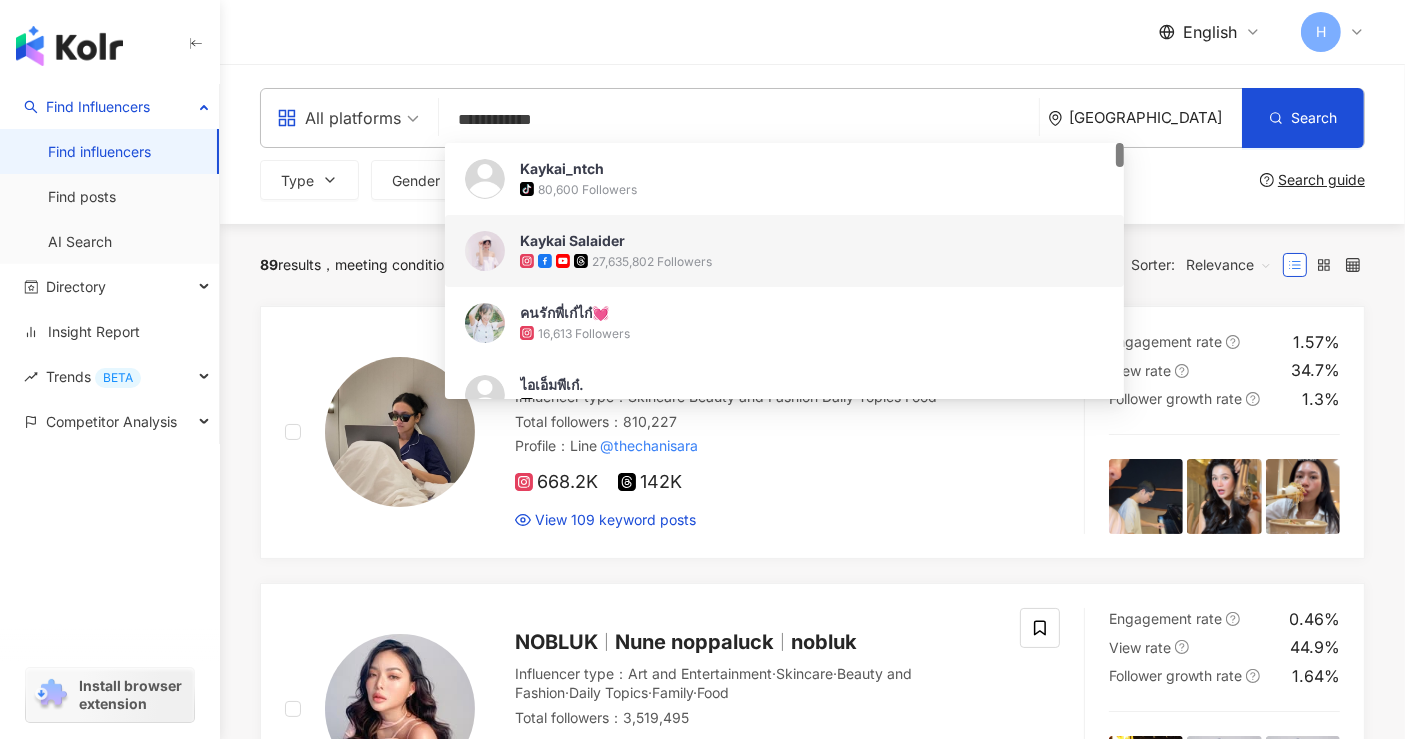 click at bounding box center (583, 261) 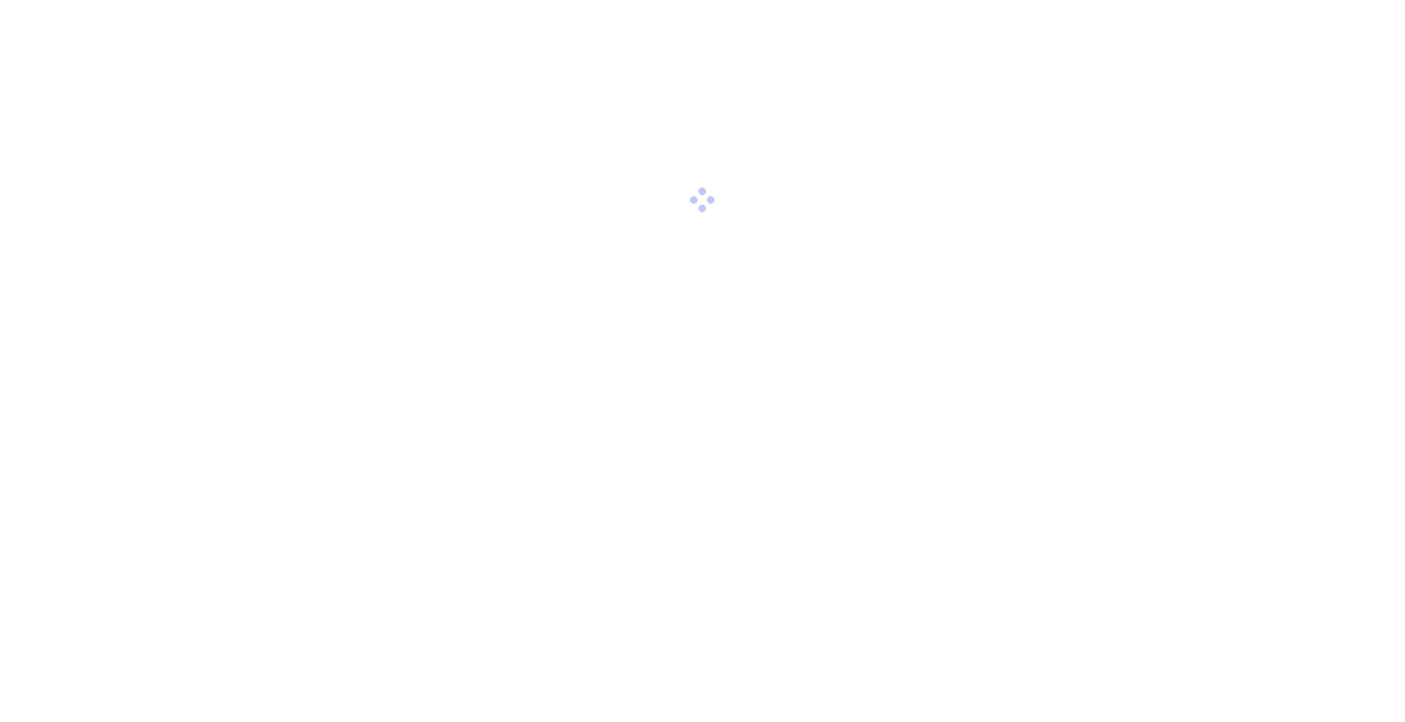 scroll, scrollTop: 0, scrollLeft: 0, axis: both 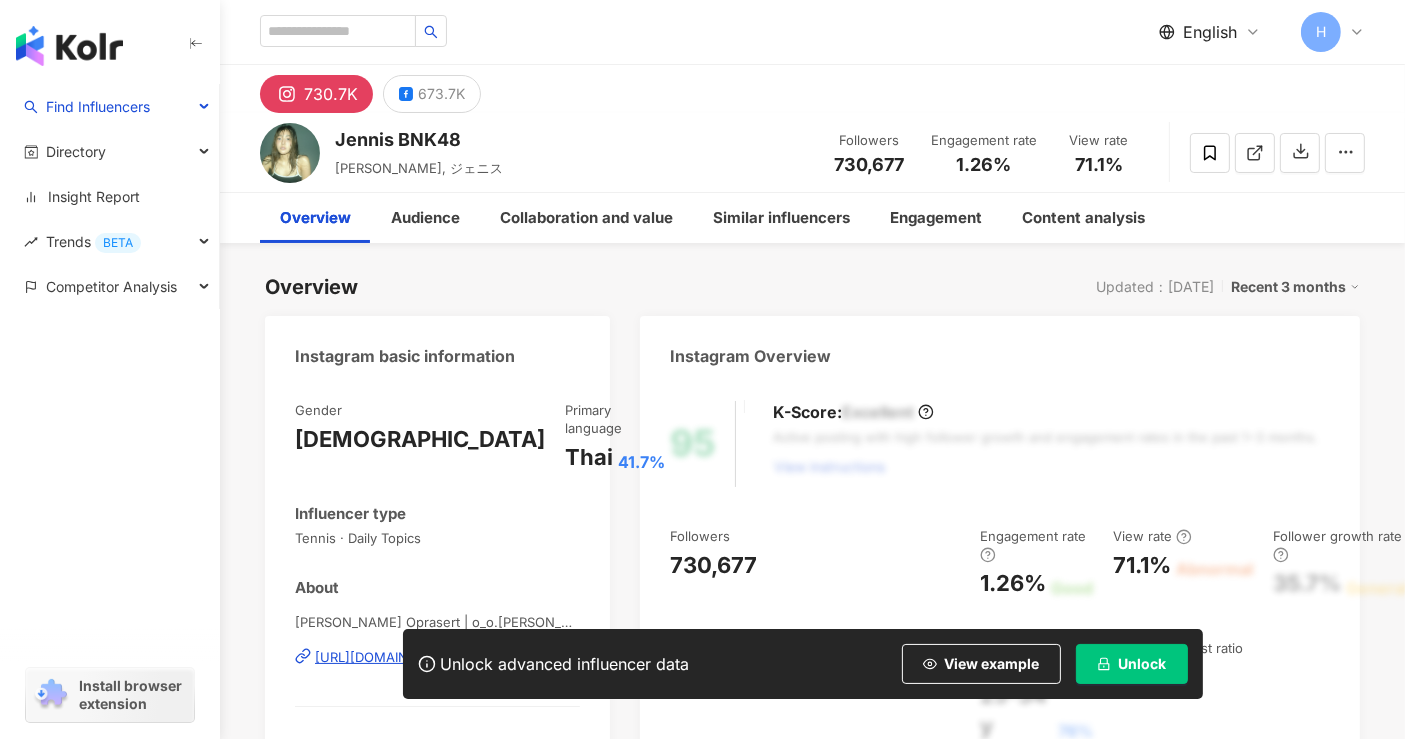 click 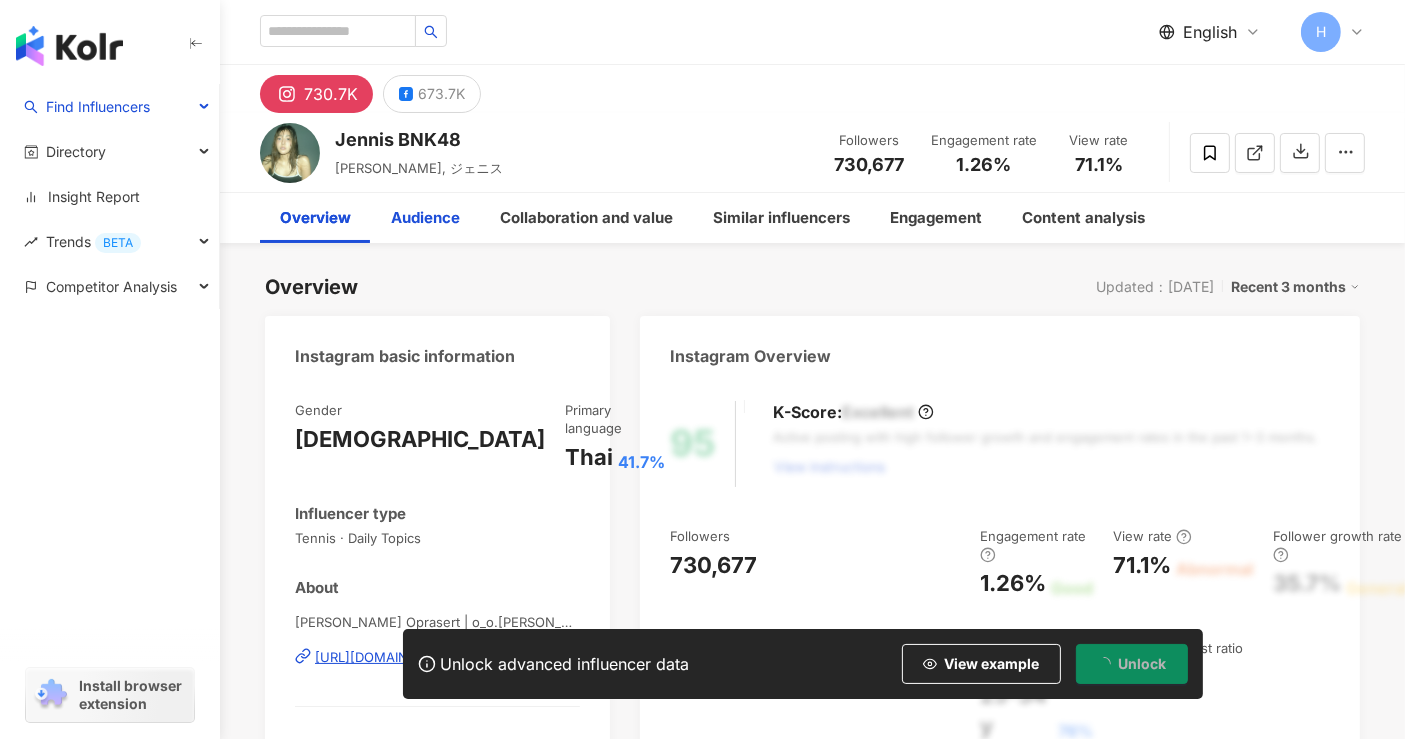 click on "Audience" at bounding box center [425, 218] 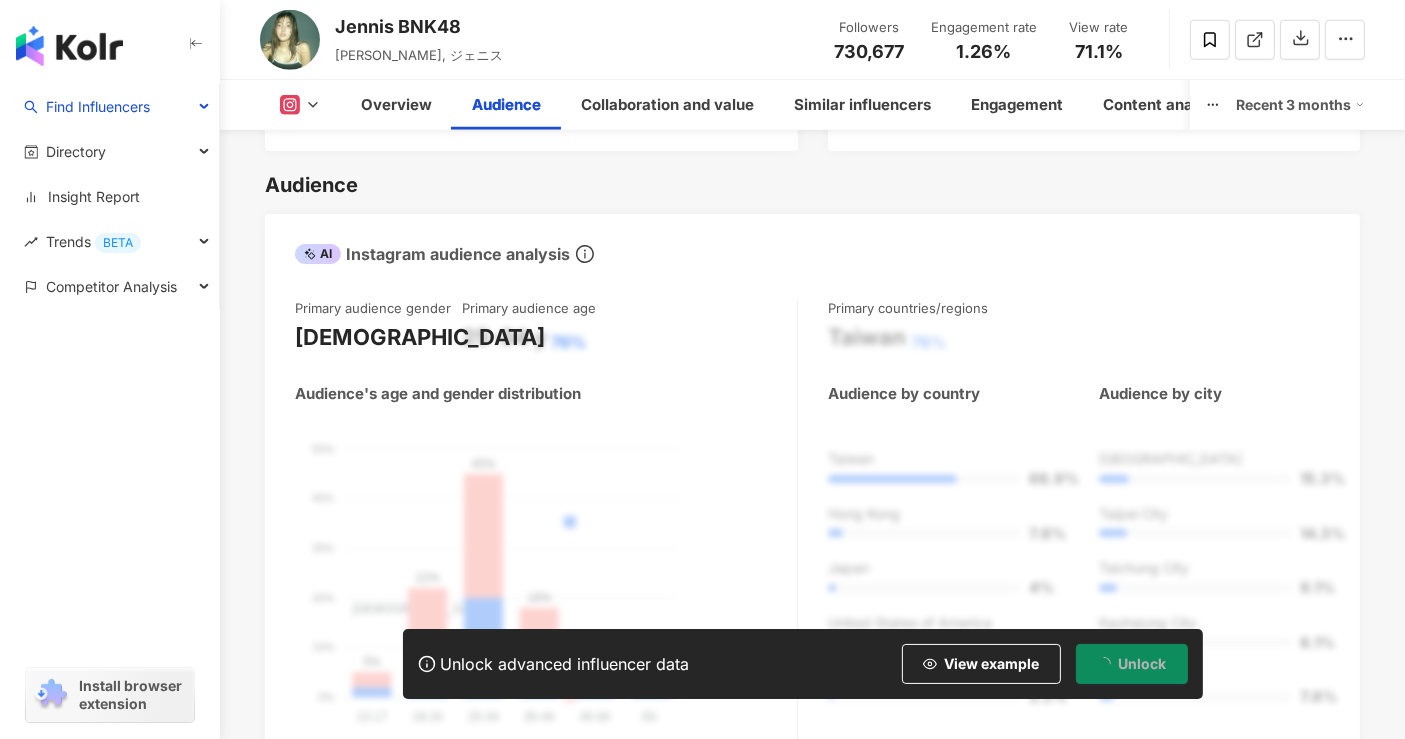 scroll, scrollTop: 1982, scrollLeft: 0, axis: vertical 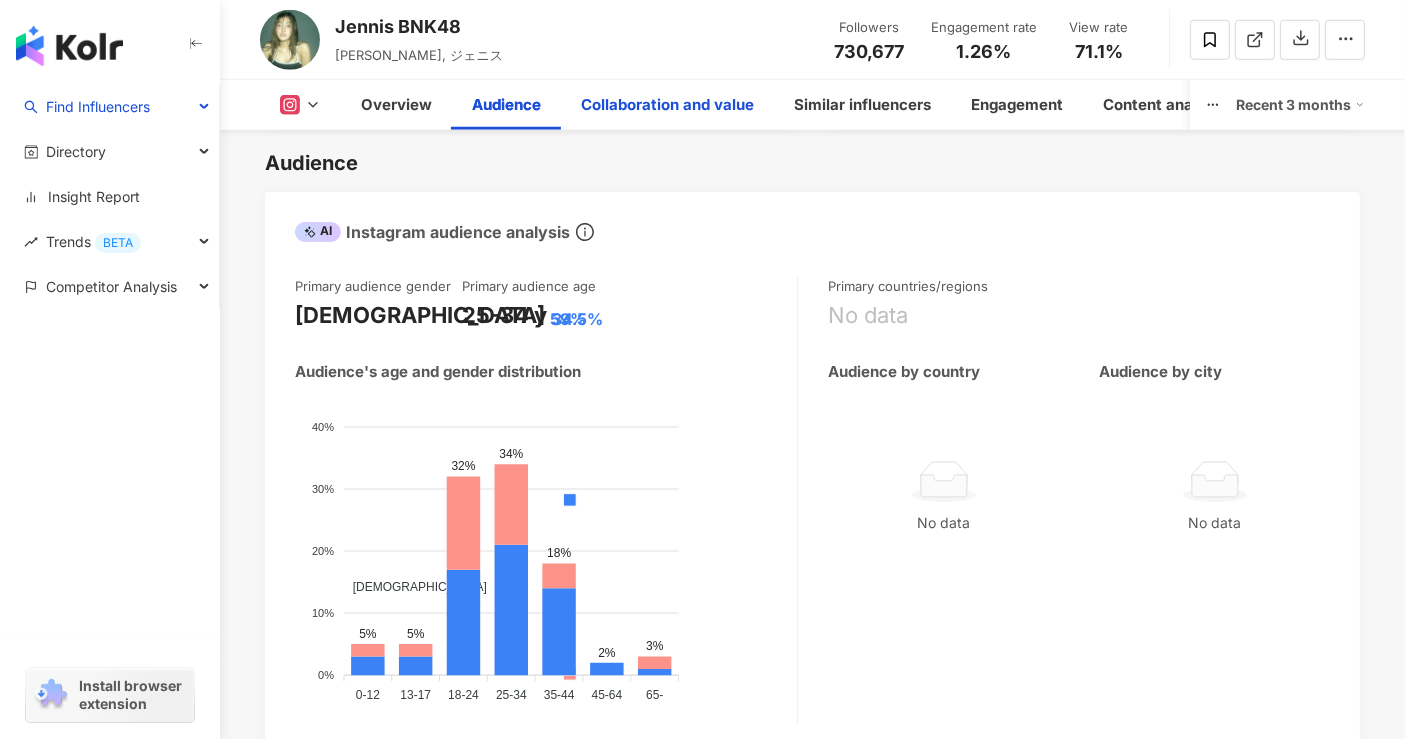 click on "Collaboration and value" at bounding box center [667, 105] 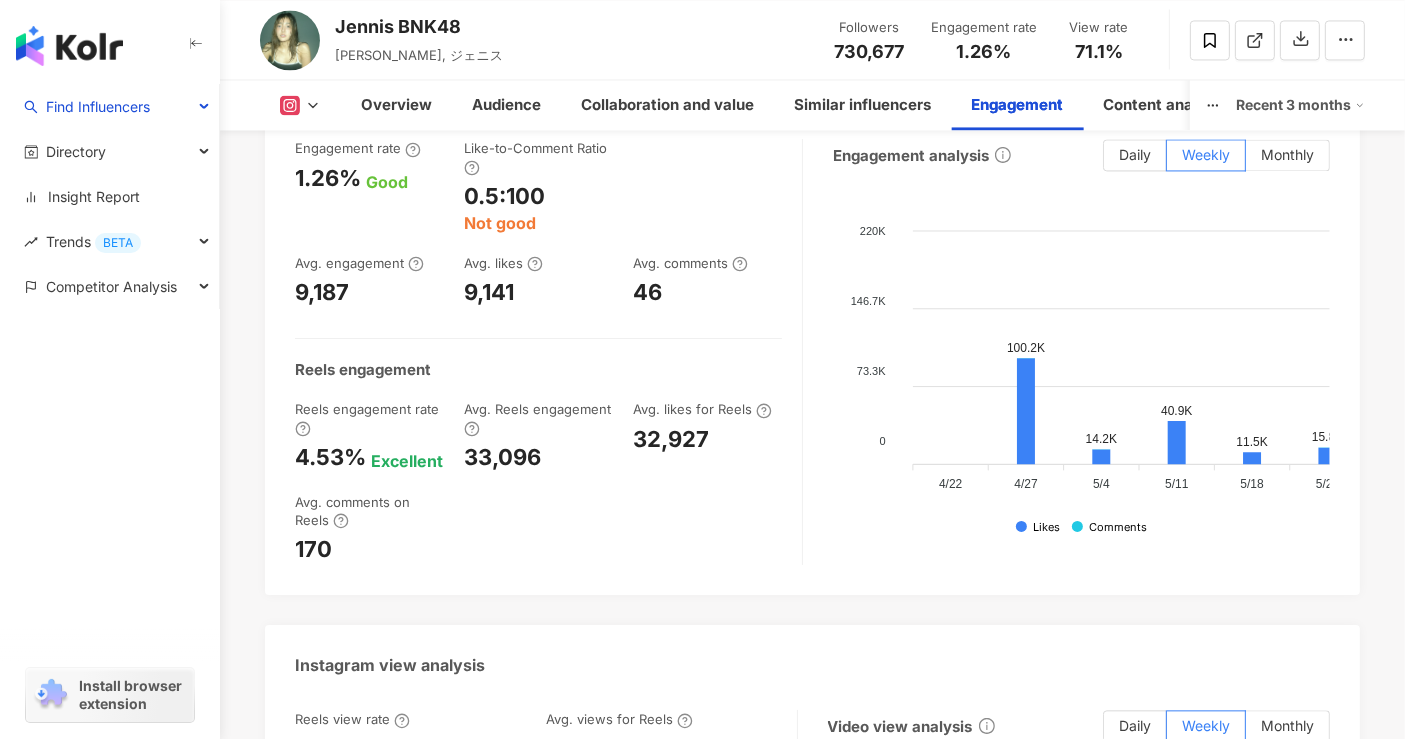 scroll, scrollTop: 4145, scrollLeft: 0, axis: vertical 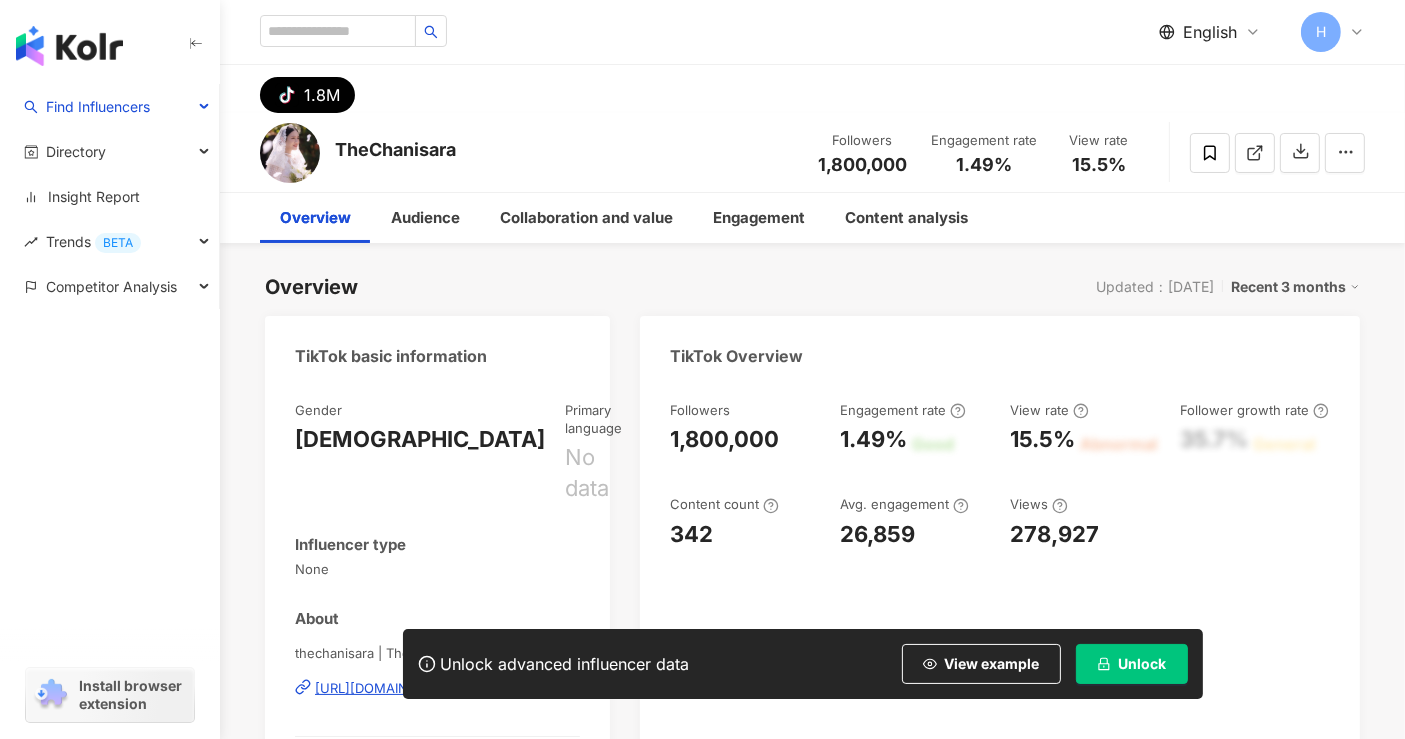 click on "Unlock" at bounding box center [1143, 664] 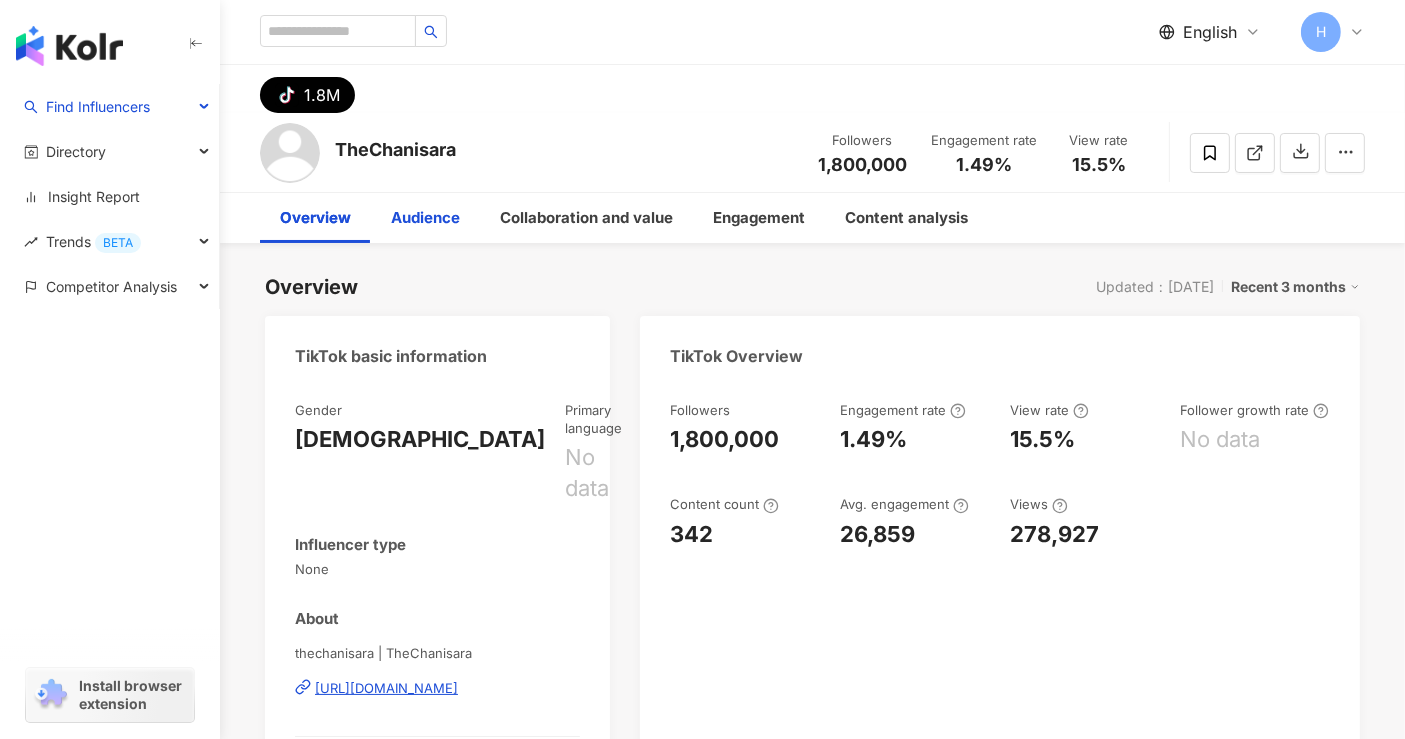 click on "Audience" at bounding box center (425, 218) 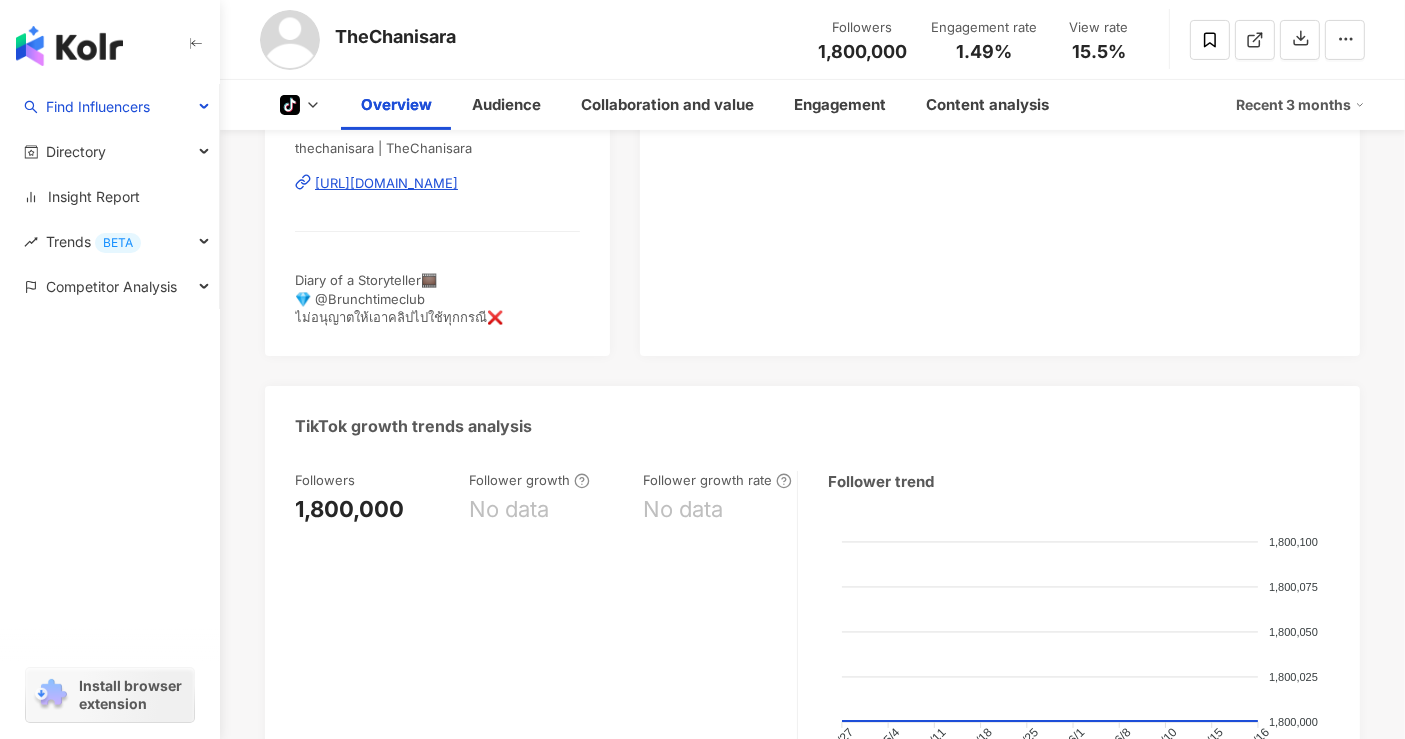 scroll, scrollTop: 596, scrollLeft: 0, axis: vertical 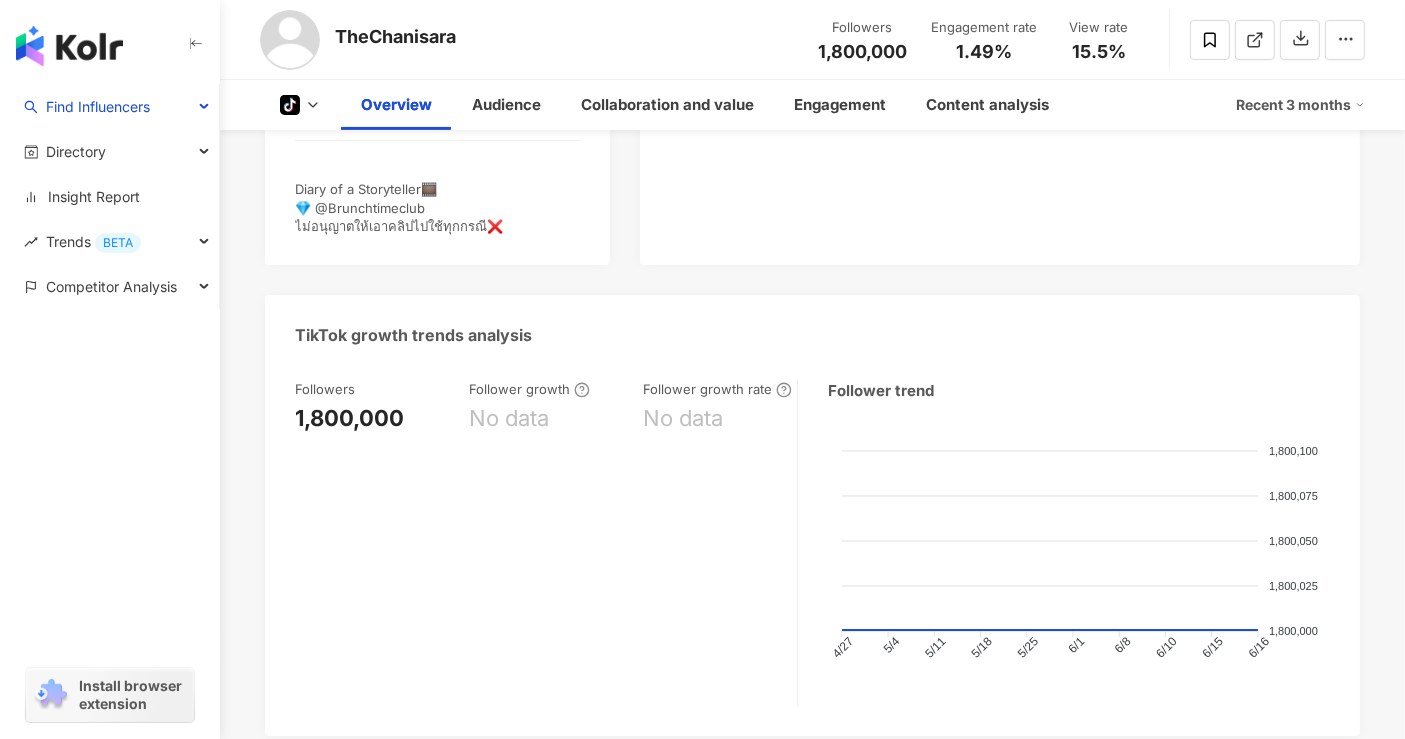 click 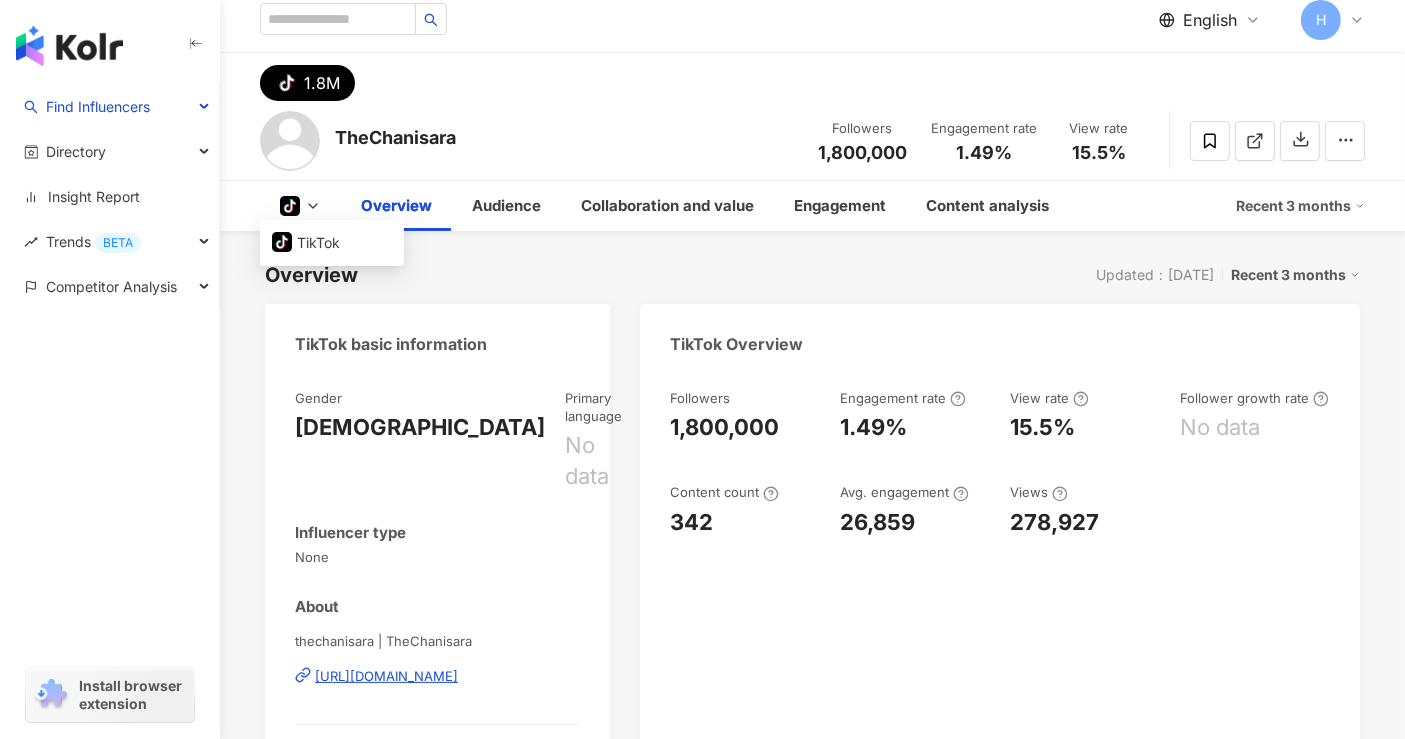 scroll, scrollTop: 0, scrollLeft: 0, axis: both 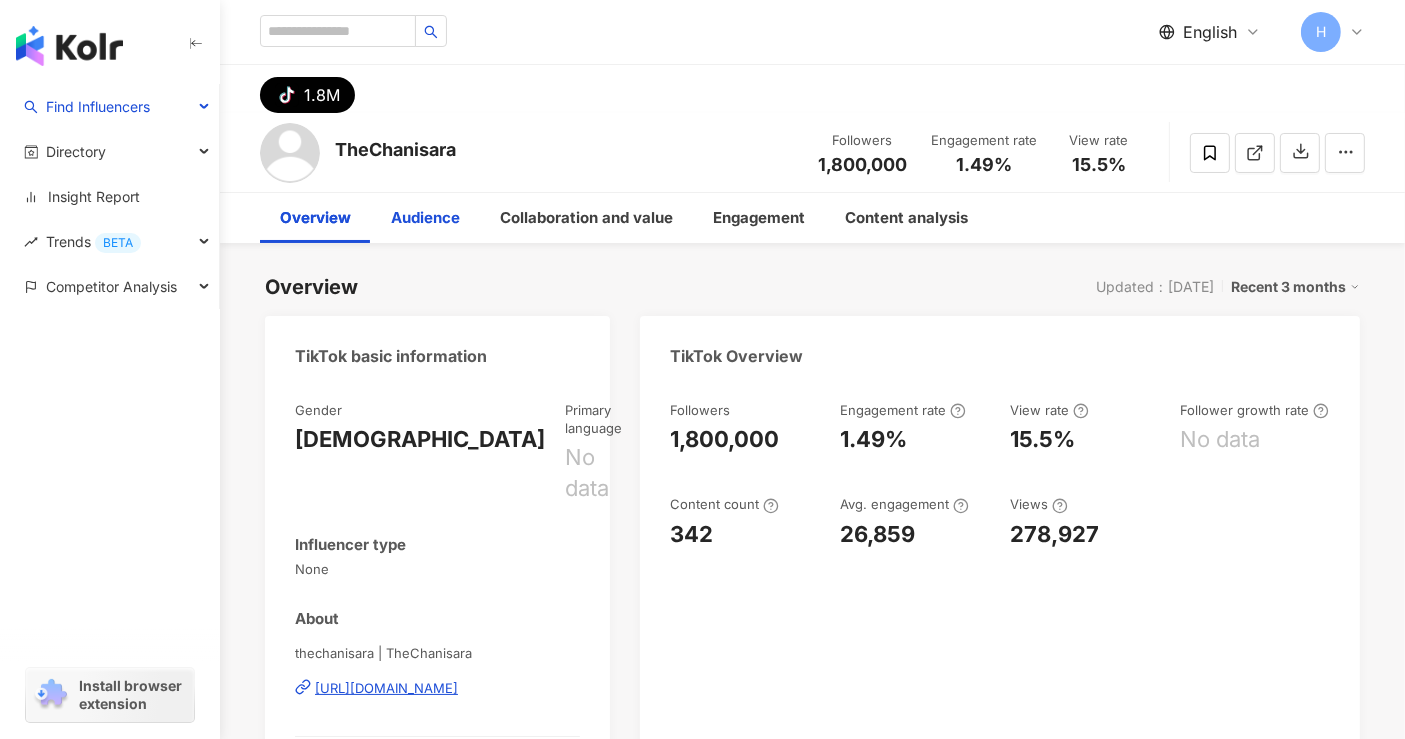 click on "Audience" at bounding box center (425, 218) 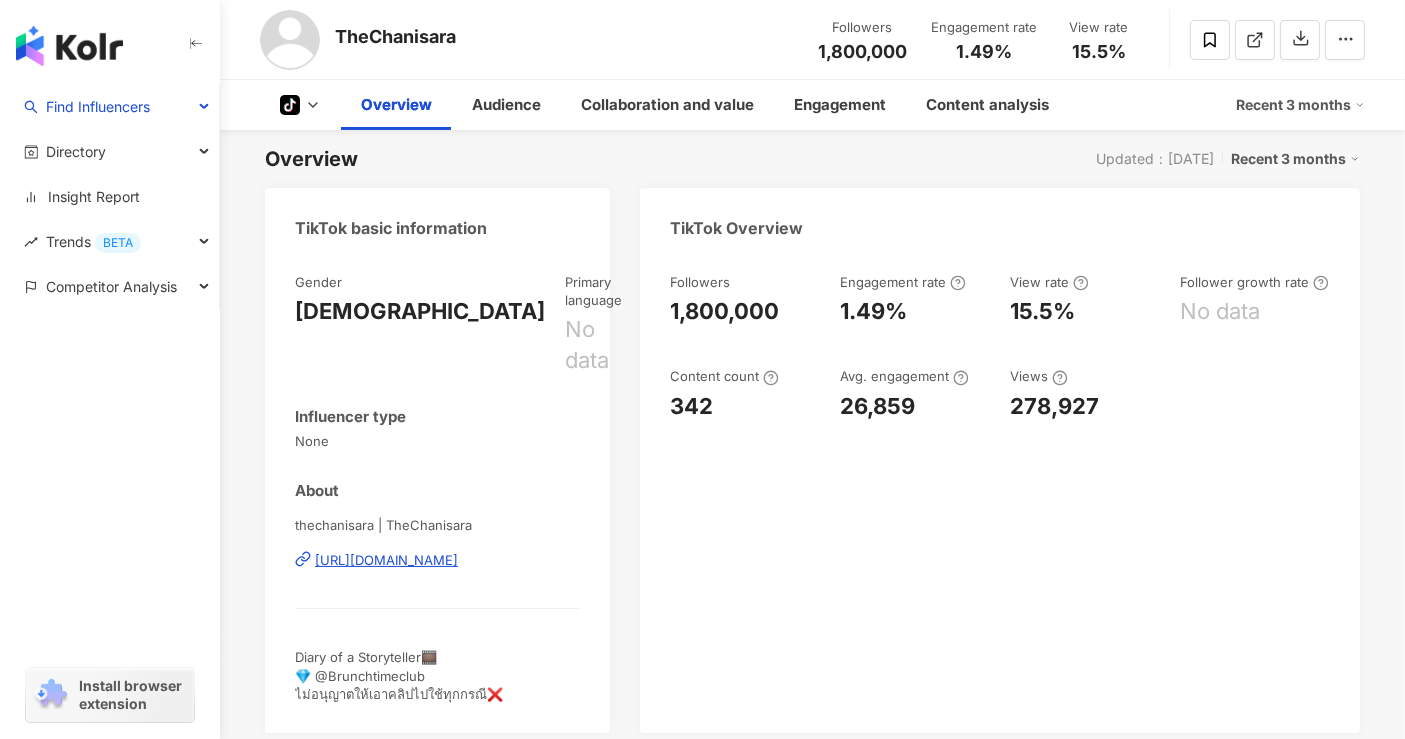scroll, scrollTop: 0, scrollLeft: 0, axis: both 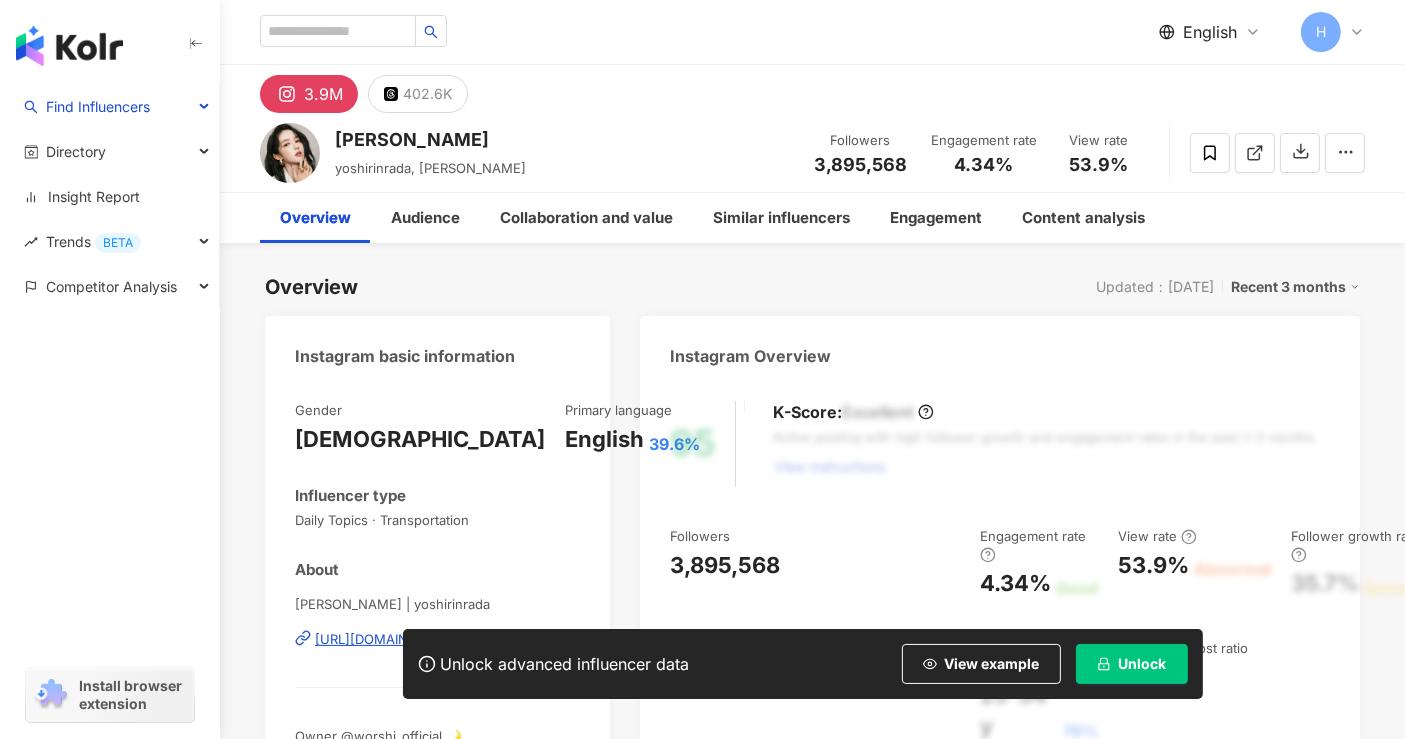 click on "Unlock" at bounding box center (1132, 664) 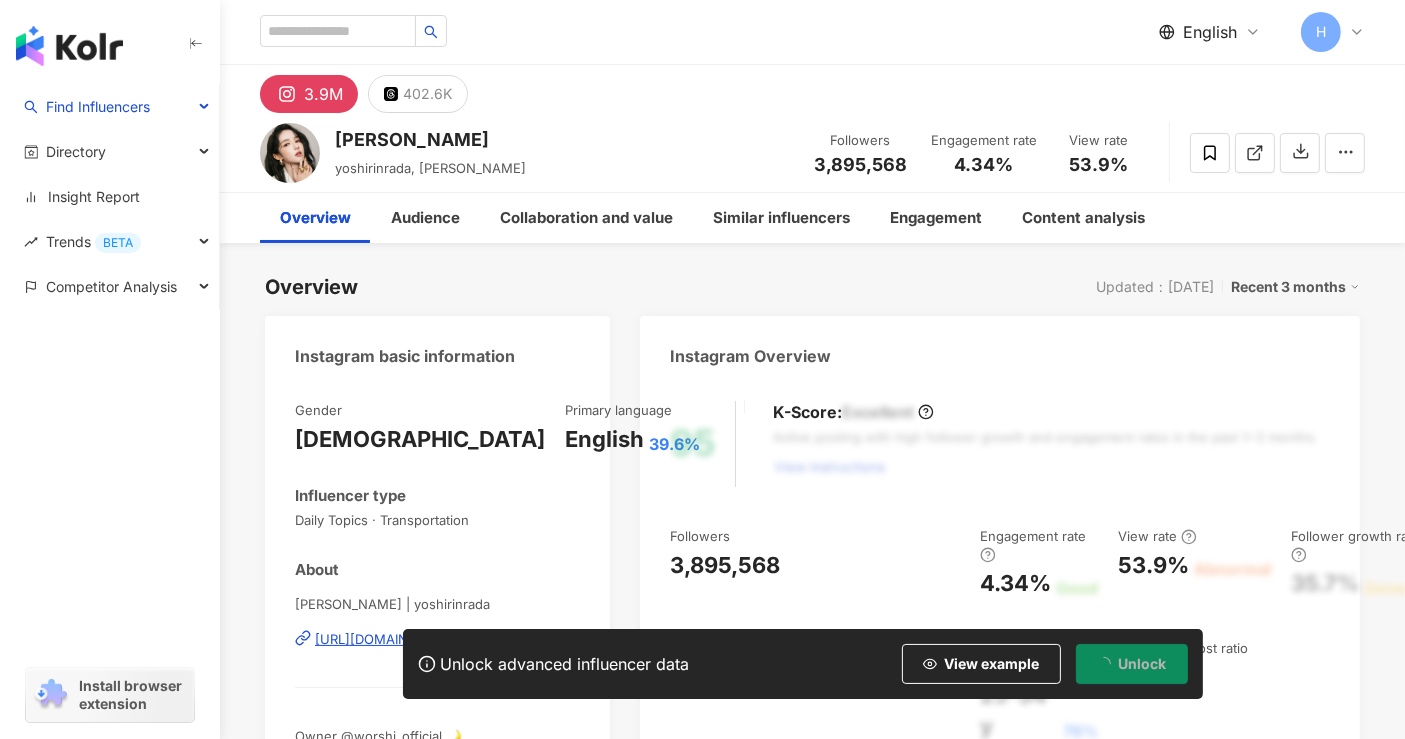click on "Unlock" at bounding box center [1143, 664] 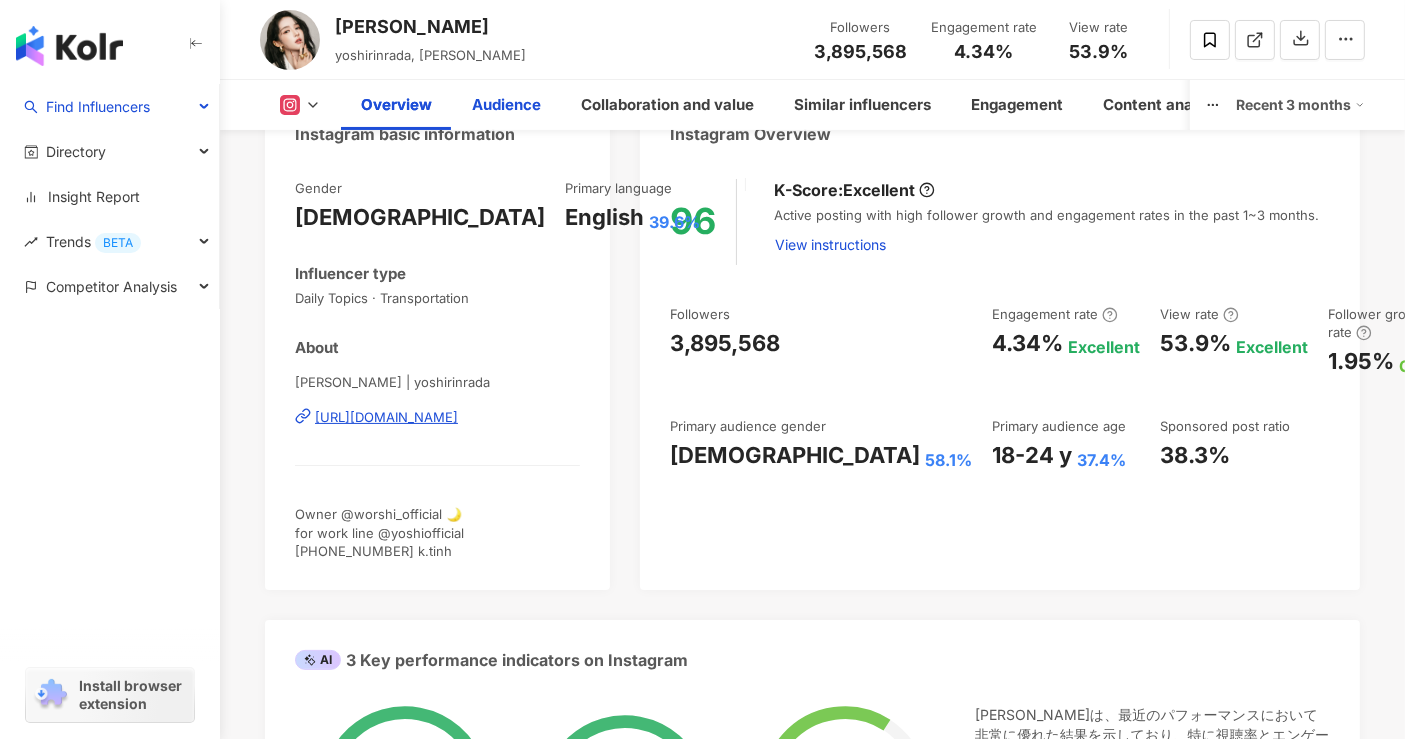 scroll, scrollTop: 111, scrollLeft: 0, axis: vertical 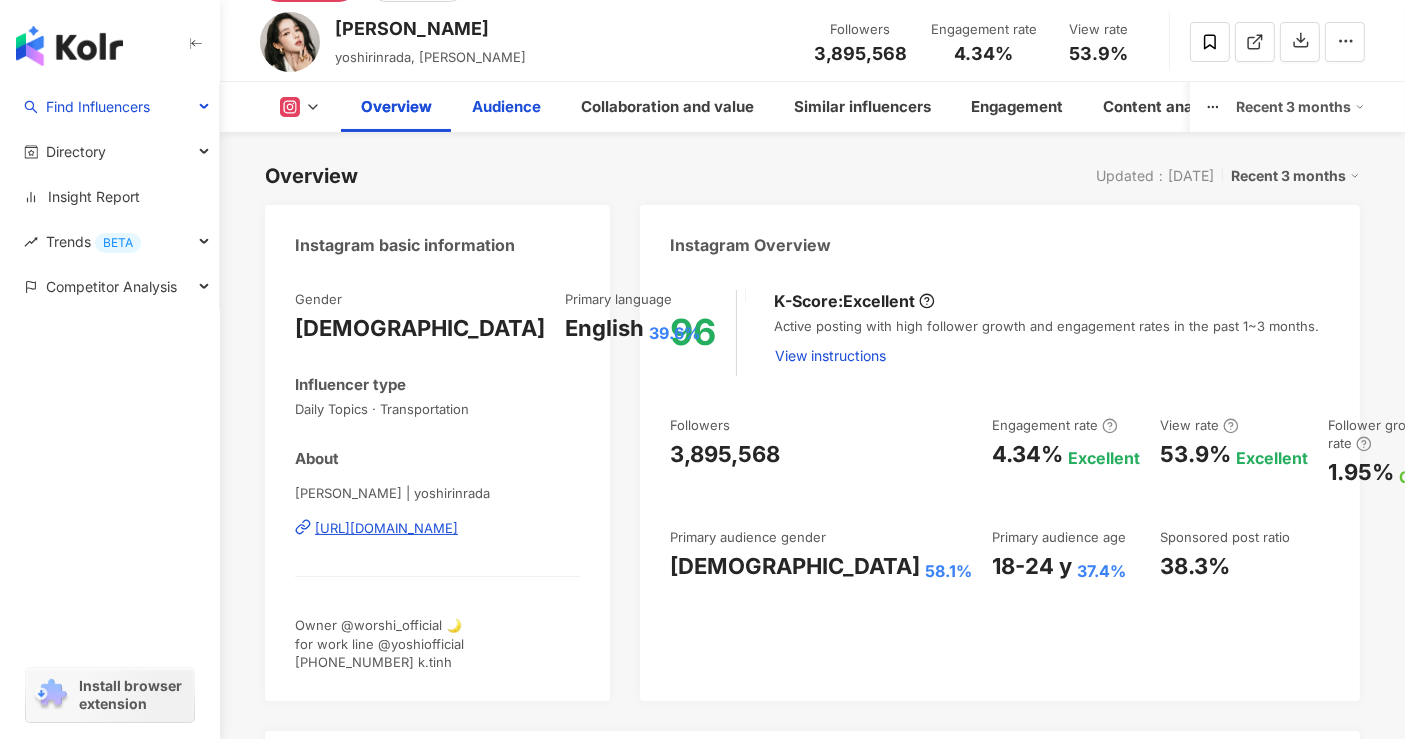 click on "Audience" at bounding box center (506, 107) 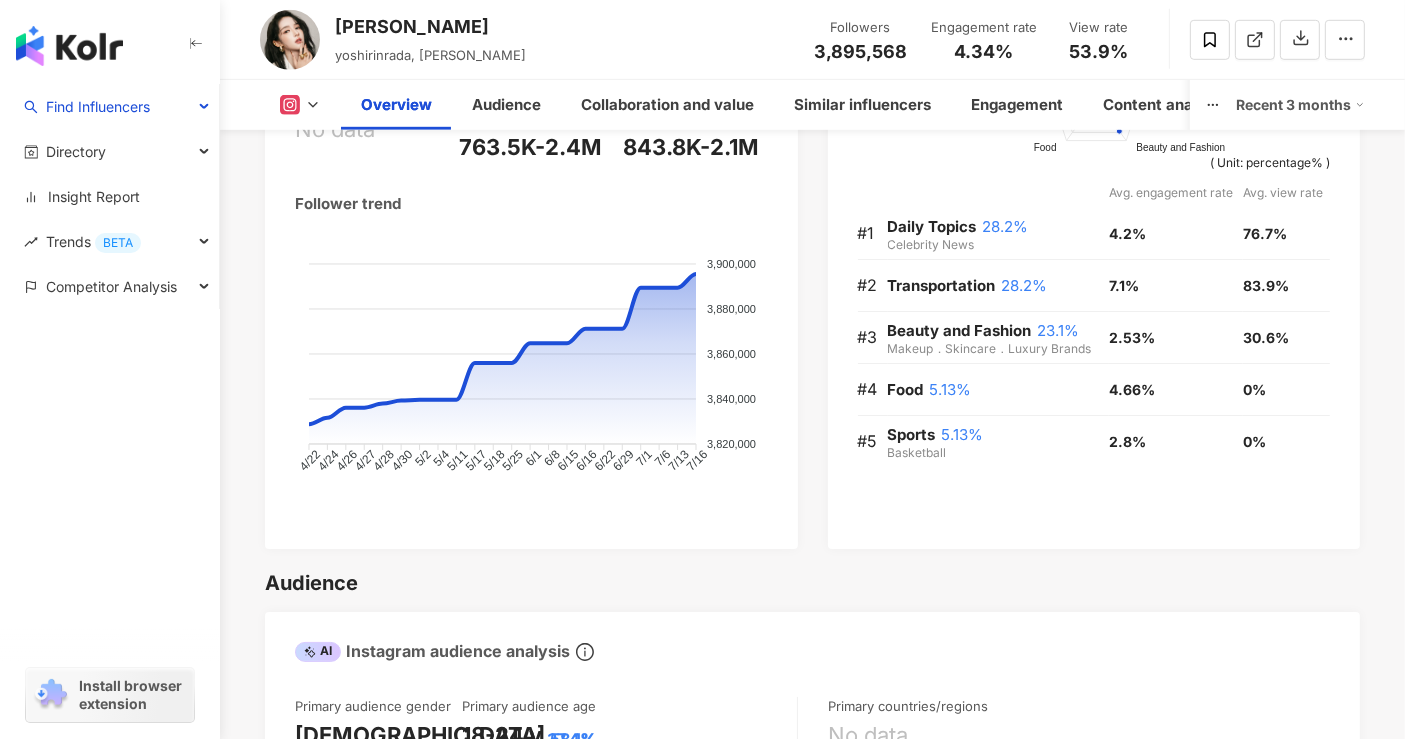 scroll, scrollTop: 1076, scrollLeft: 0, axis: vertical 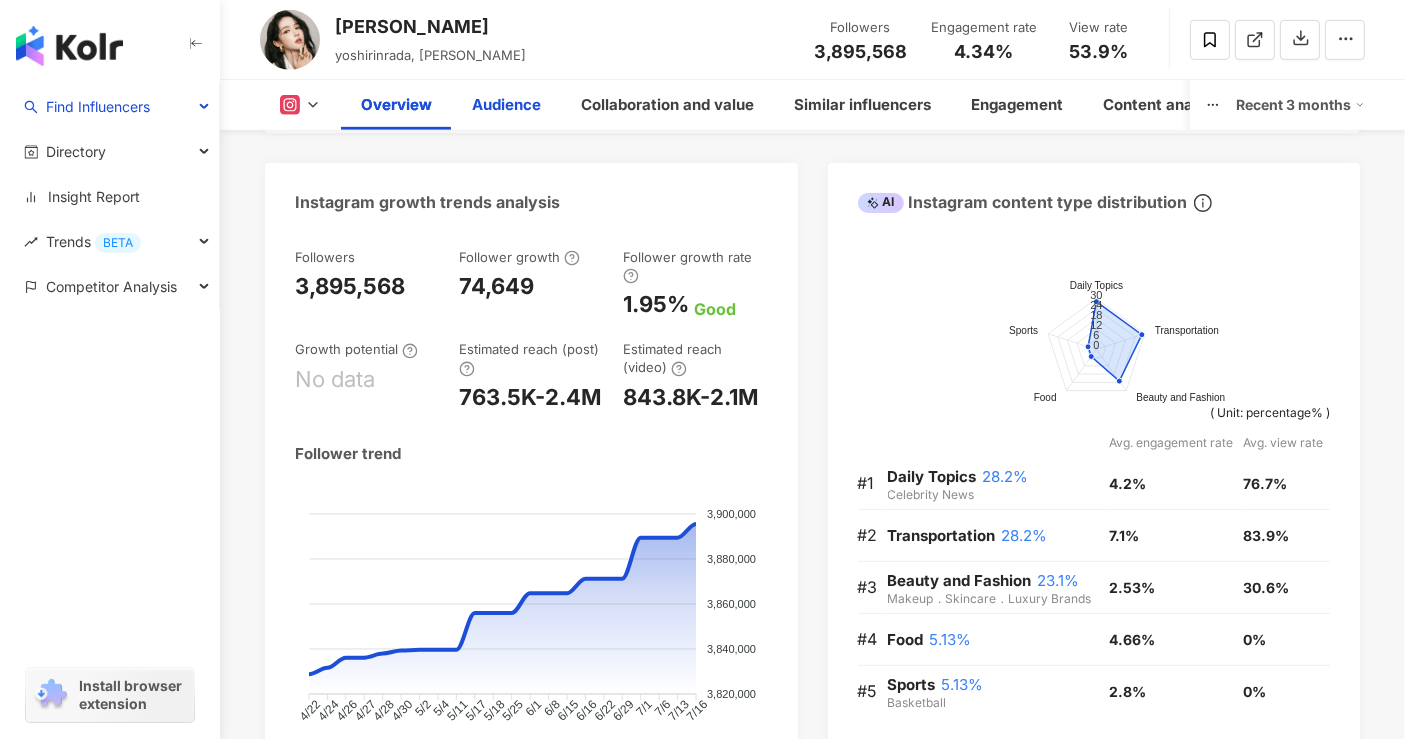 click on "Audience" at bounding box center [506, 105] 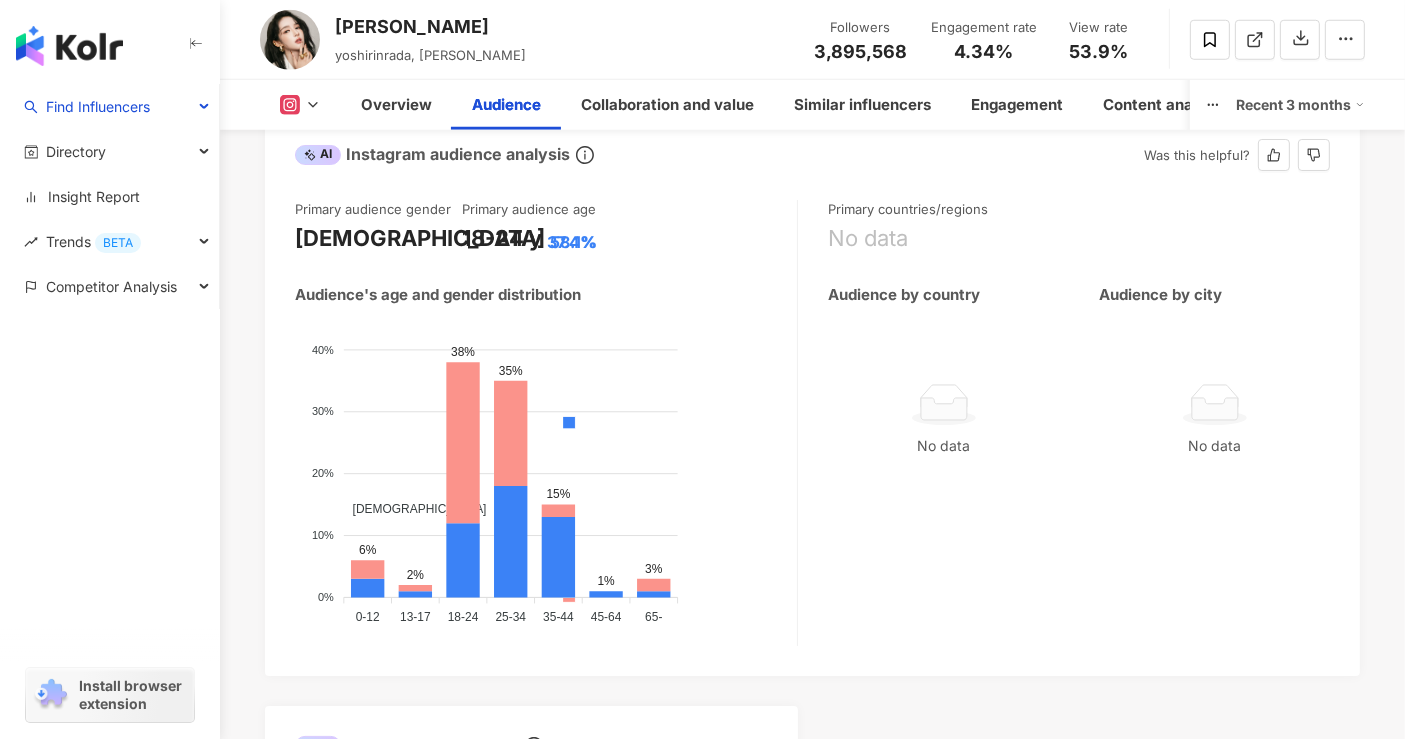 scroll, scrollTop: 1854, scrollLeft: 0, axis: vertical 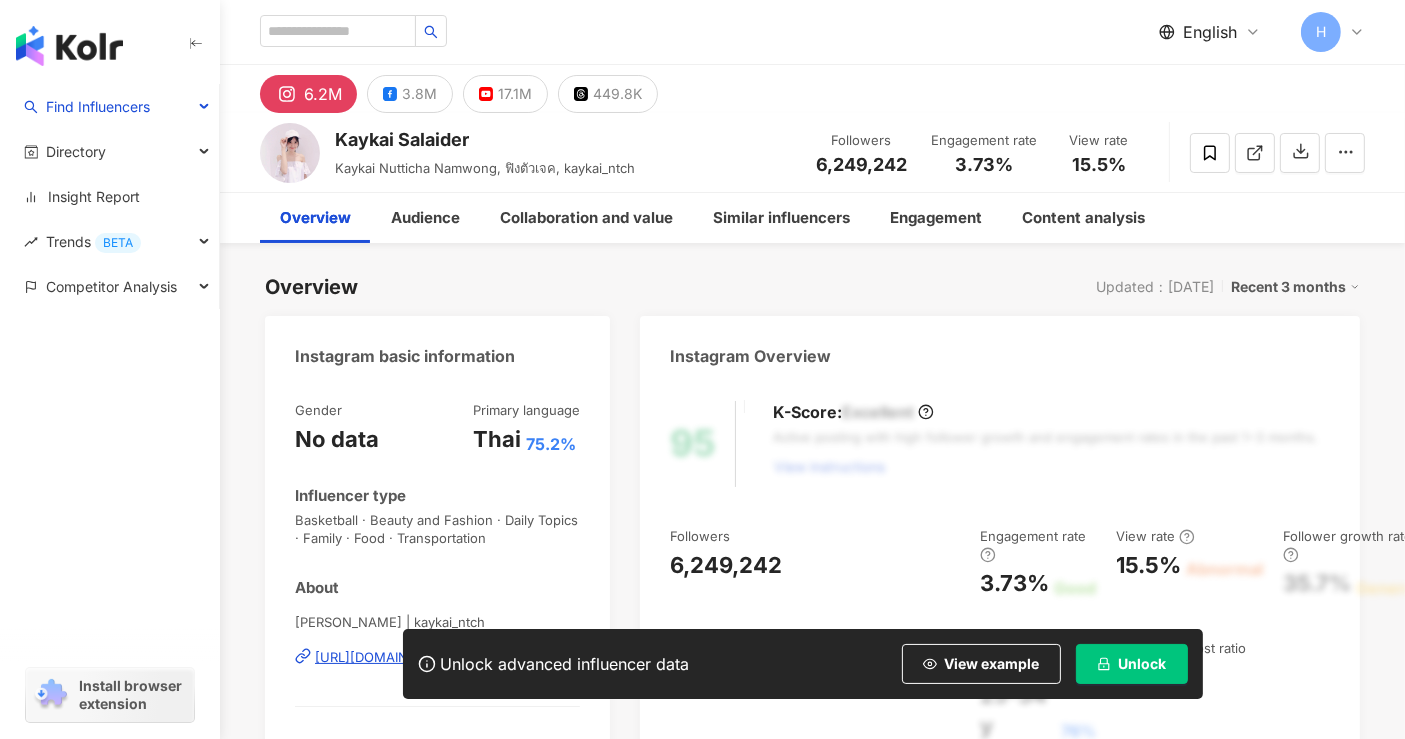 click on "Unlock" at bounding box center (1143, 664) 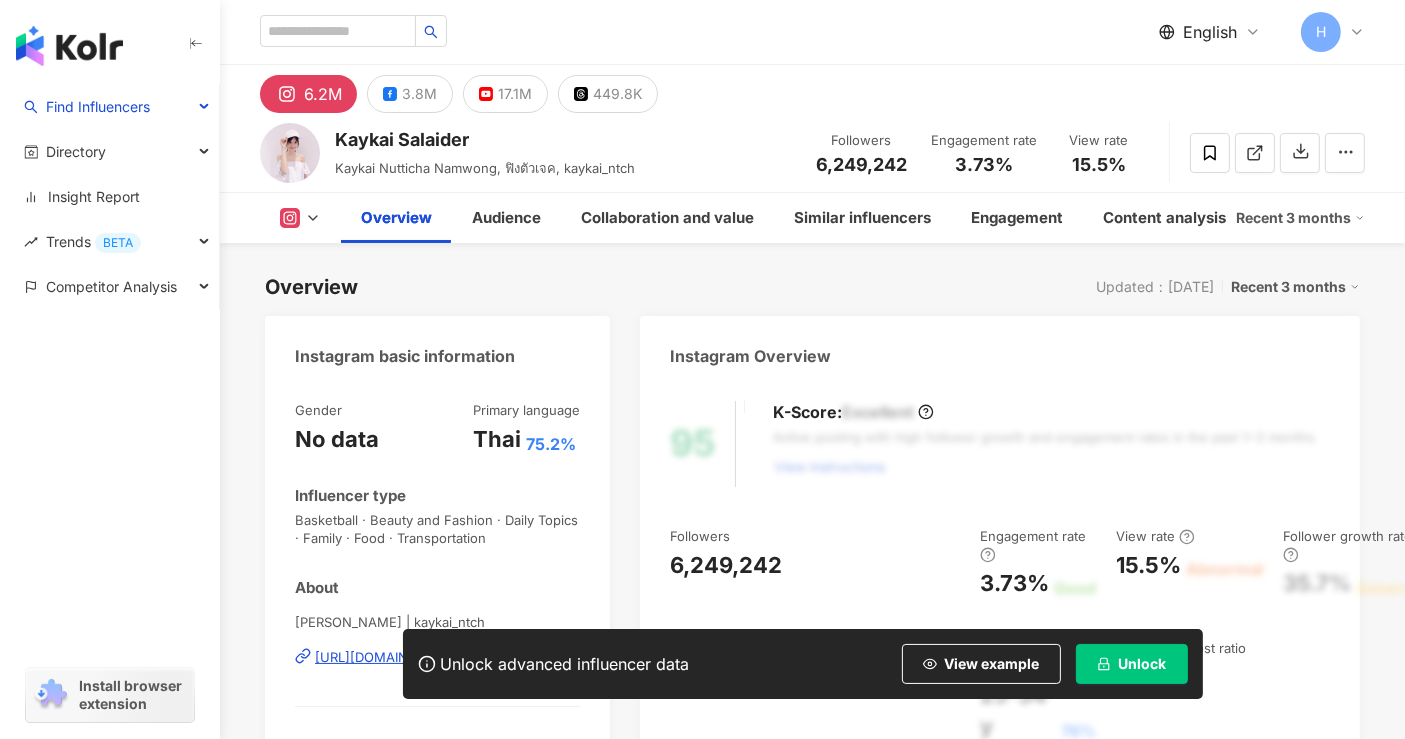 scroll, scrollTop: 111, scrollLeft: 0, axis: vertical 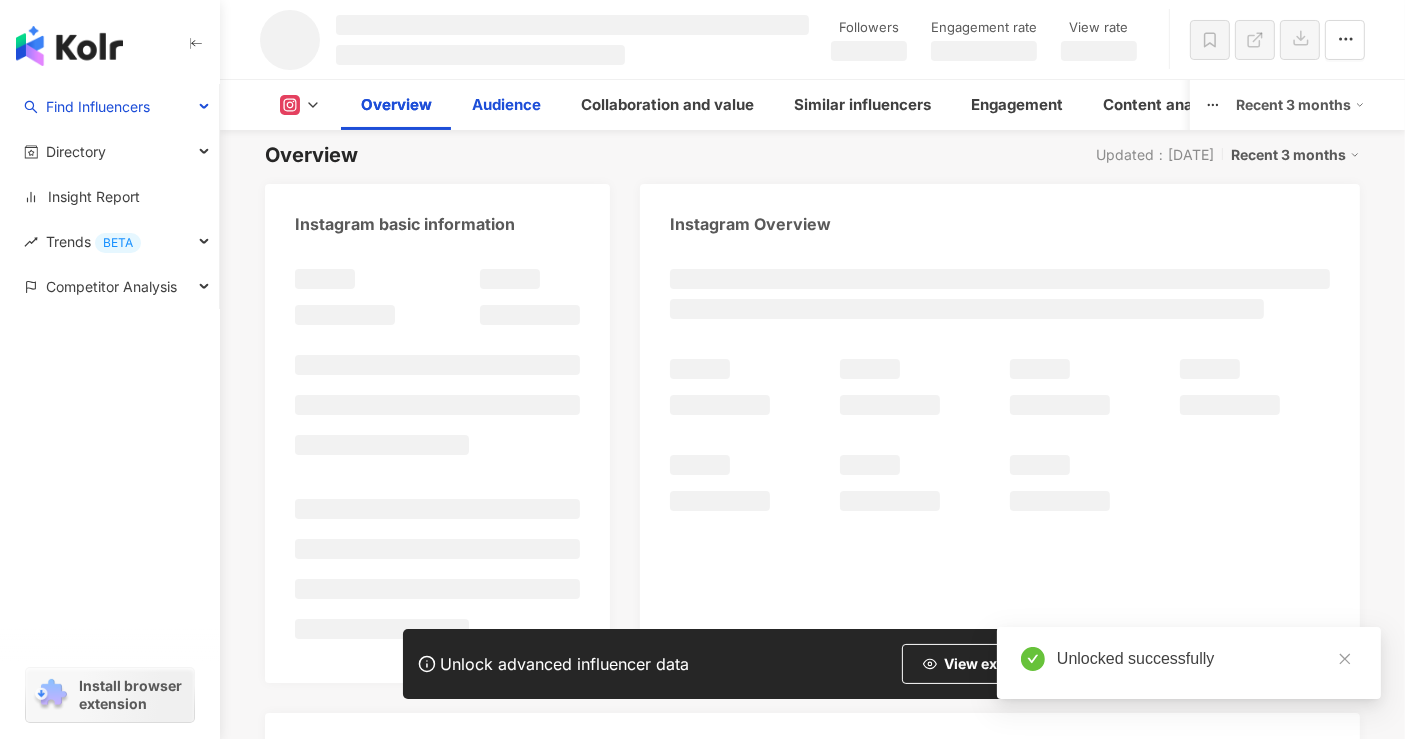 click on "Audience" at bounding box center (506, 105) 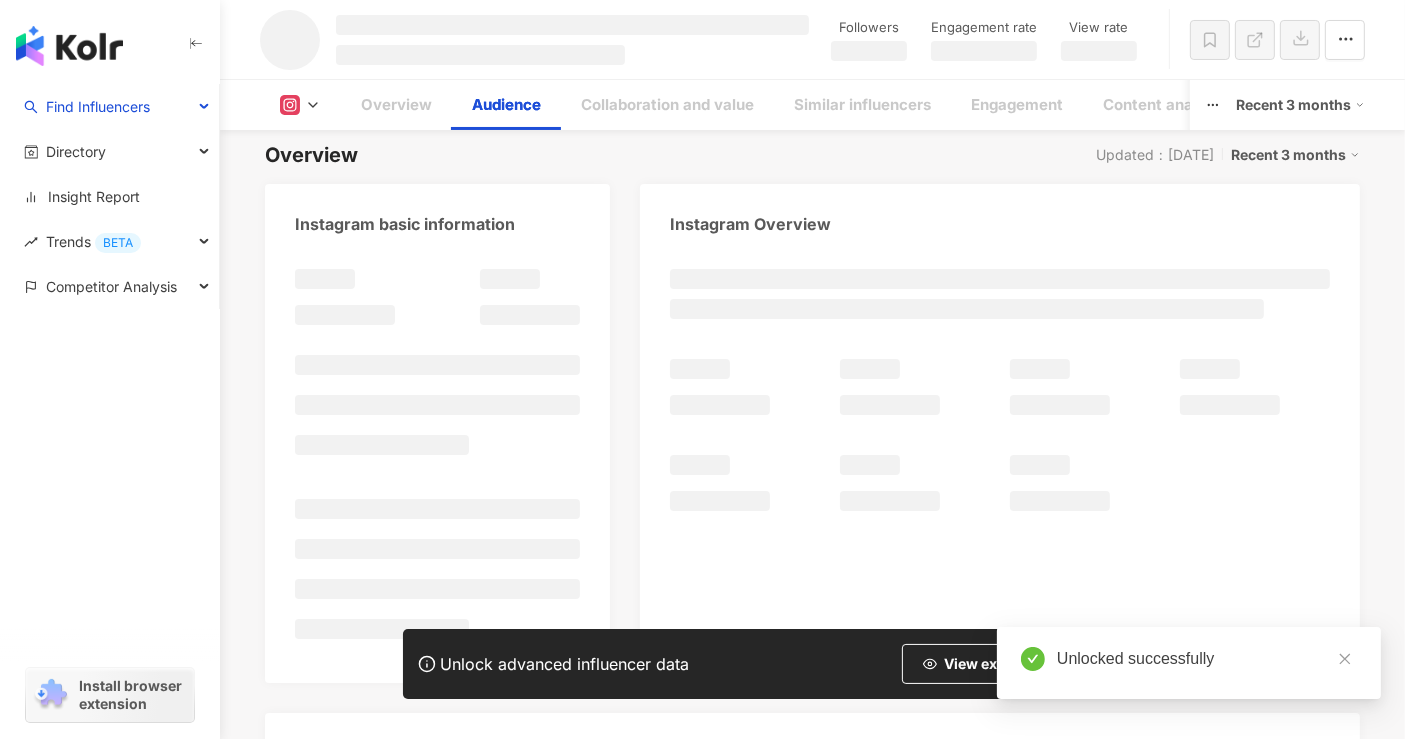 scroll, scrollTop: 1502, scrollLeft: 0, axis: vertical 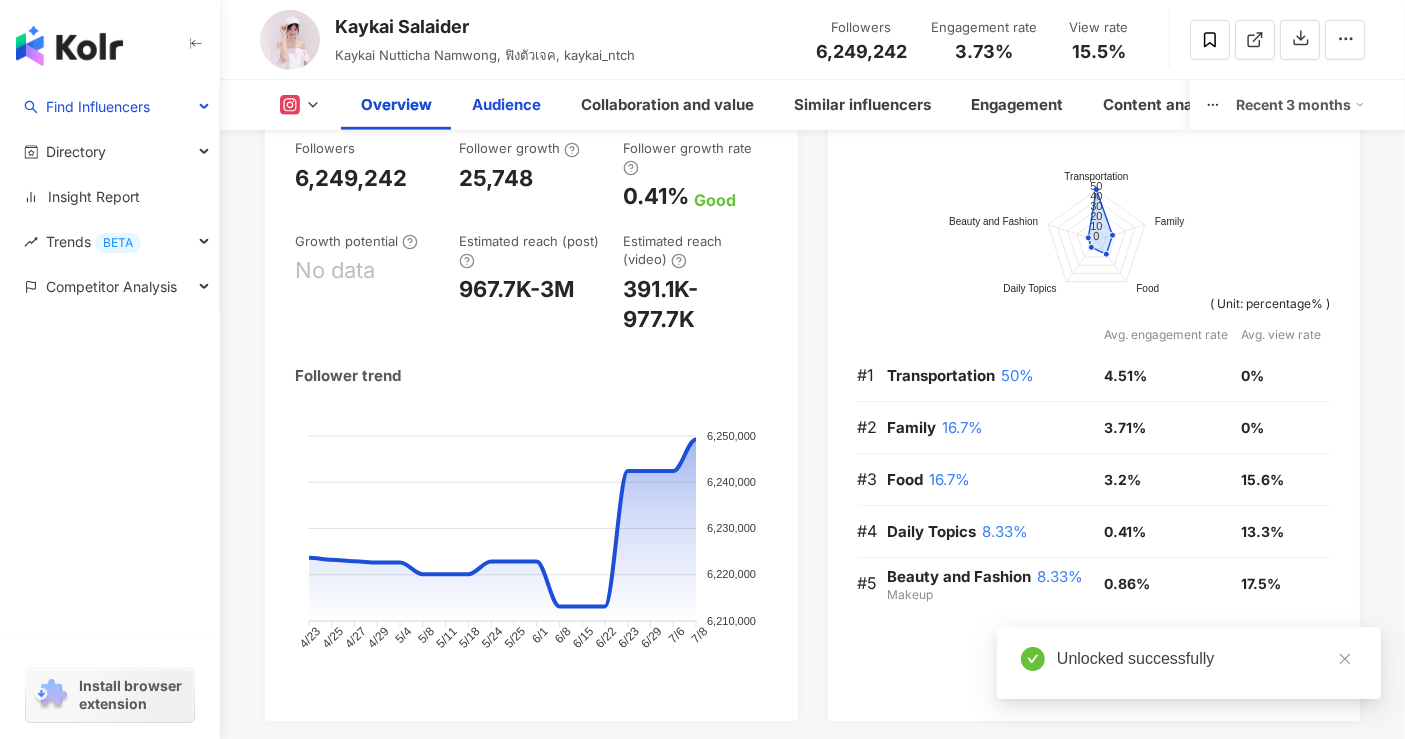 click on "Audience" at bounding box center [506, 105] 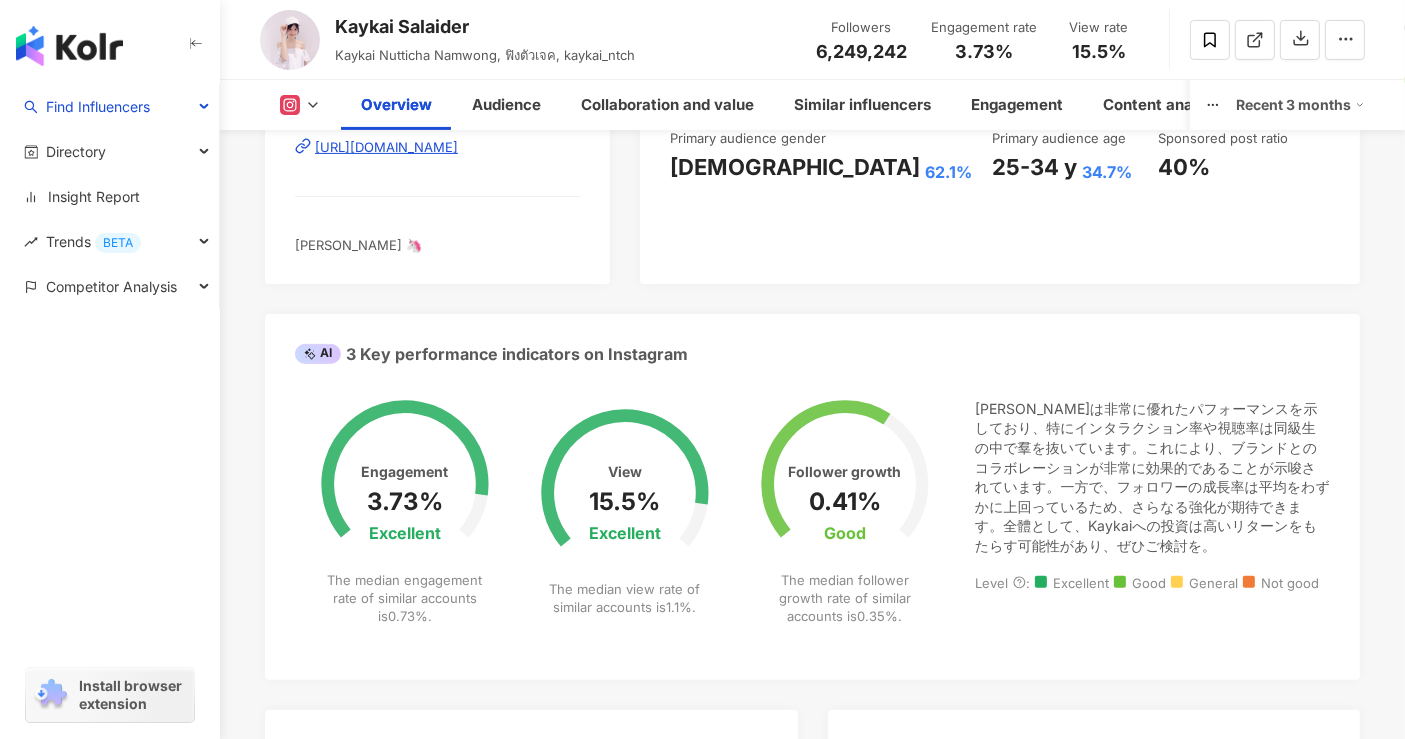 scroll, scrollTop: 0, scrollLeft: 0, axis: both 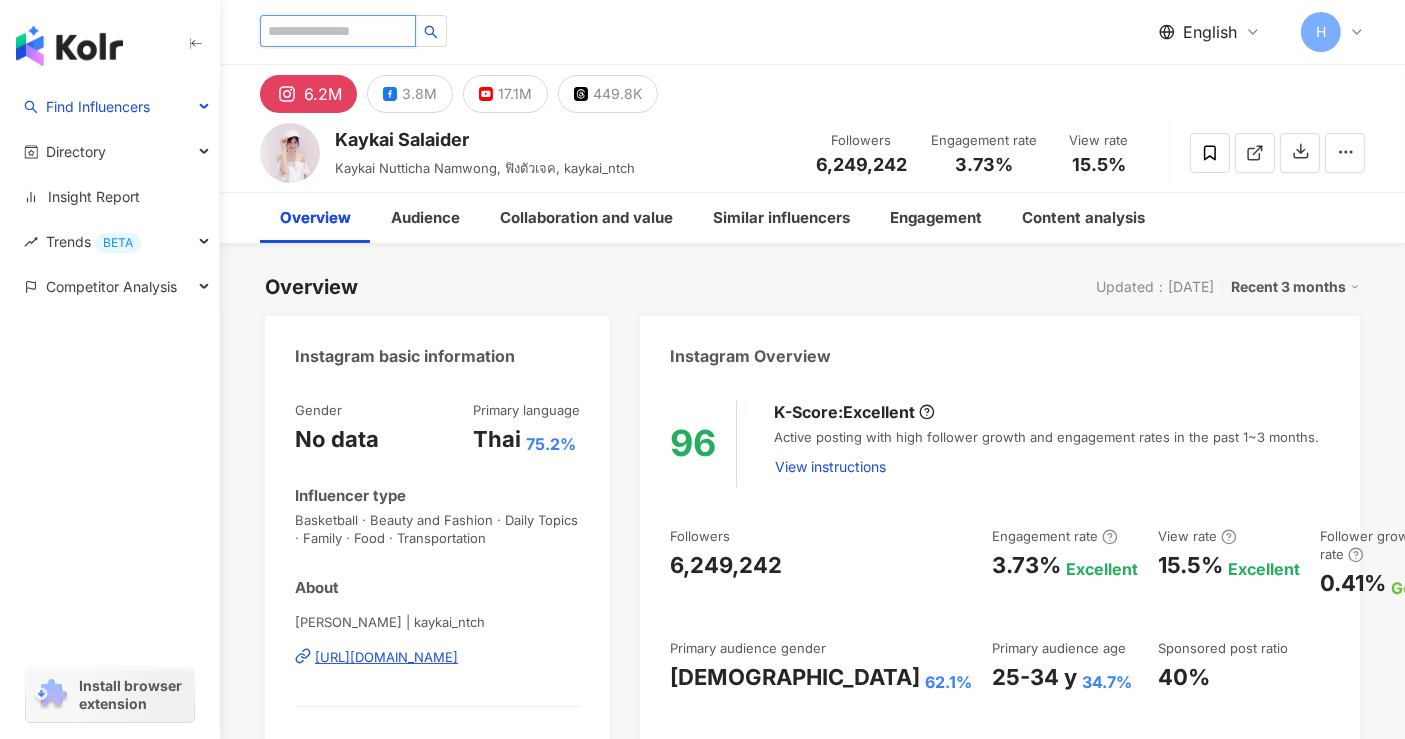 click at bounding box center (338, 31) 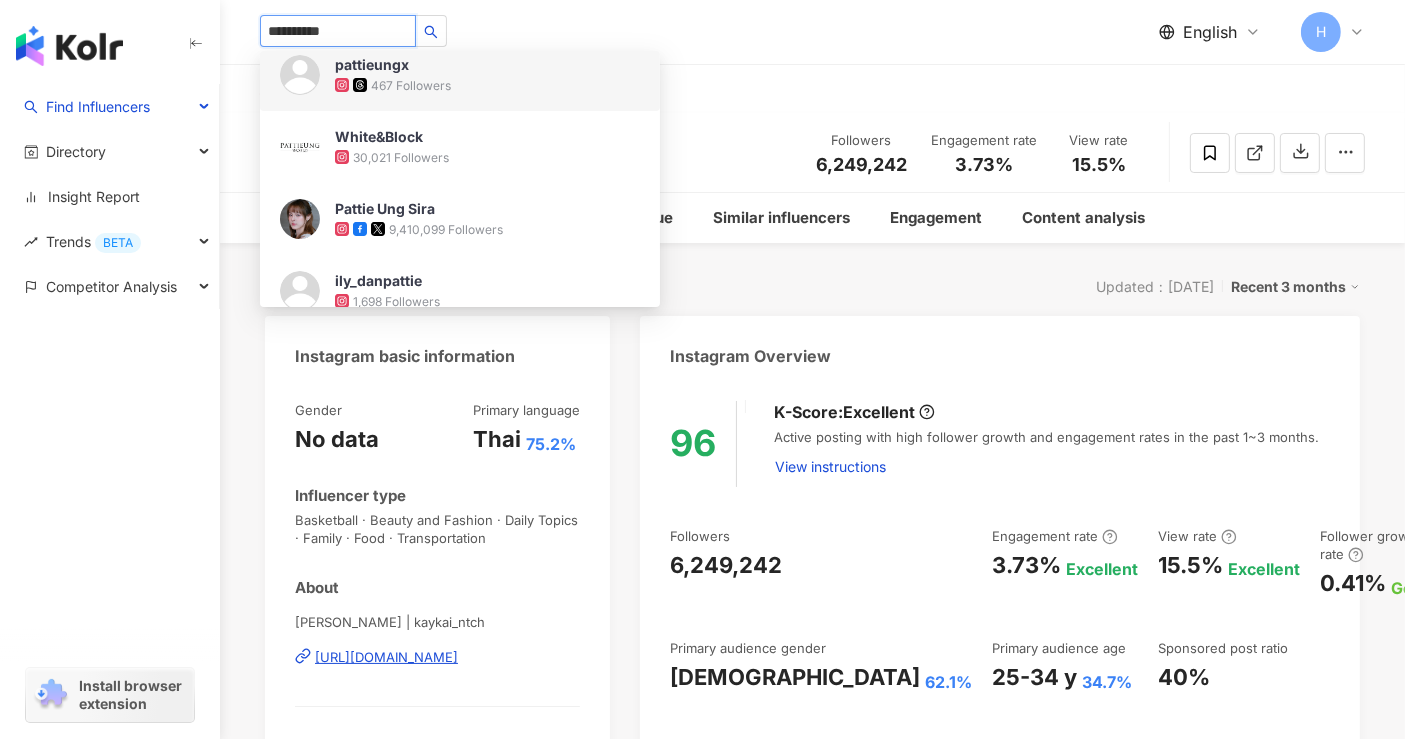 scroll, scrollTop: 111, scrollLeft: 0, axis: vertical 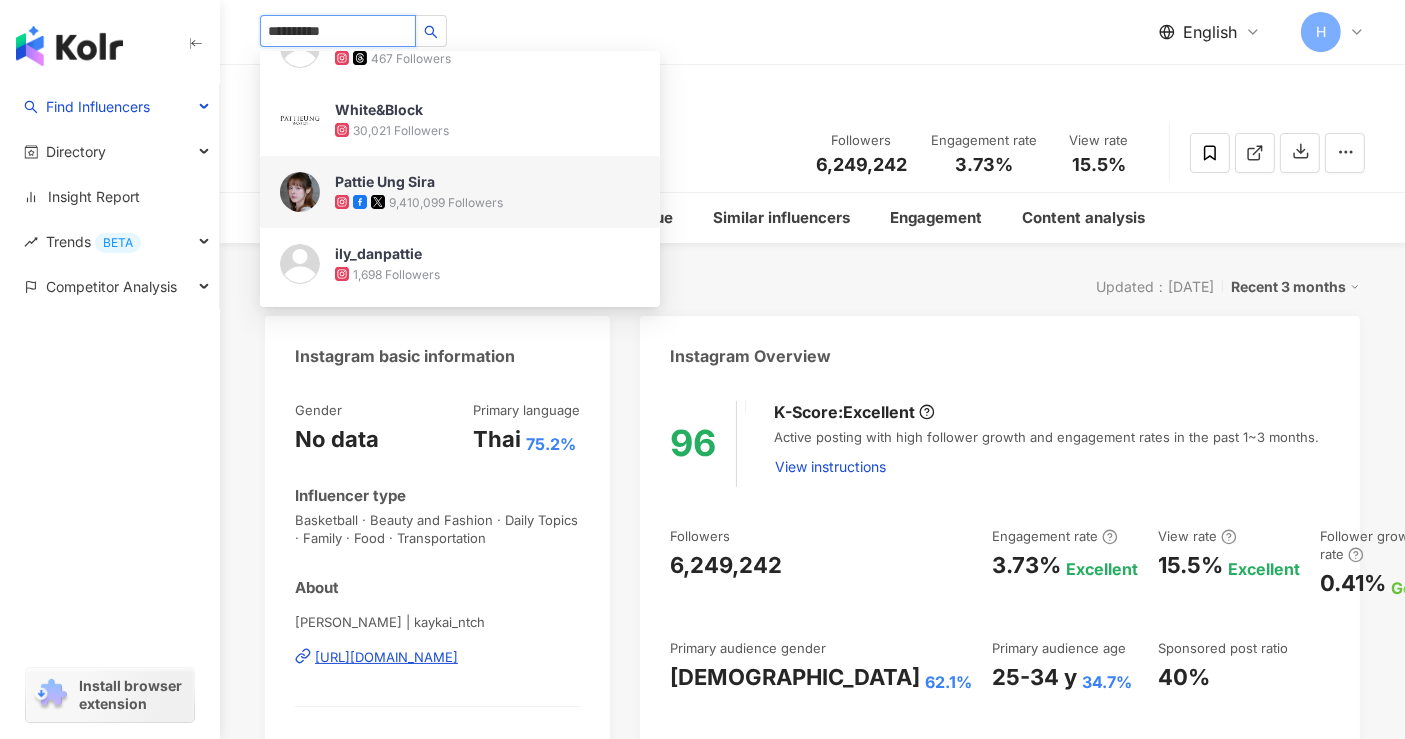 click on "9,410,099   Followers" at bounding box center [446, 202] 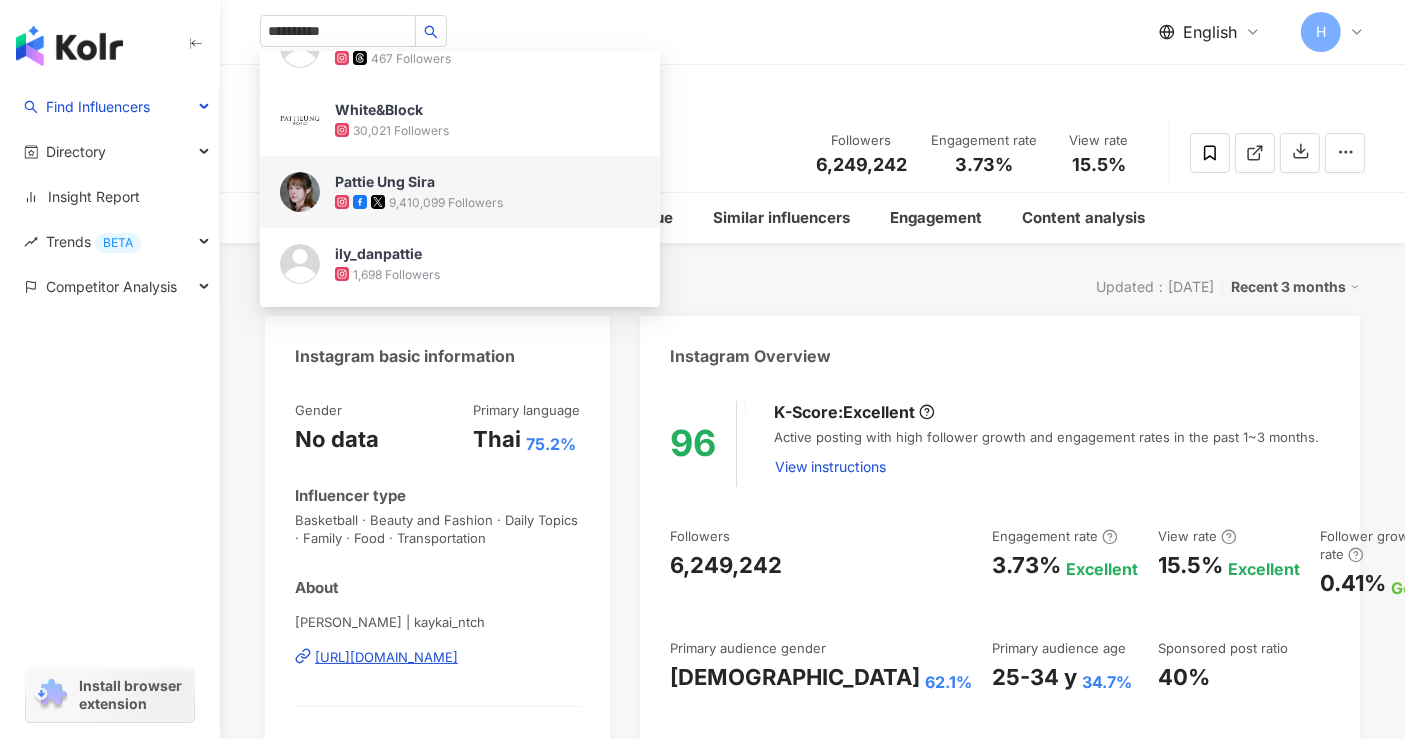 type 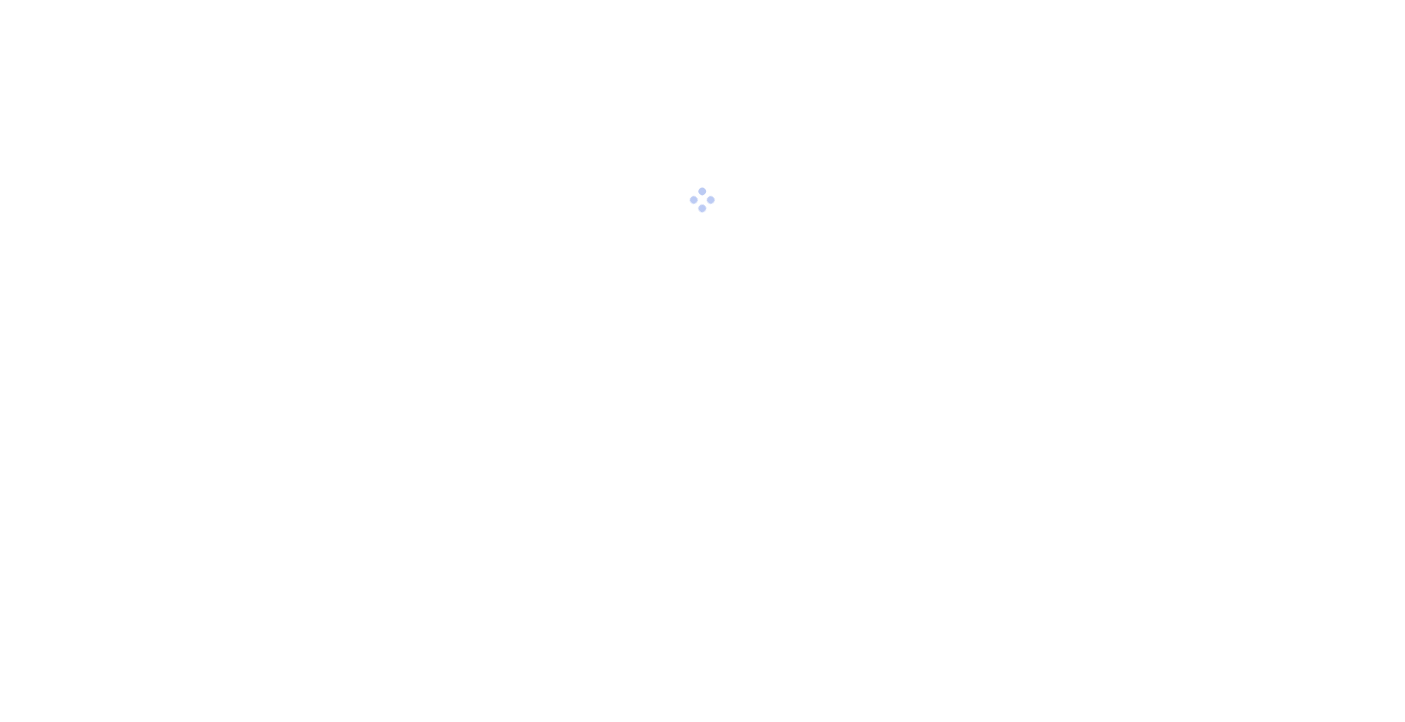 scroll, scrollTop: 0, scrollLeft: 0, axis: both 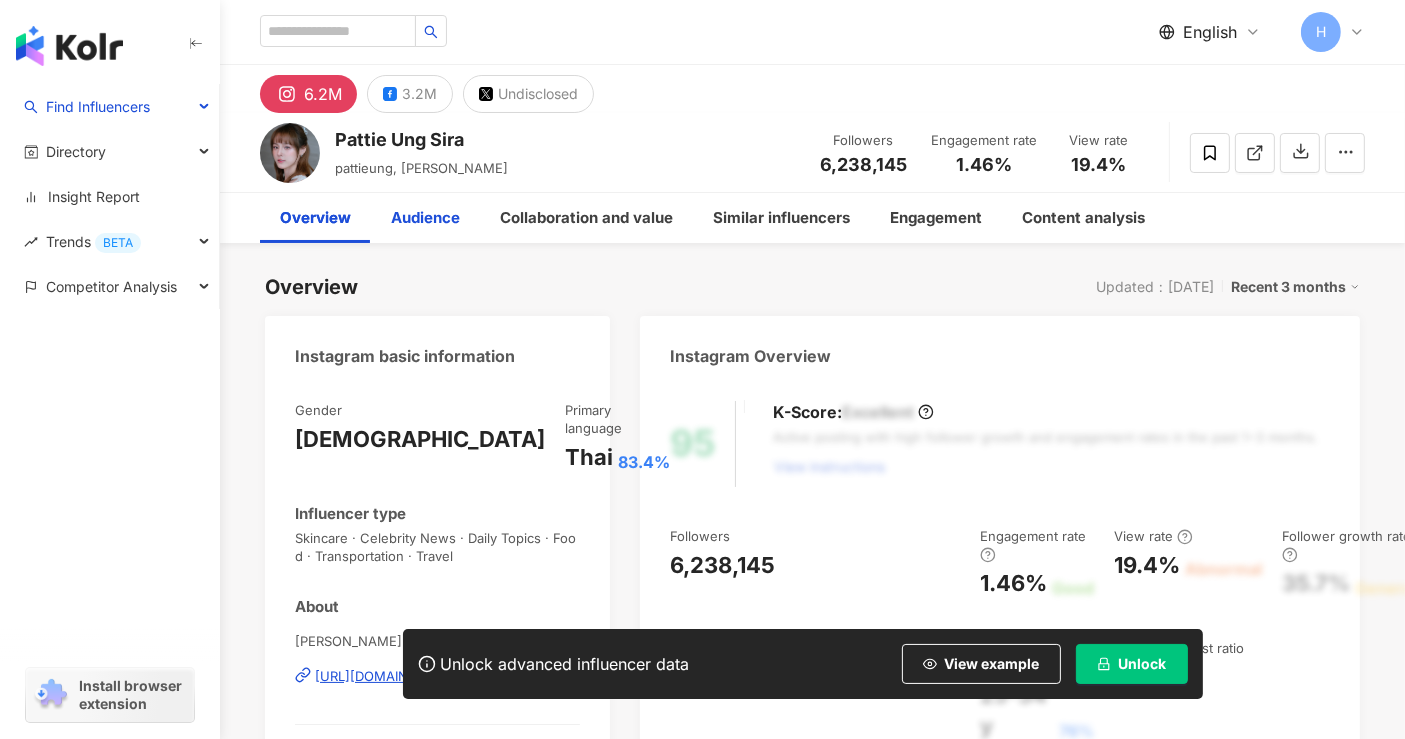 click on "Audience" at bounding box center (425, 218) 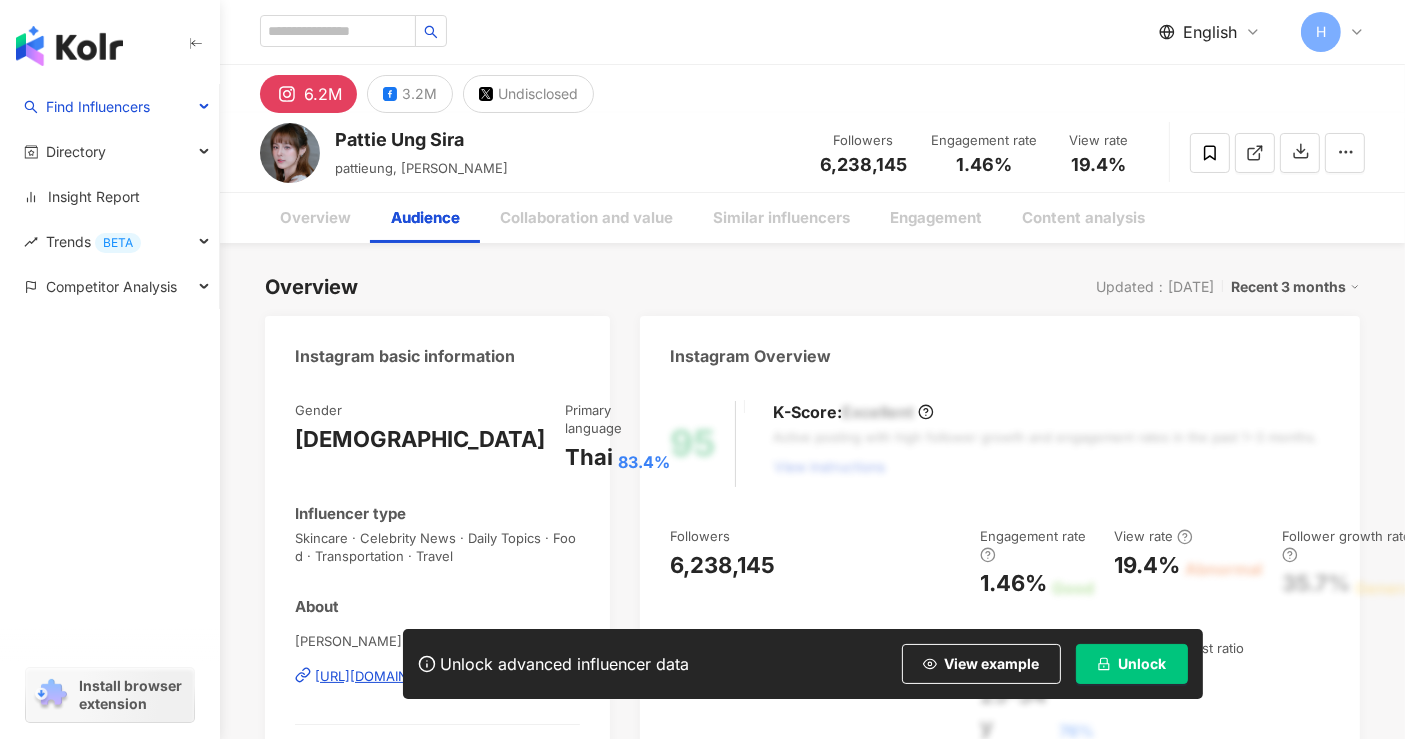 scroll, scrollTop: 1760, scrollLeft: 0, axis: vertical 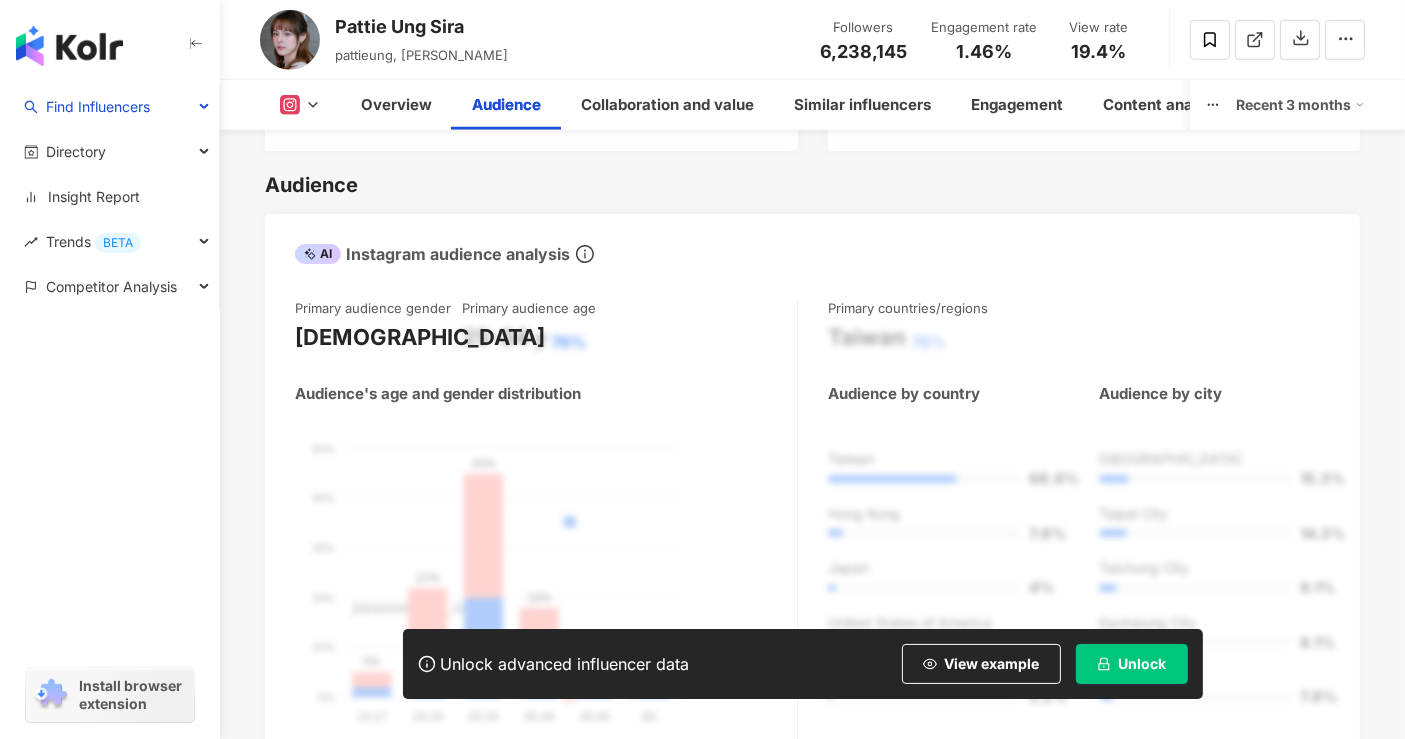 click 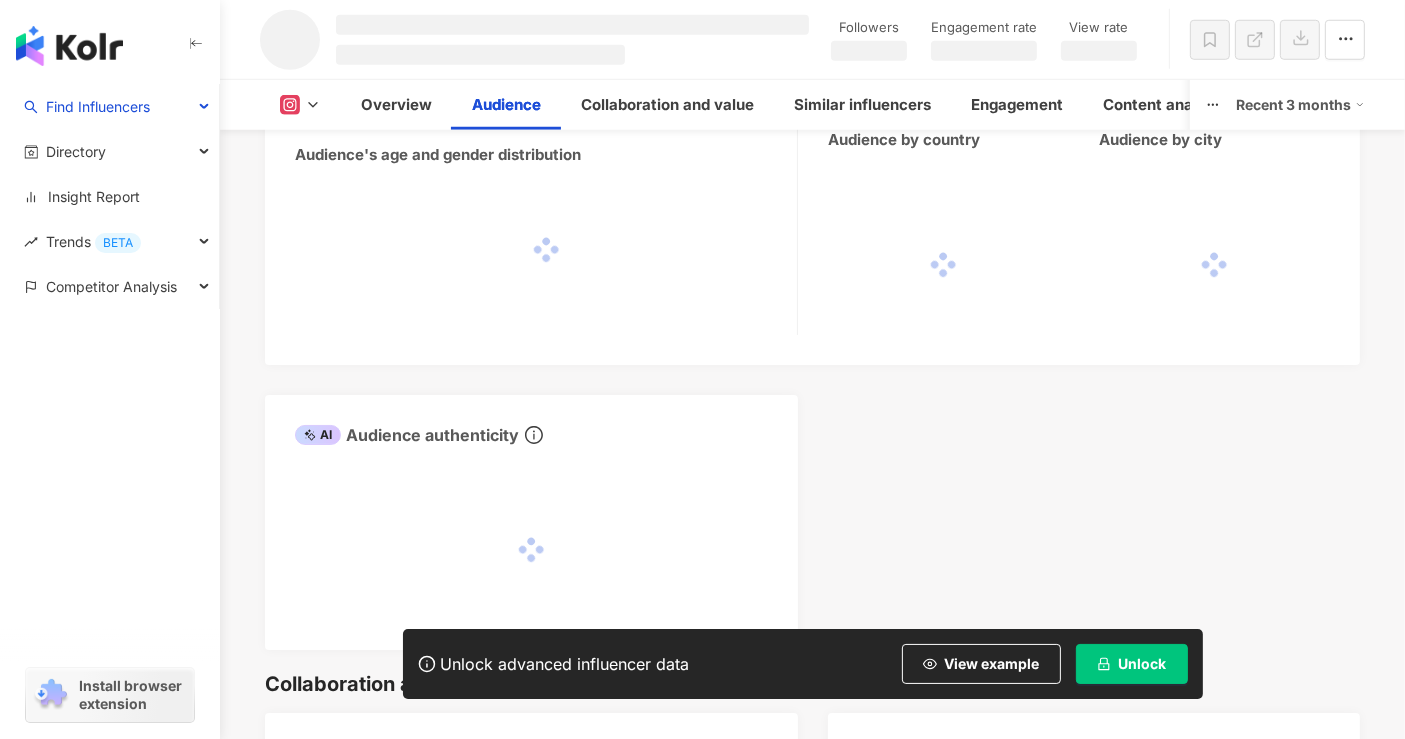 scroll, scrollTop: 1668, scrollLeft: 0, axis: vertical 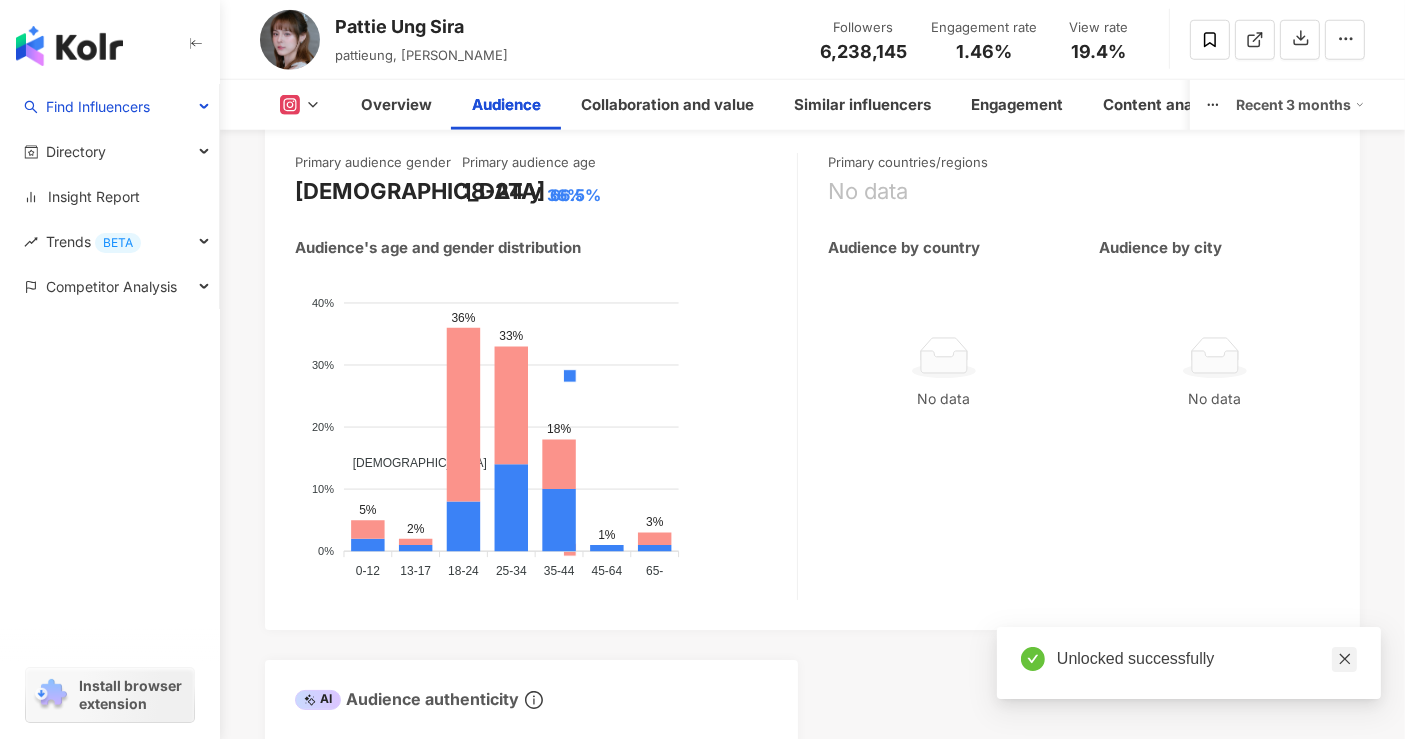 click 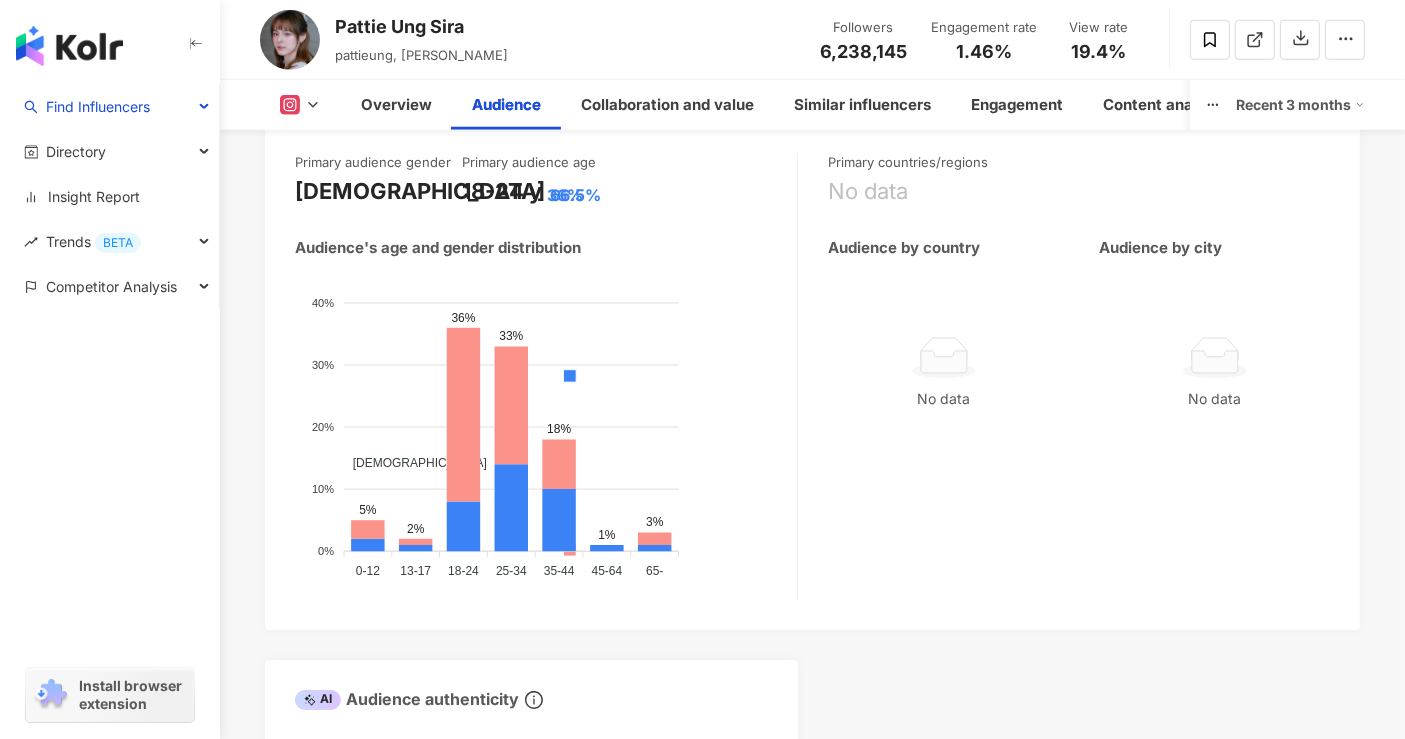 scroll, scrollTop: 1769, scrollLeft: 0, axis: vertical 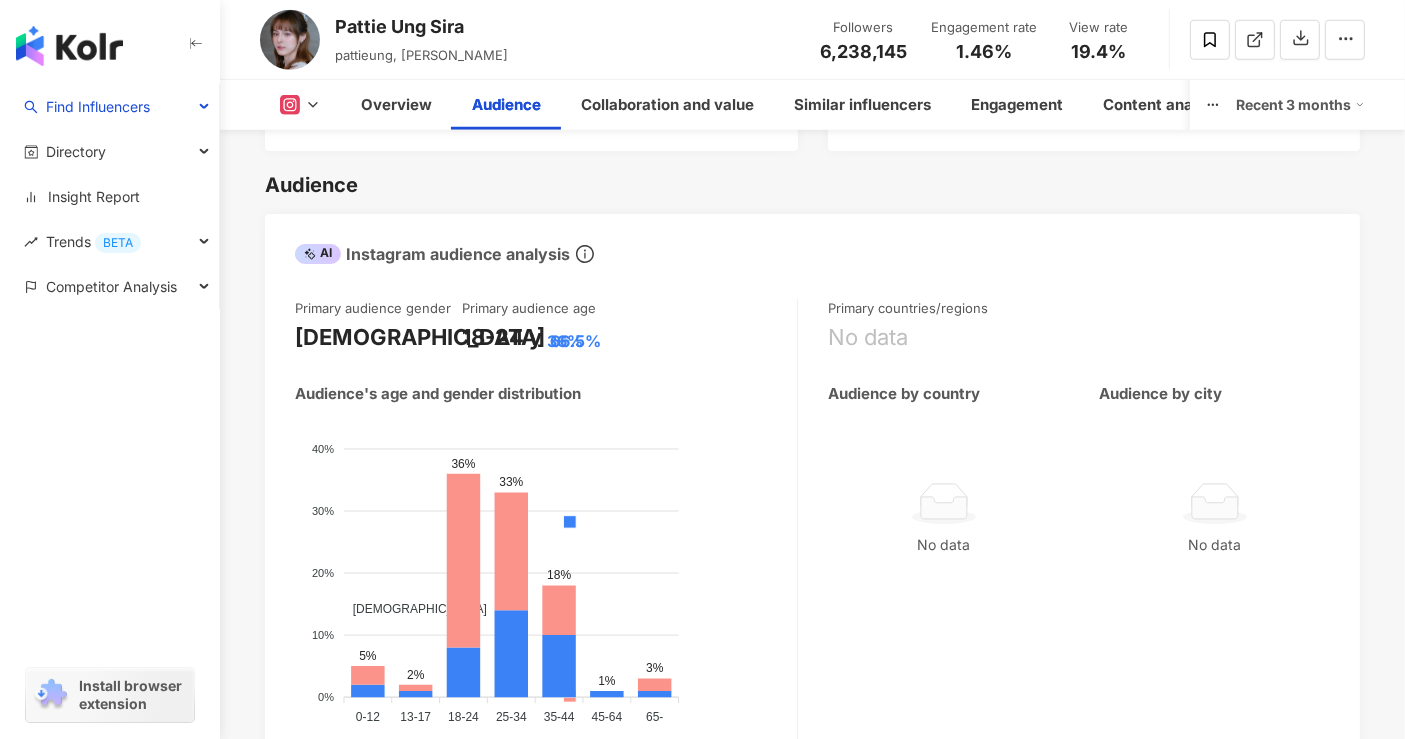 drag, startPoint x: 1395, startPoint y: 316, endPoint x: 1385, endPoint y: 174, distance: 142.35168 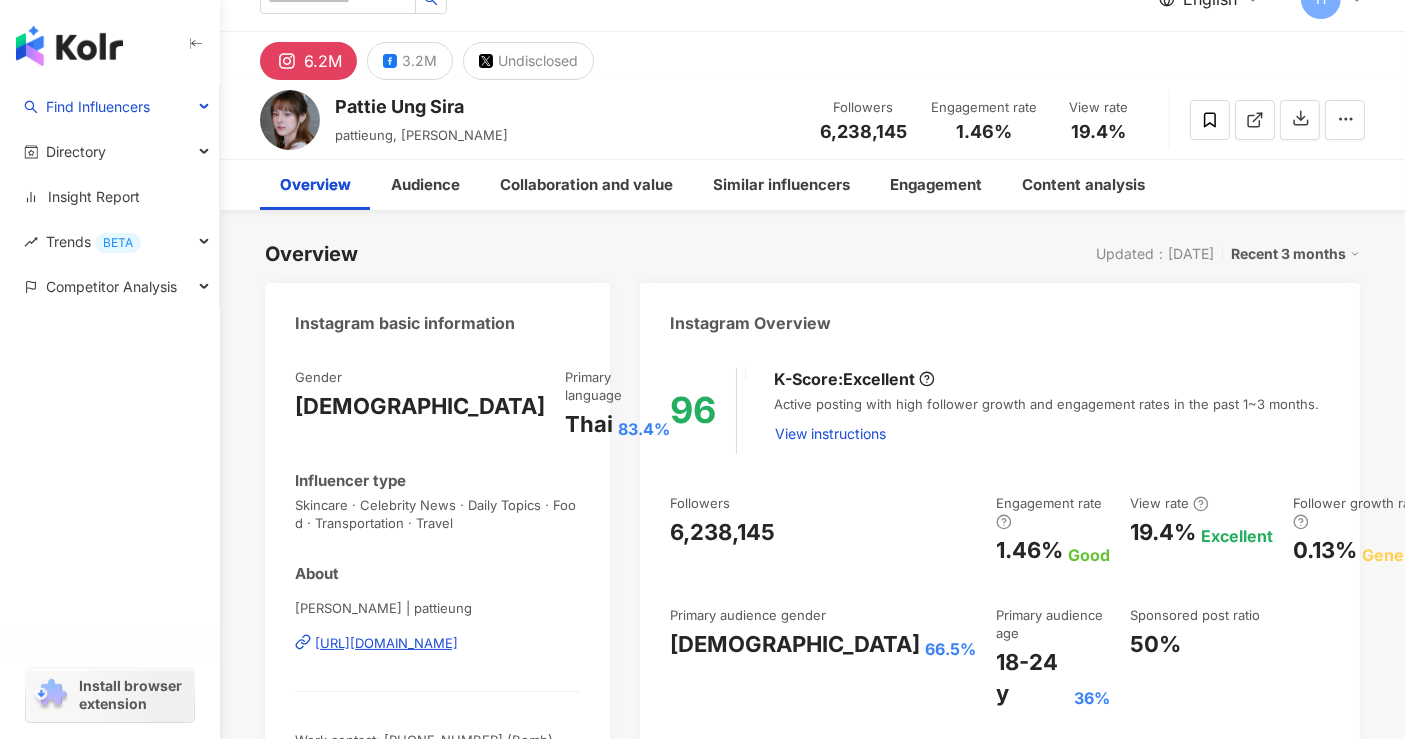 scroll, scrollTop: 0, scrollLeft: 0, axis: both 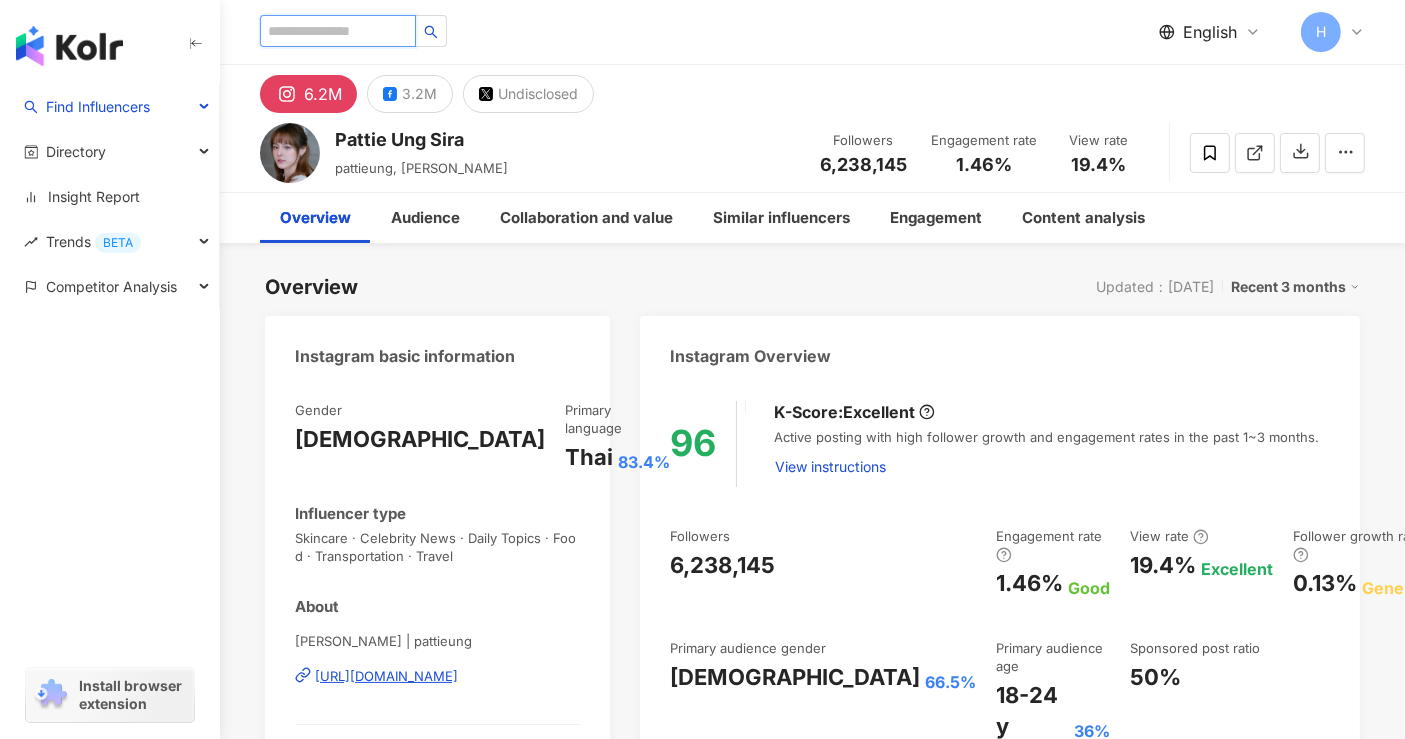 click at bounding box center [338, 31] 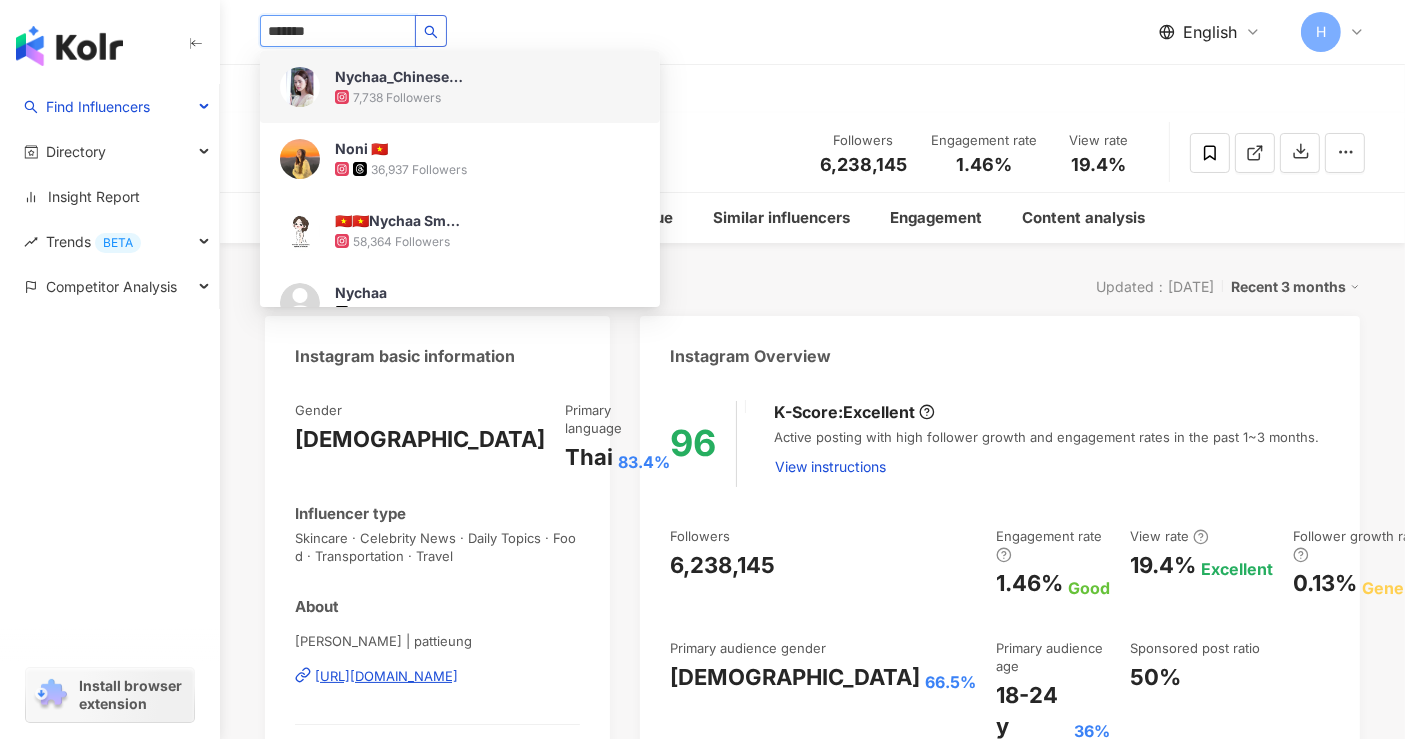 click 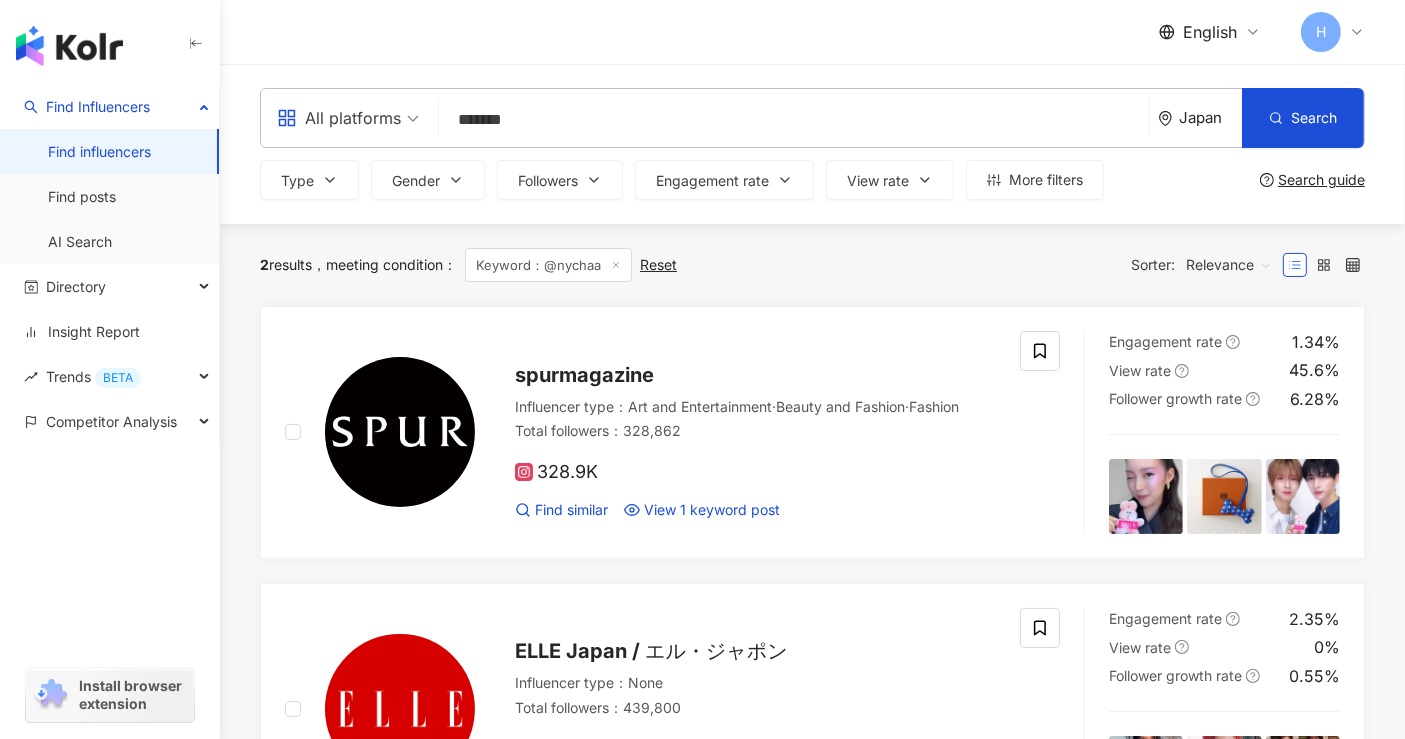 click on "*******" at bounding box center [794, 120] 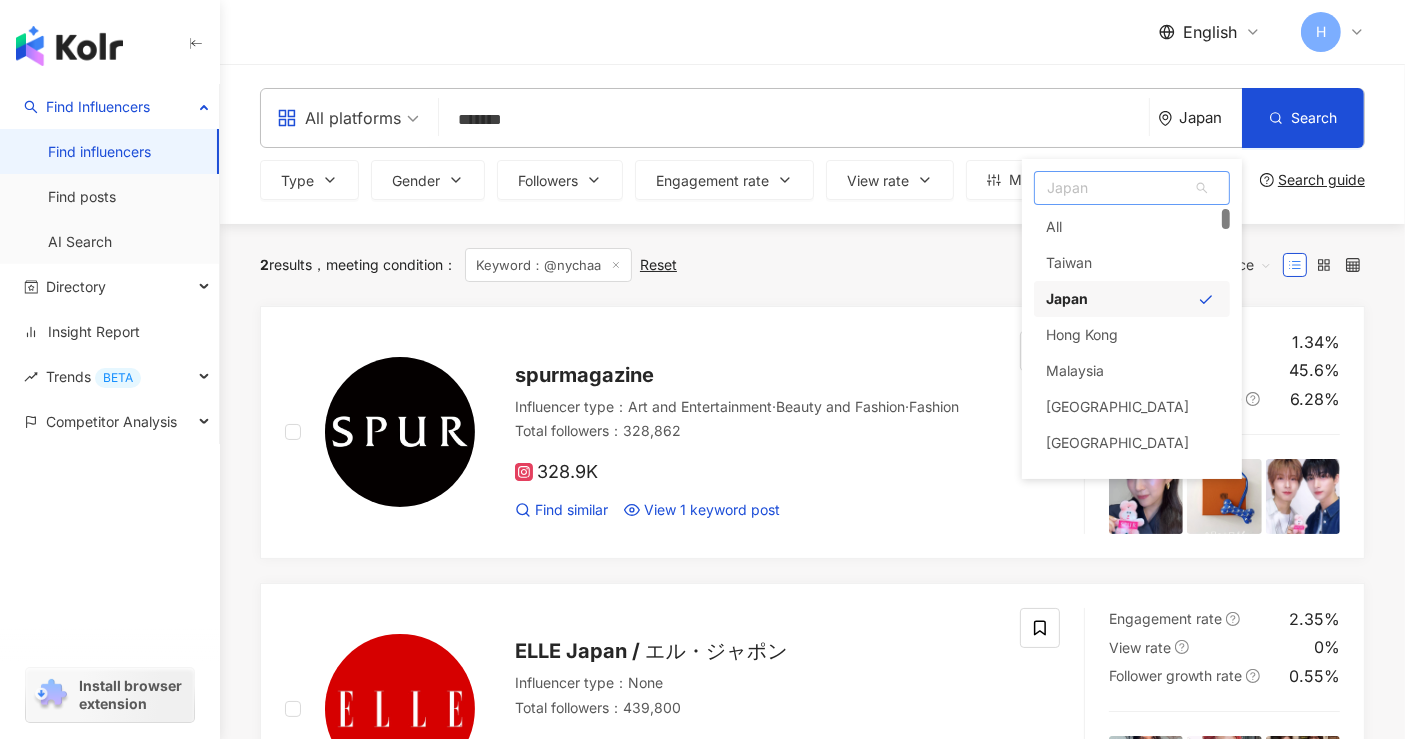 click on "Japan" at bounding box center [1132, 188] 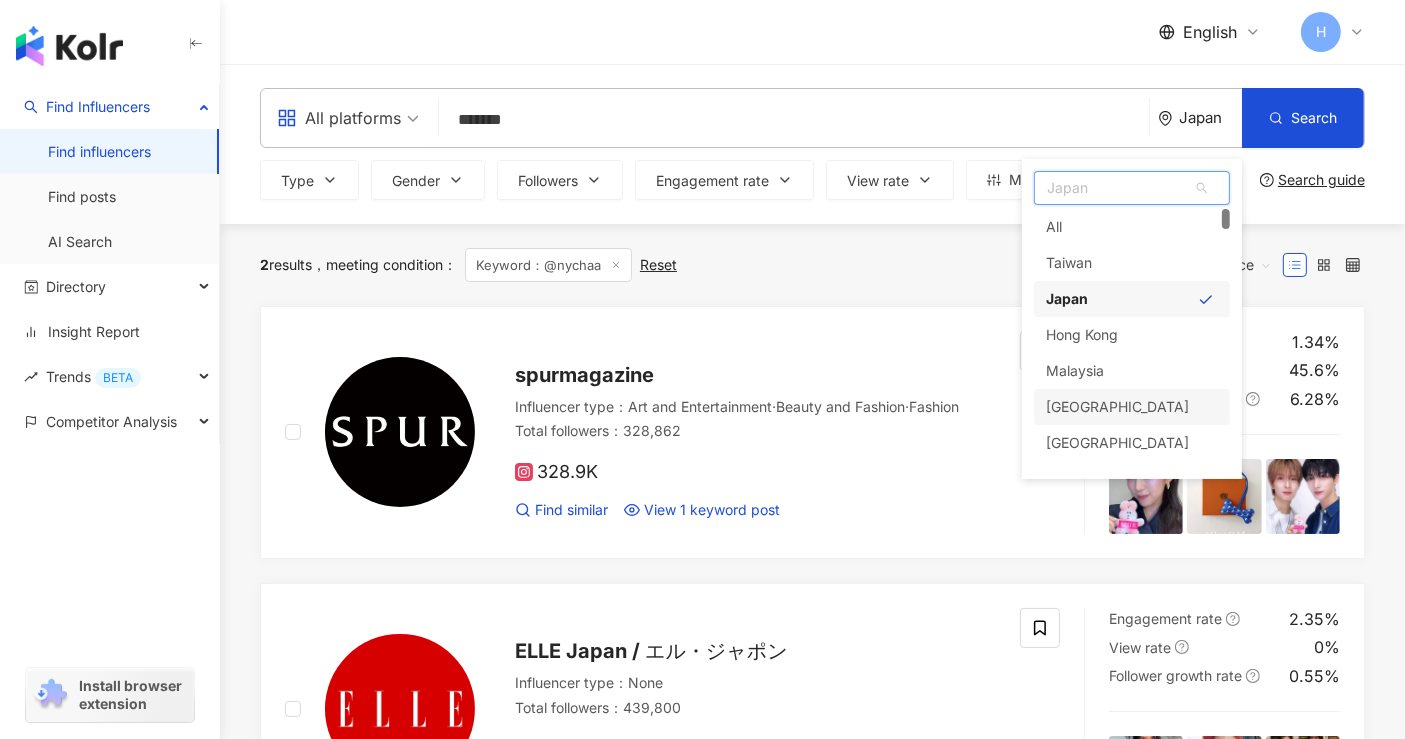 click on "[GEOGRAPHIC_DATA]" at bounding box center (1117, 407) 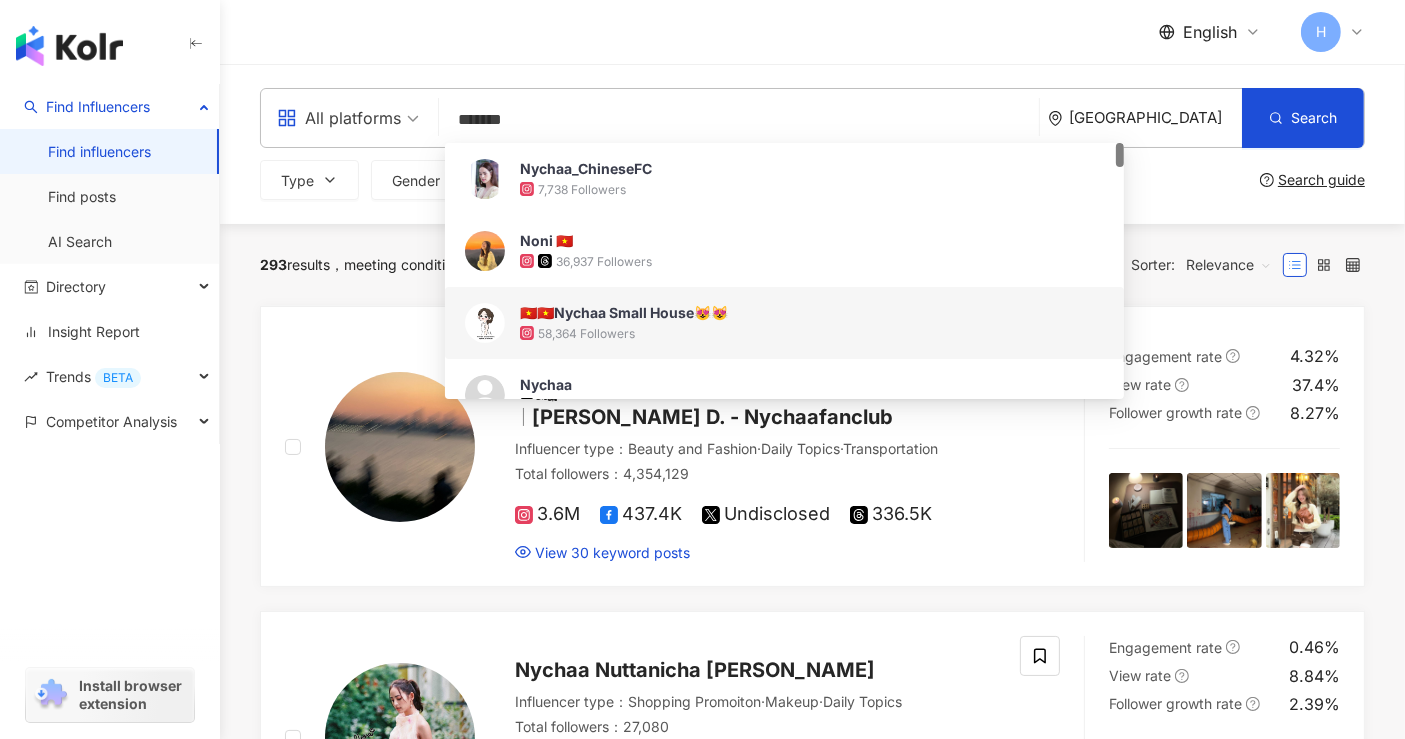 scroll, scrollTop: 222, scrollLeft: 0, axis: vertical 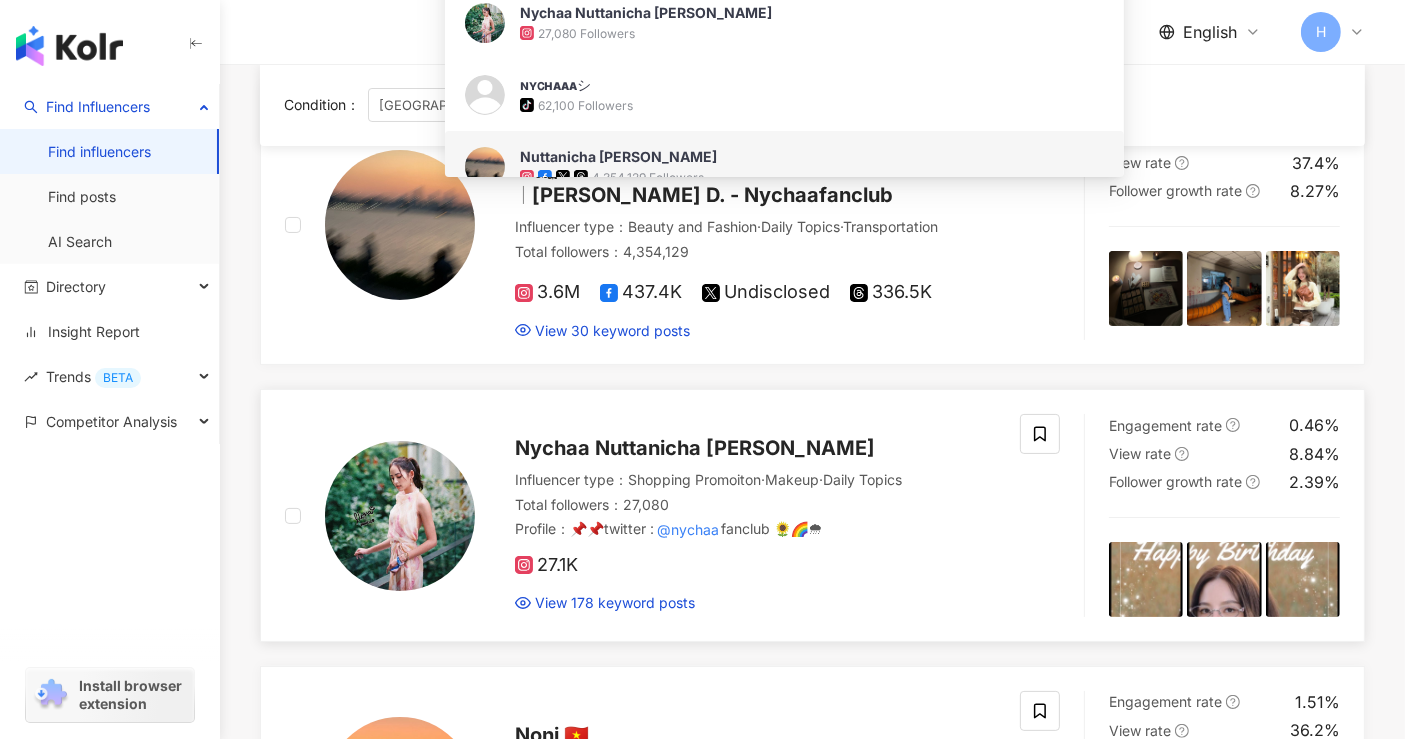 click on "Nychaa Nuttanicha D." at bounding box center [695, 448] 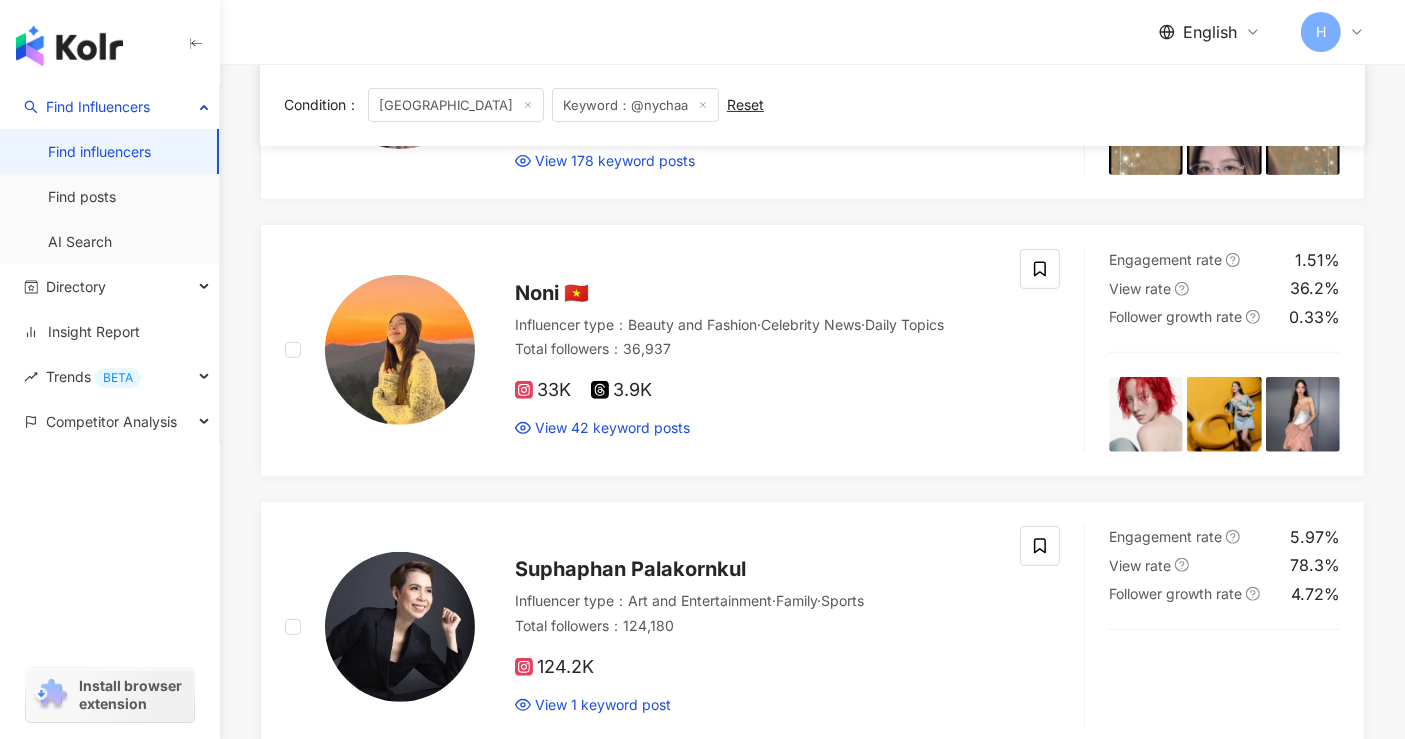 scroll, scrollTop: 666, scrollLeft: 0, axis: vertical 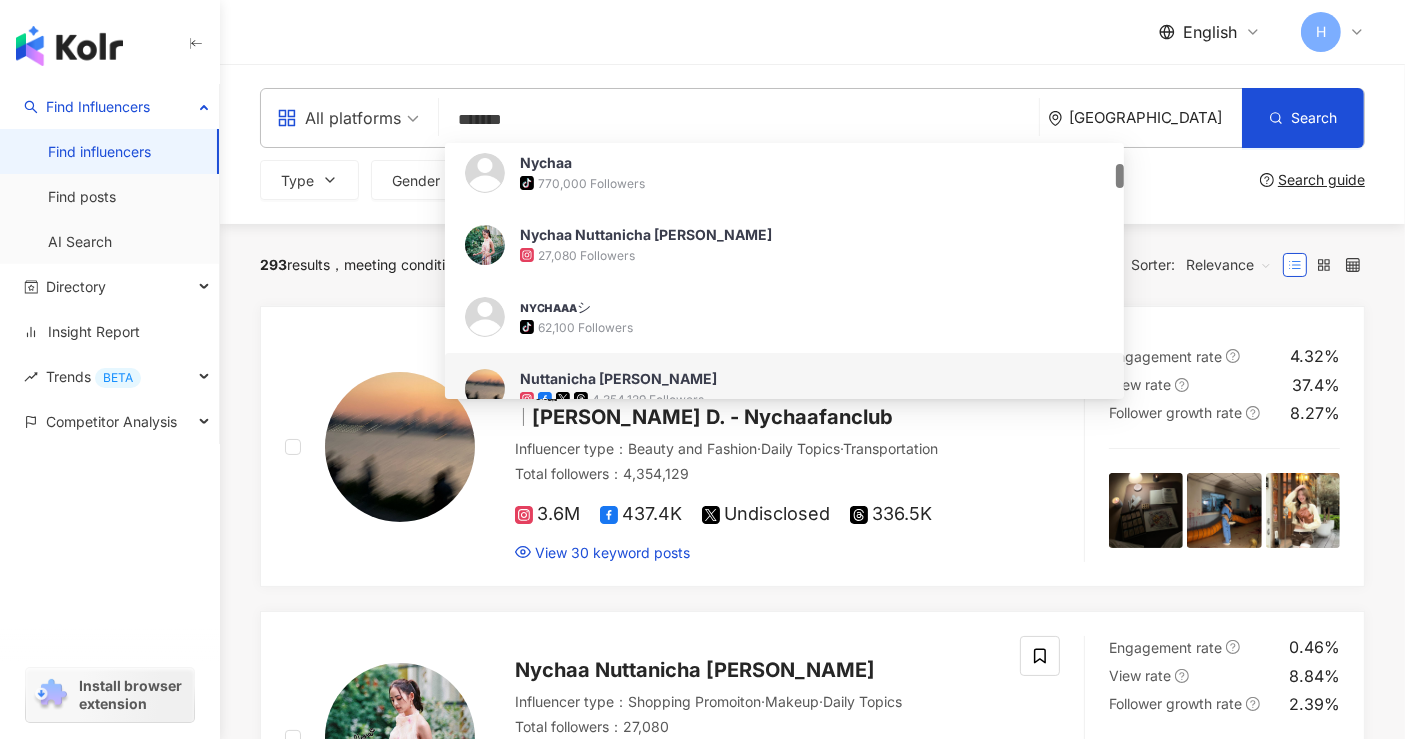 click on "*******" at bounding box center (739, 120) 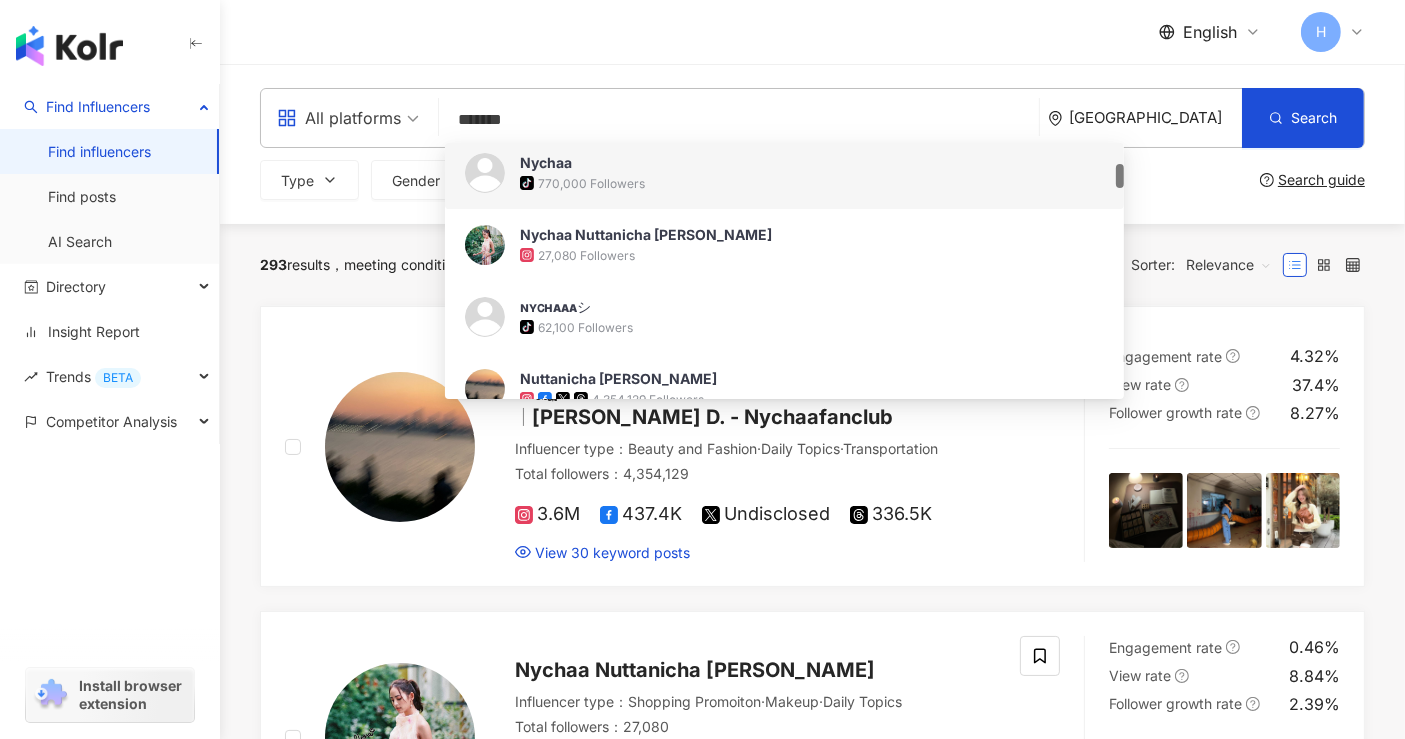 drag, startPoint x: 604, startPoint y: 105, endPoint x: 260, endPoint y: 81, distance: 344.83618 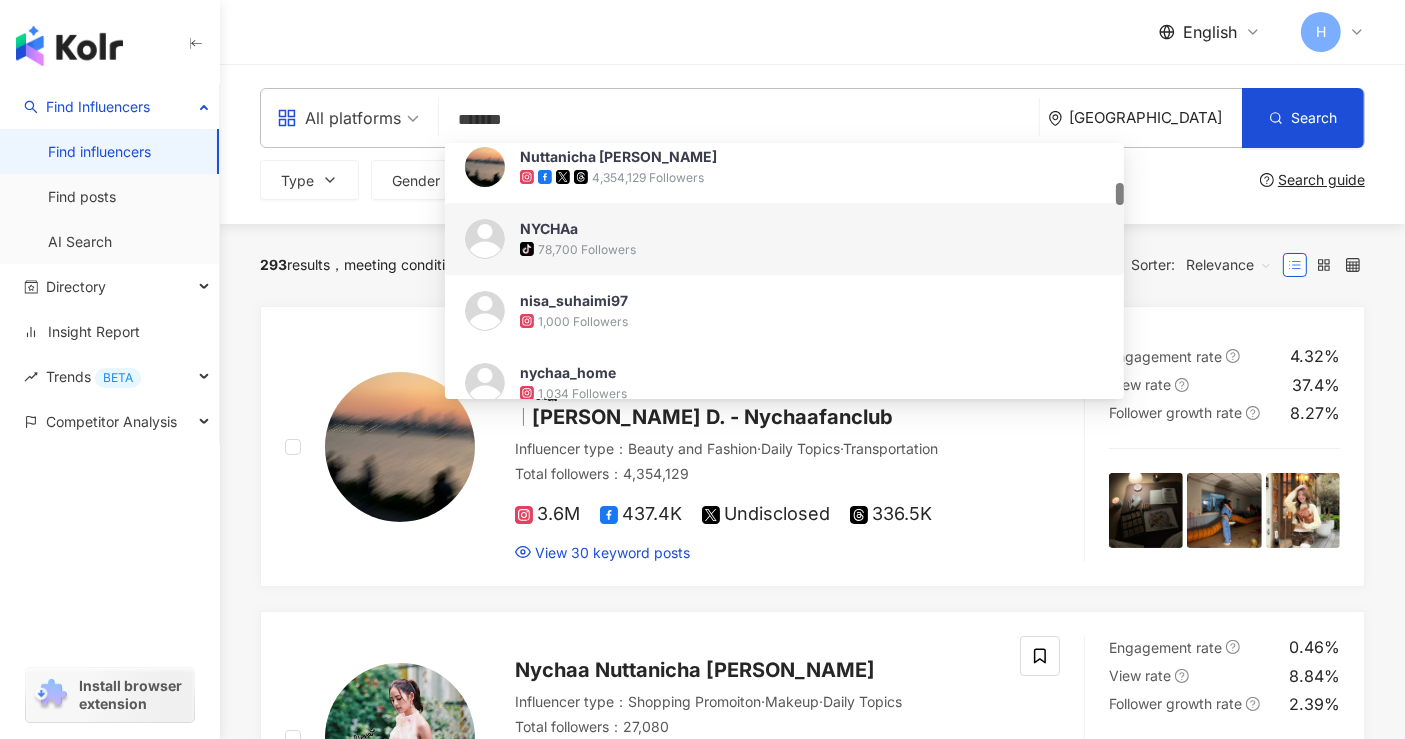 scroll, scrollTop: 333, scrollLeft: 0, axis: vertical 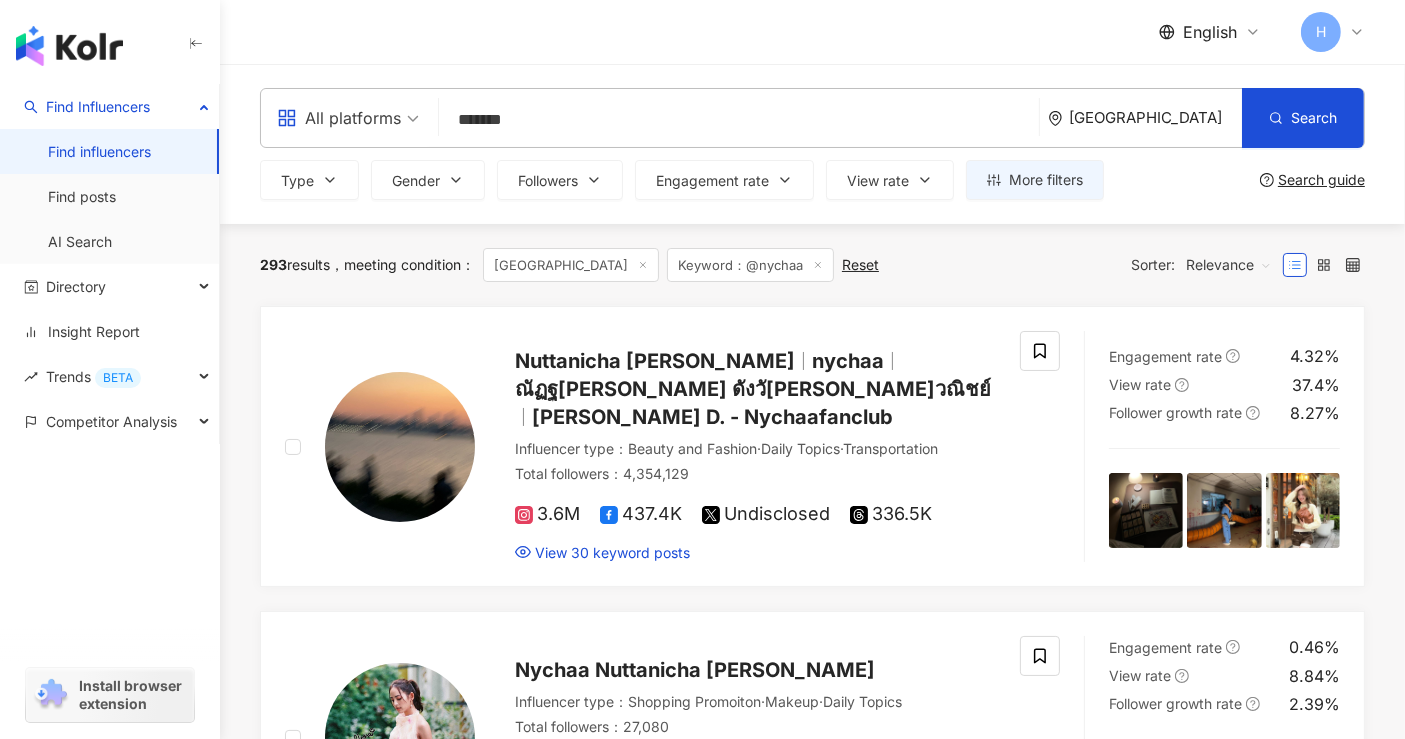 click on "All platforms ******* Thailand Search 62a3eb75-8f30-4cbb-9b7c-436093852d46 8cfc0200-6ddb-414f-90bf-333f5ddc5a15 19b46a06-cb77-47e6-8511-cf609cdb5d83 Nychaa Nuttanicha D. 27,080   Followers ɴʏᴄʜᴀᴀᴀシ tiktok-icon 62,100   Followers Nuttanicha D. 4,354,129   Followers NYCHAa tiktok-icon 78,700   Followers nisa_suhaimi97 1,000   Followers nychaa_home 1,034   Followers Type Gender Followers Engagement rate View rate More filters Search guide" at bounding box center [812, 144] 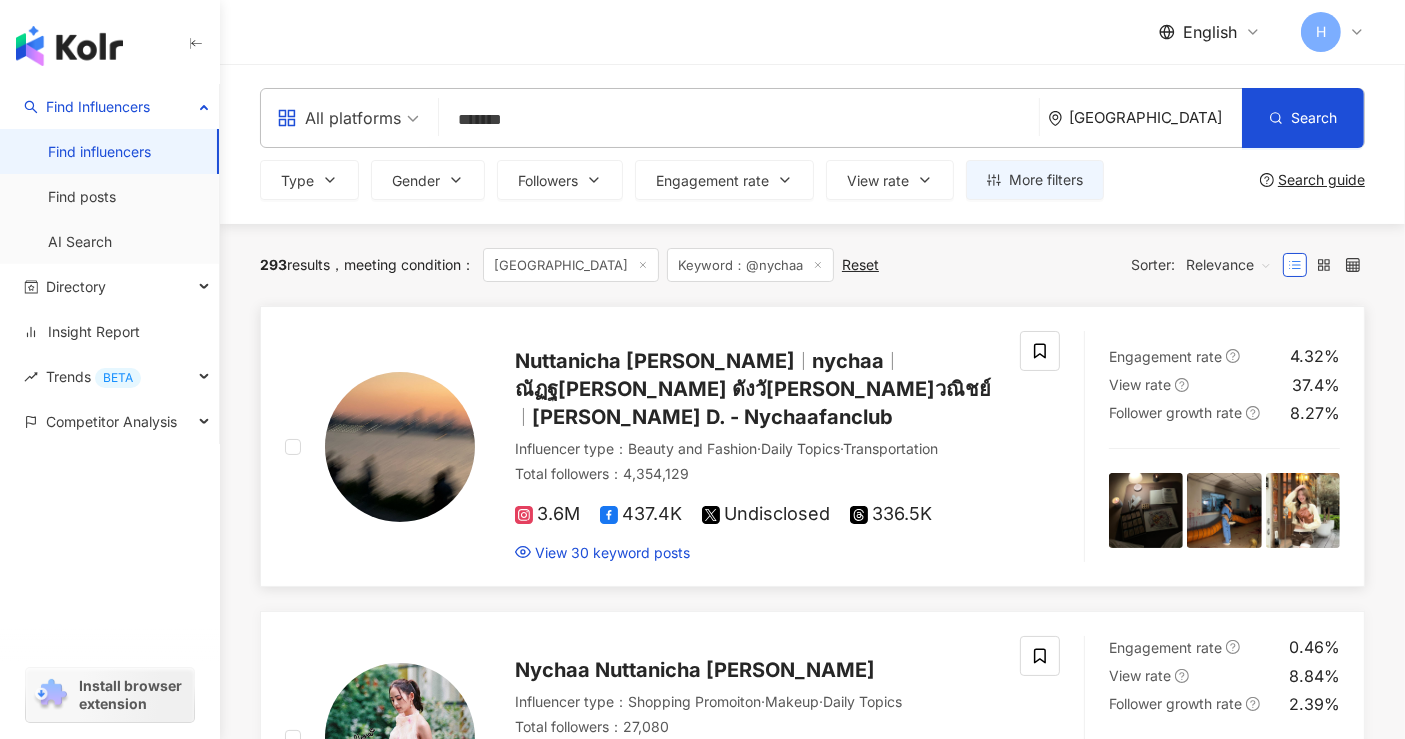 click on "Nychaa Nuttanicha D. - Nychaafanclub" at bounding box center [712, 417] 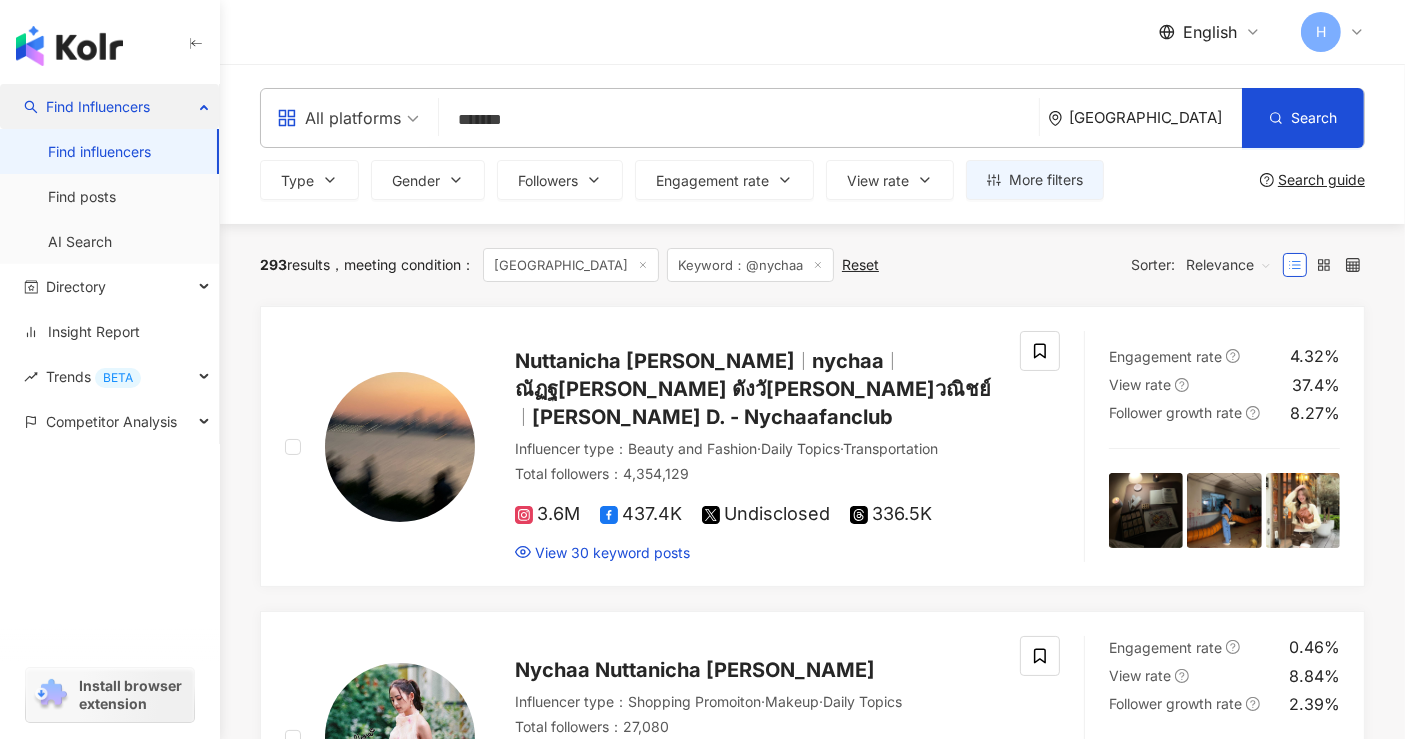click on "Find Influencers Find influencers Find posts AI Search Directory Insight Report Trends BETA Competitor Analysis Install browser extension English H All platforms ******* Thailand Search 62a3eb75-8f30-4cbb-9b7c-436093852d46 8cfc0200-6ddb-414f-90bf-333f5ddc5a15 19b46a06-cb77-47e6-8511-cf609cdb5d83 Nychaa Nuttanicha D. 27,080   Followers ɴʏᴄʜᴀᴀᴀシ tiktok-icon 62,100   Followers Nuttanicha D. 4,354,129   Followers NYCHAa tiktok-icon 78,700   Followers nisa_suhaimi97 1,000   Followers nychaa_home 1,034   Followers Type Gender Followers Engagement rate View rate More filters Search guide 293  results  meeting condition ： Thailand Keyword：@nychaa Reset Sorter:  Relevance Nuttanicha D. nychaa ณัฏฐณิชา ดังวัธนาวณิชย์ Nychaa Nuttanicha D. - Nychaafanclub Influencer type ： Beauty and Fashion  ·  Daily Topics  ·  Transportation Total followers ： 4,354,129 3.6M 437.4K Undisclosed 336.5K View 30 keyword posts Engagement rate 4.32% View rate 37.4% 8.27% ：" at bounding box center (702, 2165) 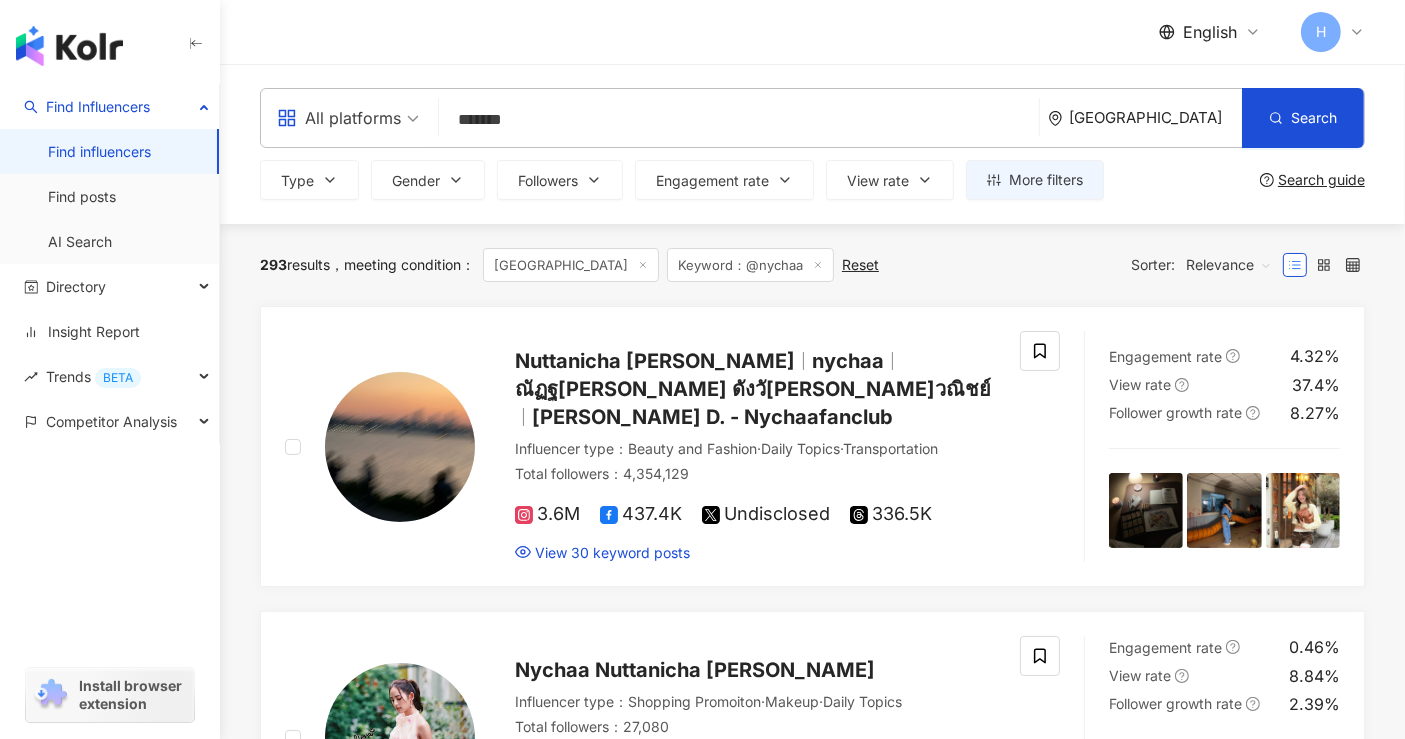 paste on "*" 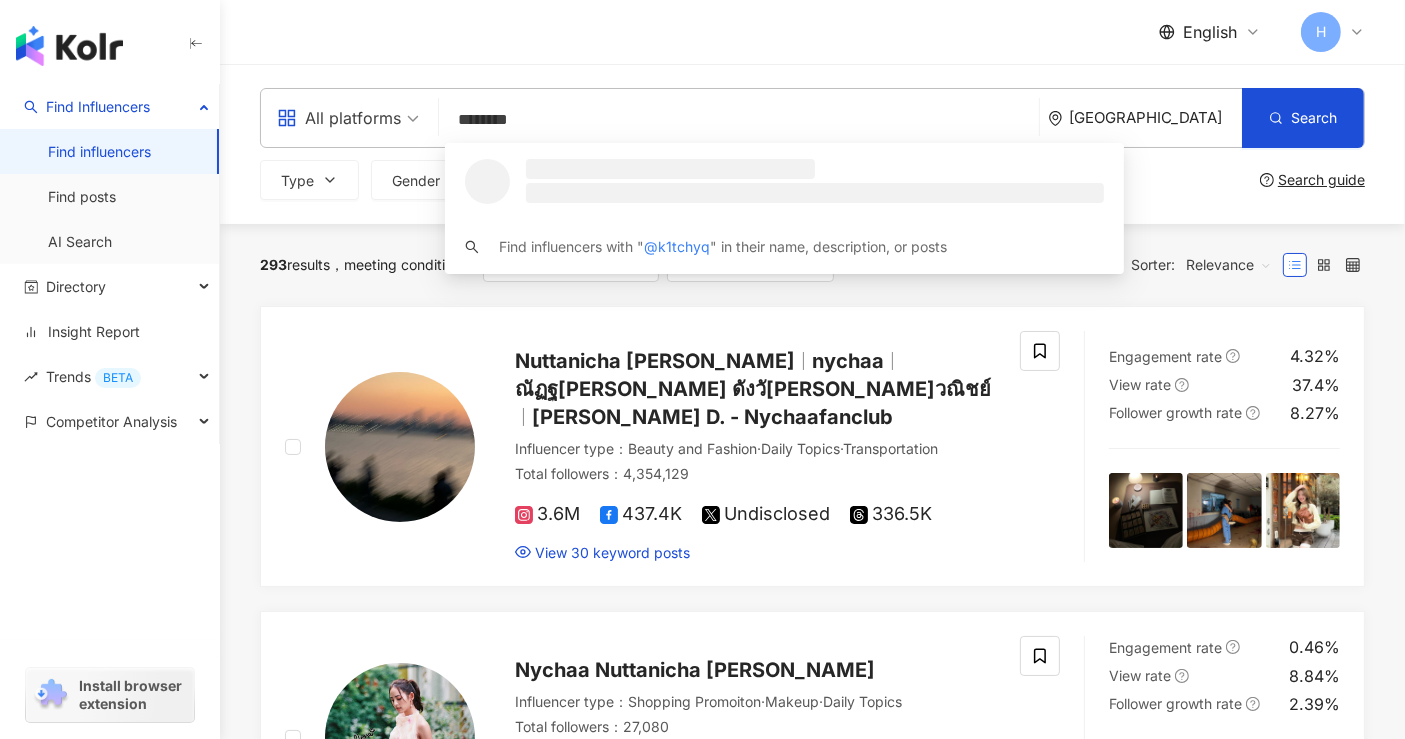 scroll, scrollTop: 0, scrollLeft: 0, axis: both 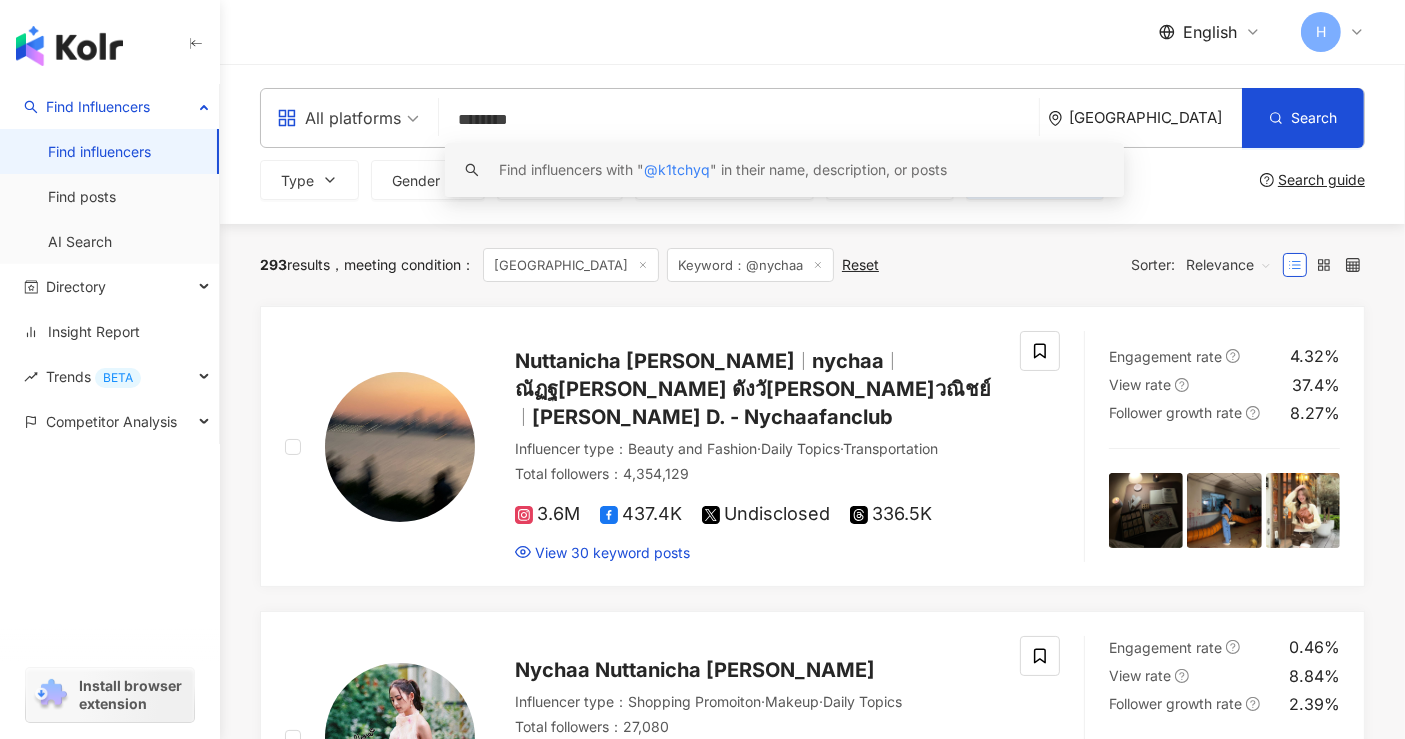 click on "Find influencers with " @k1tchyq " in their name, description, or posts" at bounding box center [723, 170] 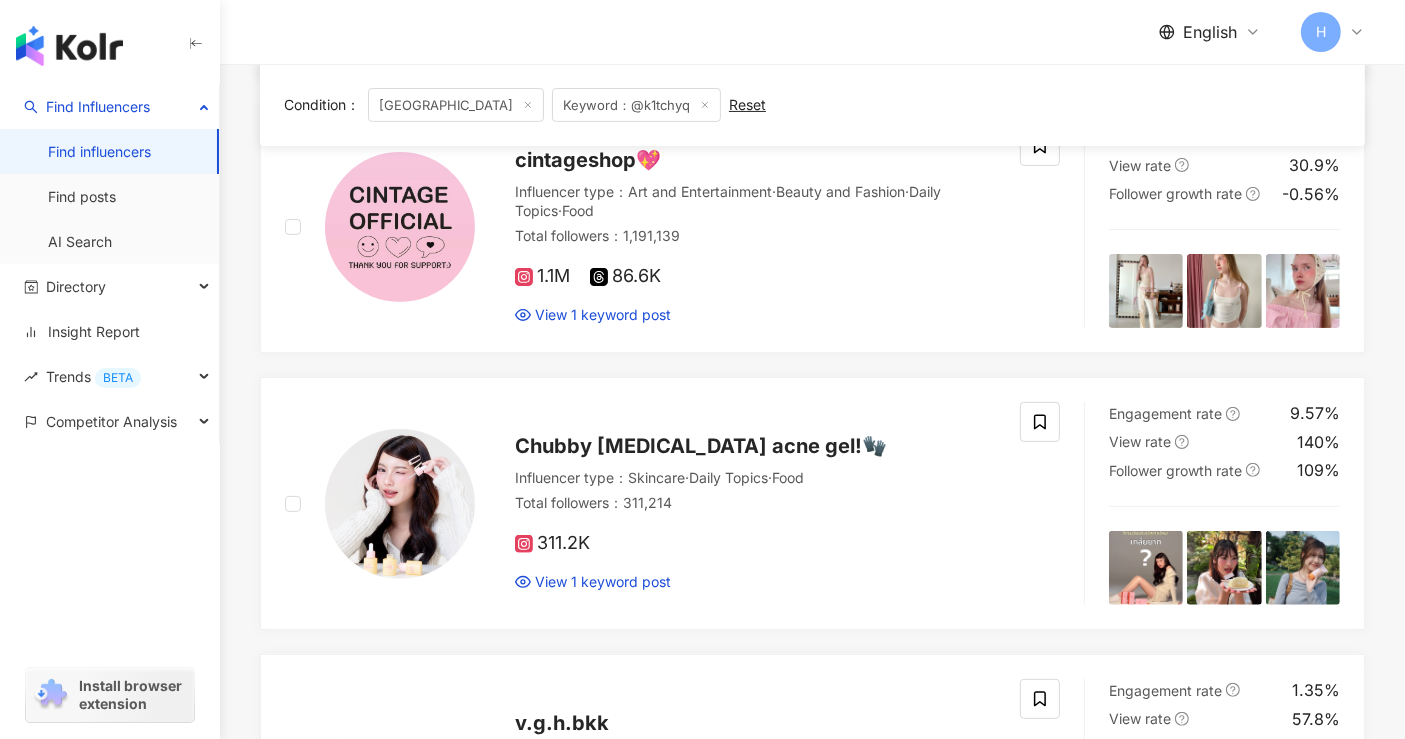 scroll, scrollTop: 666, scrollLeft: 0, axis: vertical 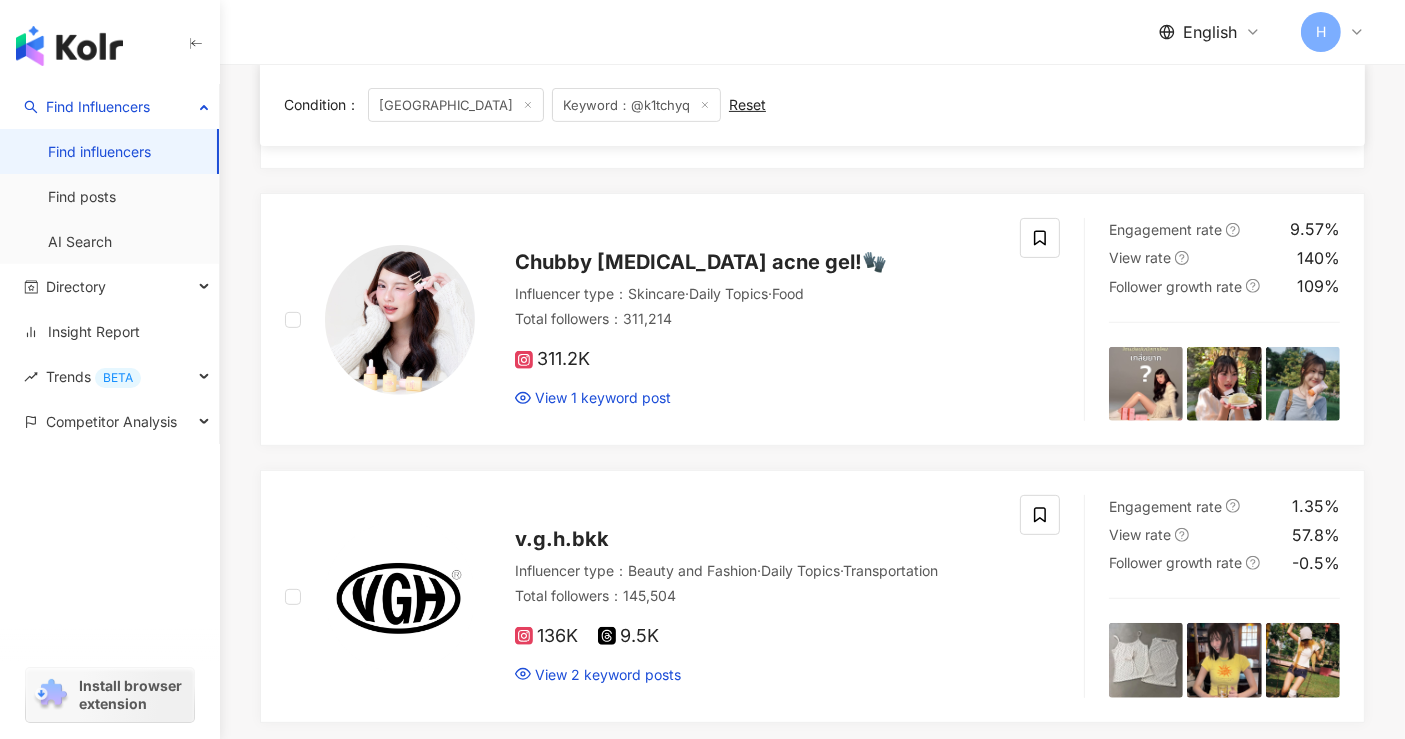 type on "********" 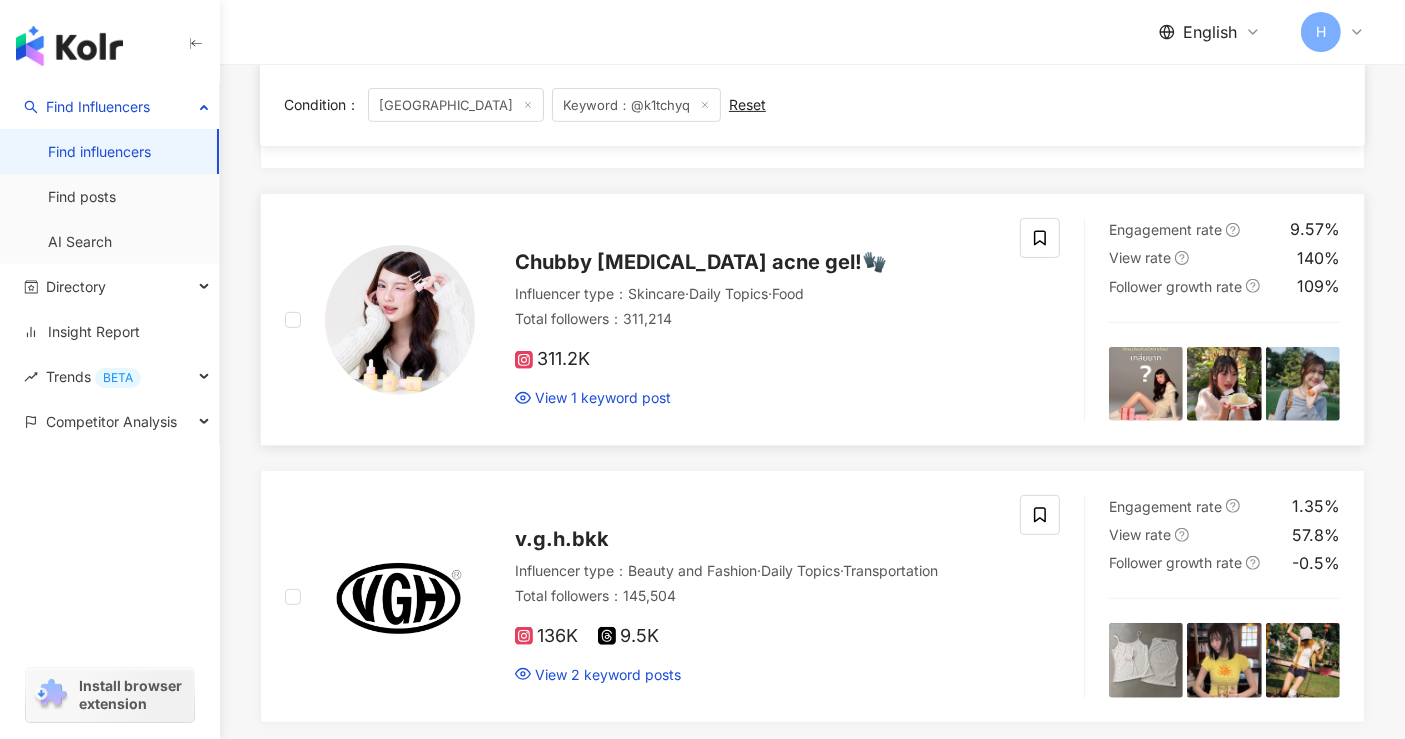 click on "Chubby [MEDICAL_DATA] acne gel!🧤" at bounding box center (701, 262) 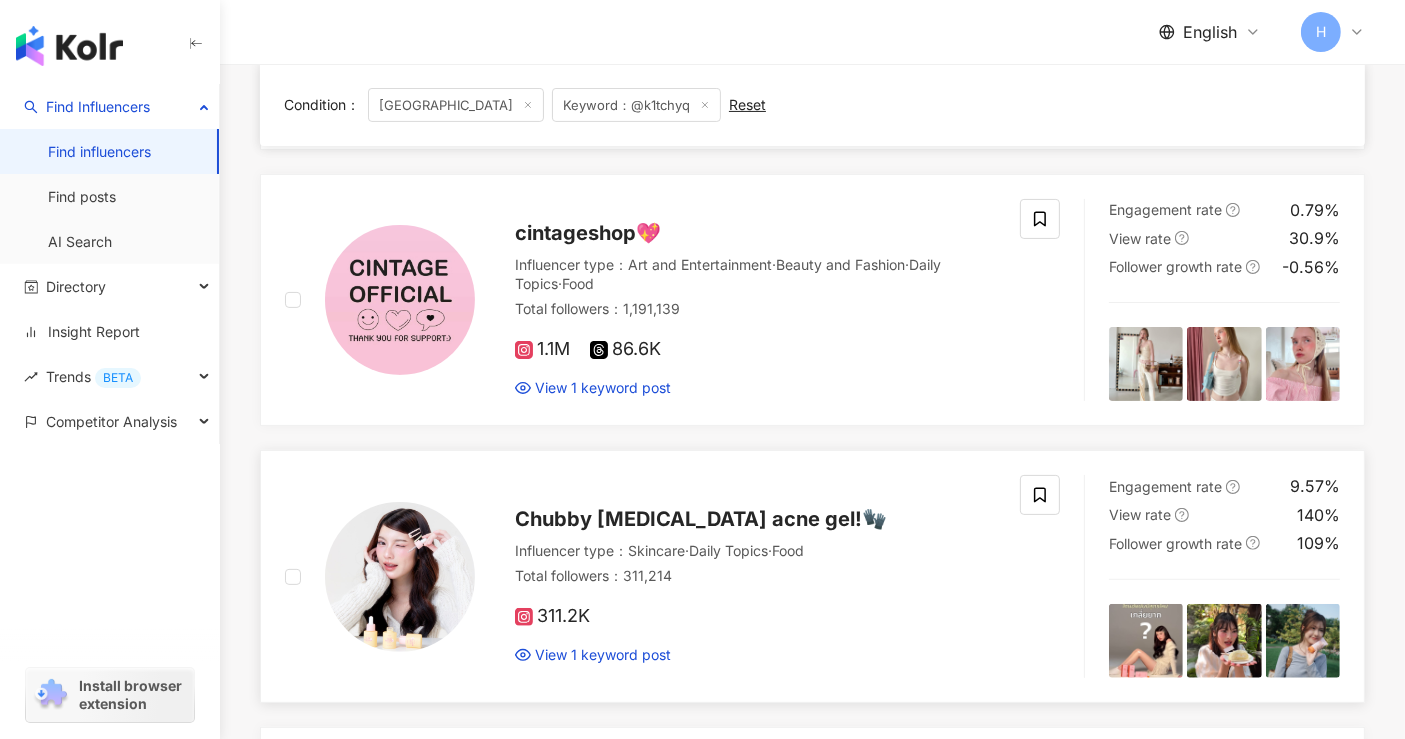 scroll, scrollTop: 444, scrollLeft: 0, axis: vertical 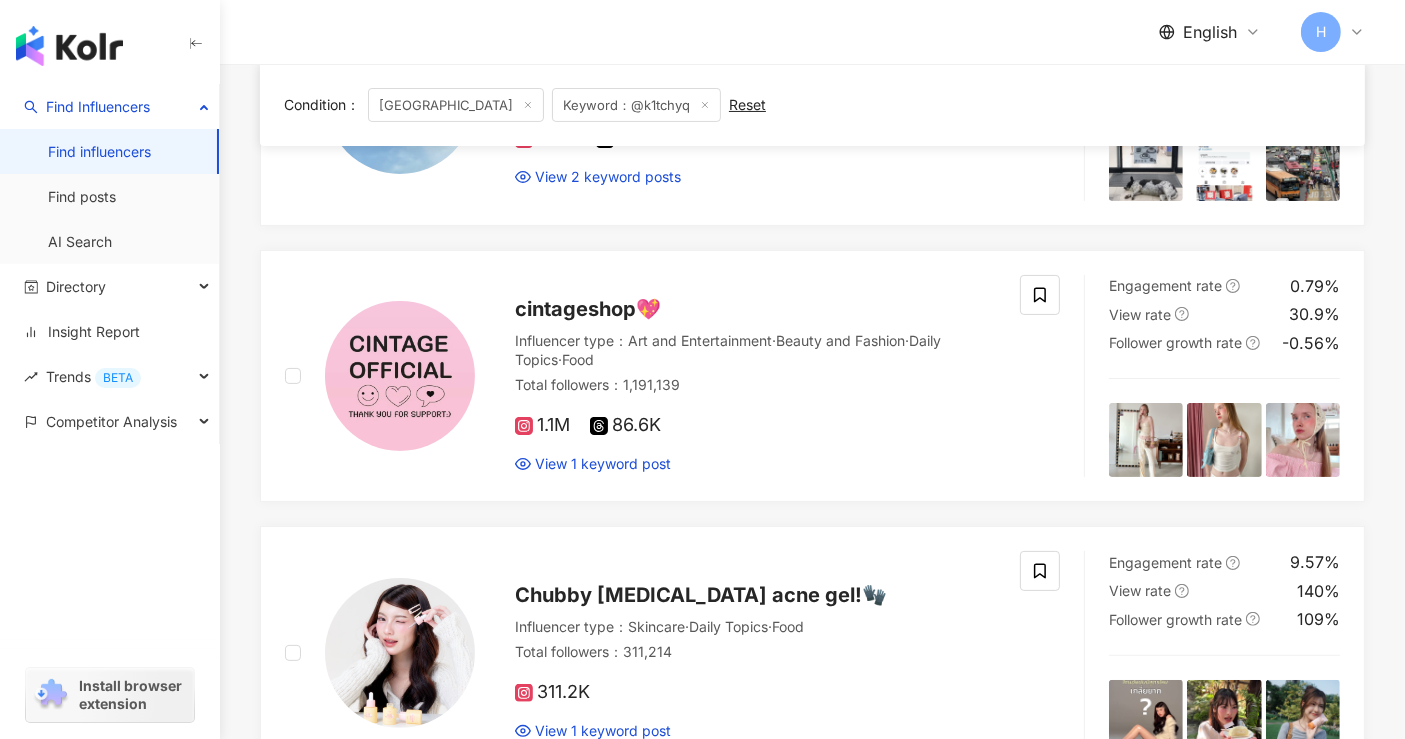 click 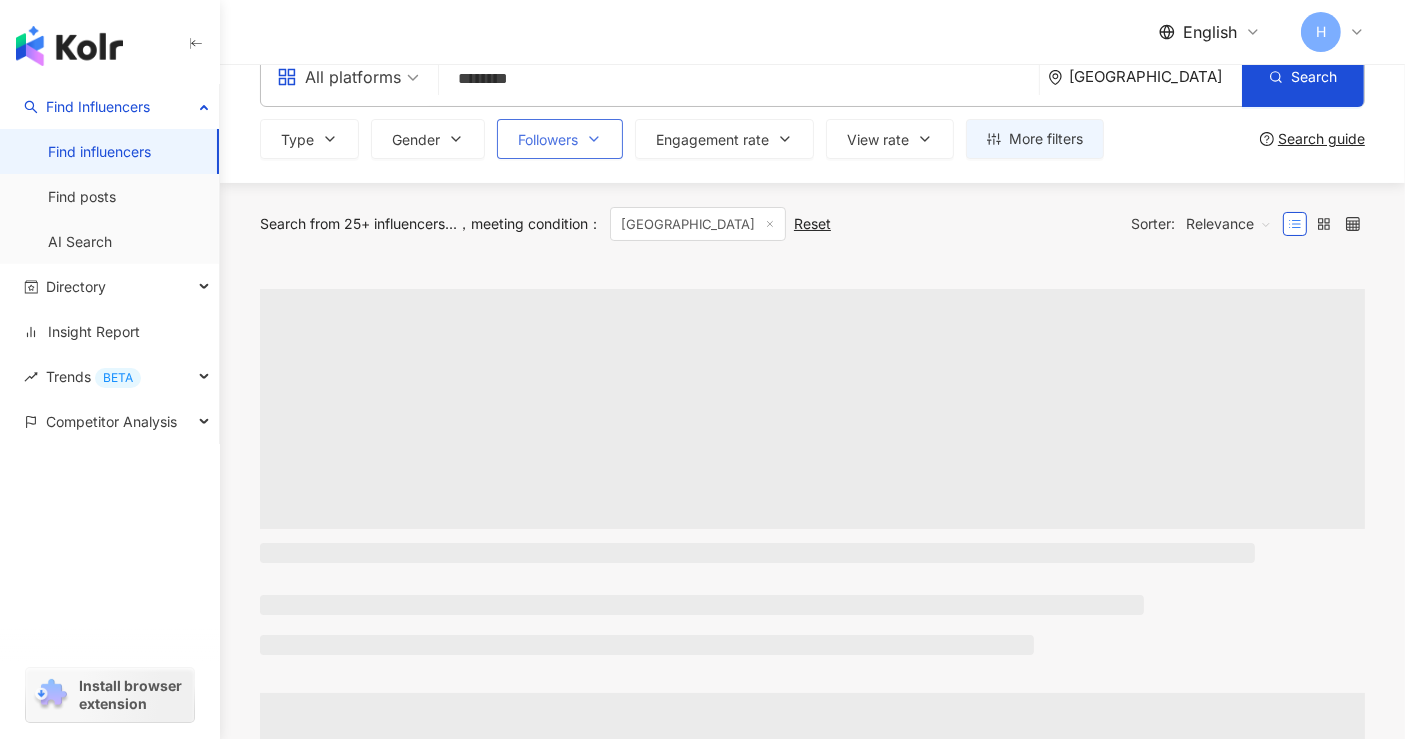scroll, scrollTop: 10, scrollLeft: 0, axis: vertical 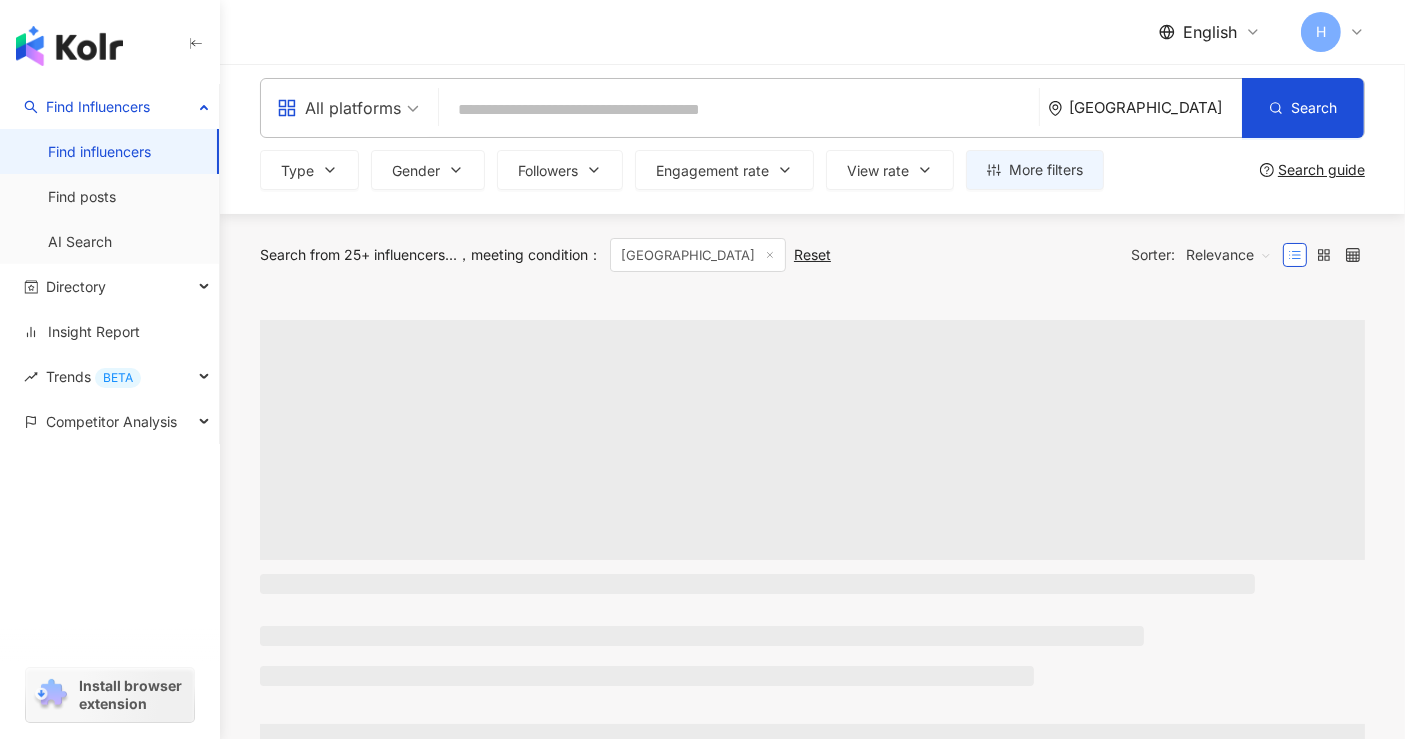 click at bounding box center [739, 110] 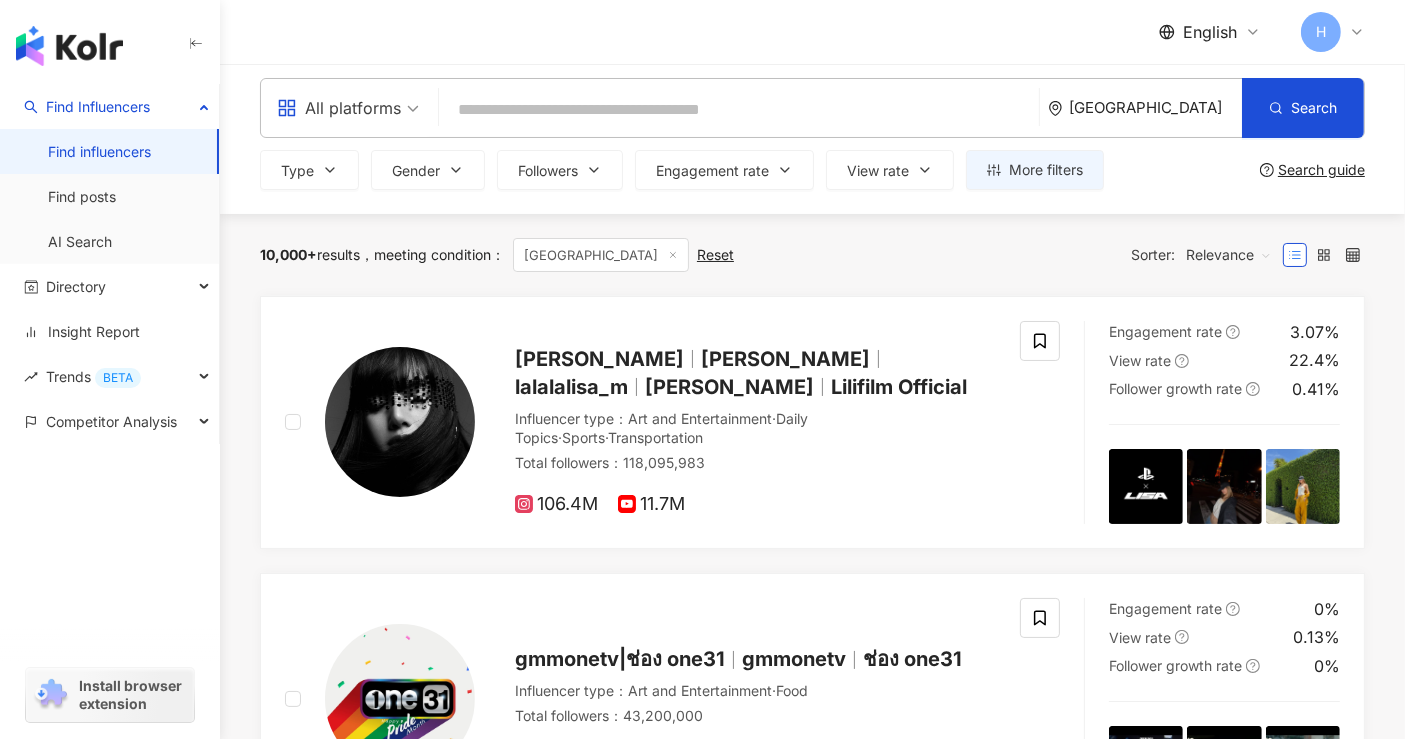 paste on "**********" 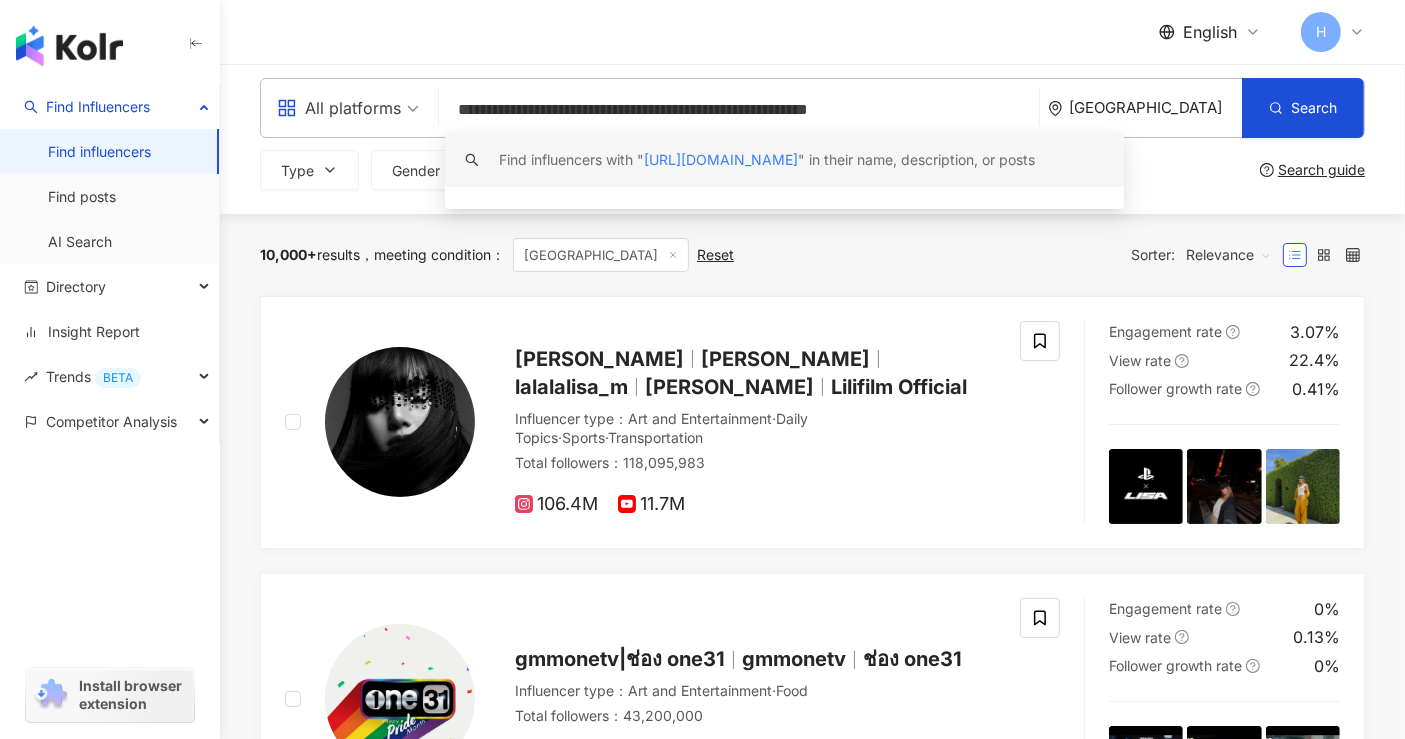 click on "Find influencers with " https://www.instagram.com/glad2glow_thai/reel/DMH20yahyPr/ " in their name, description, or posts" at bounding box center [784, 160] 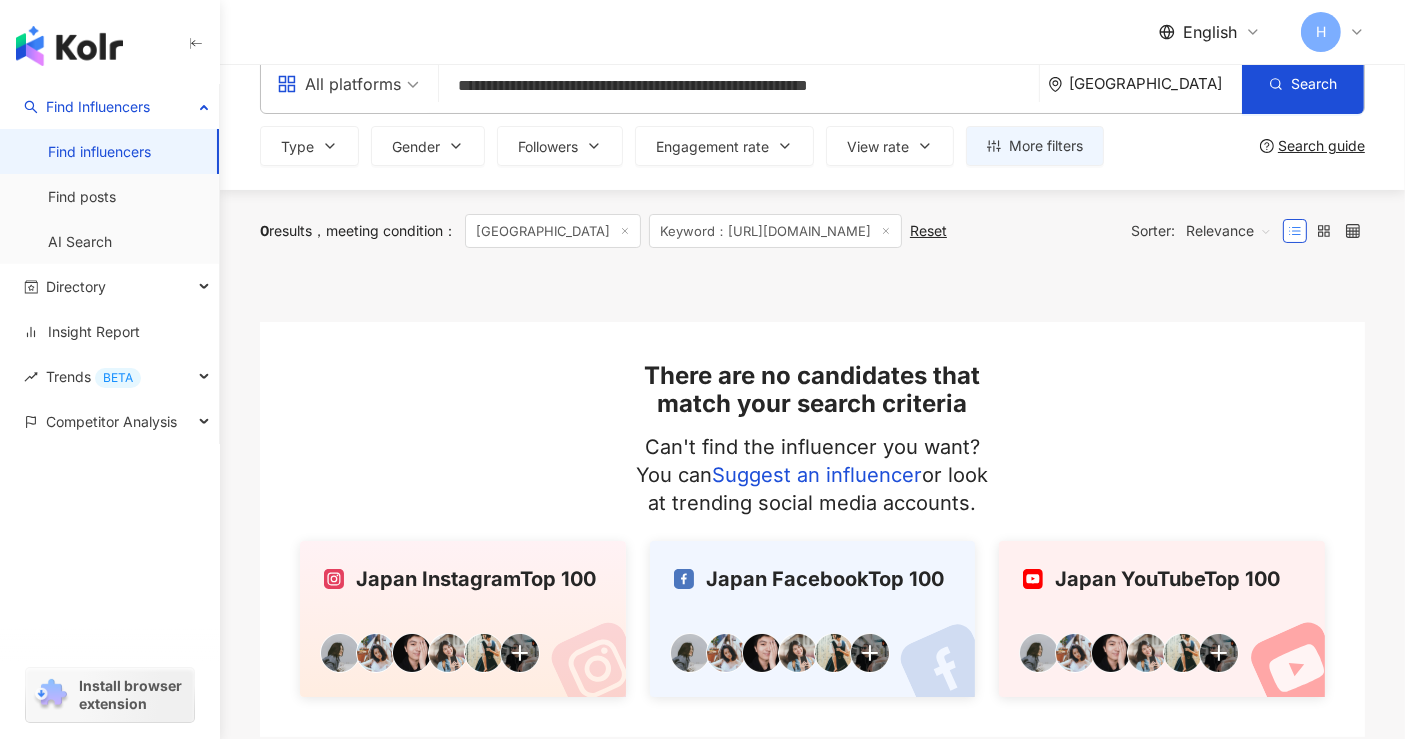 scroll, scrollTop: 0, scrollLeft: 0, axis: both 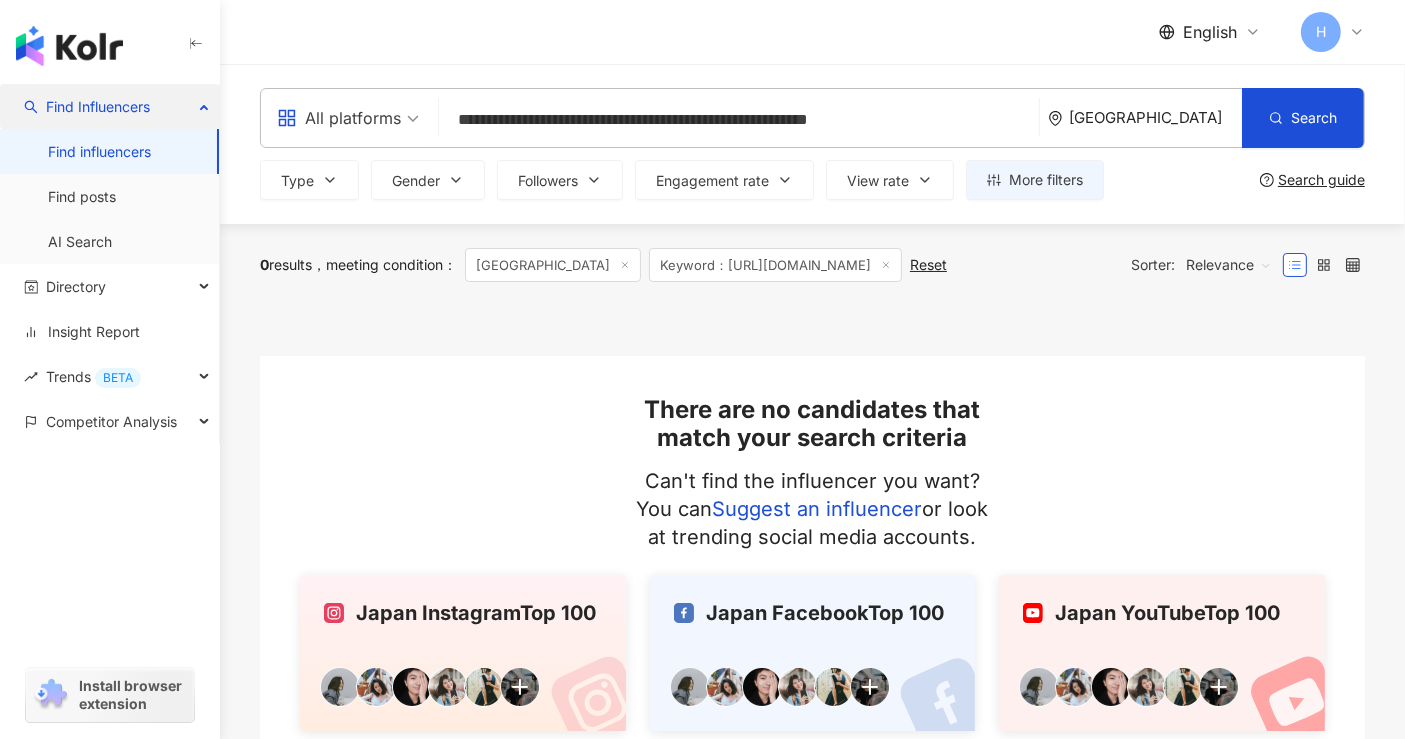 drag, startPoint x: 1022, startPoint y: 121, endPoint x: 31, endPoint y: 88, distance: 991.5493 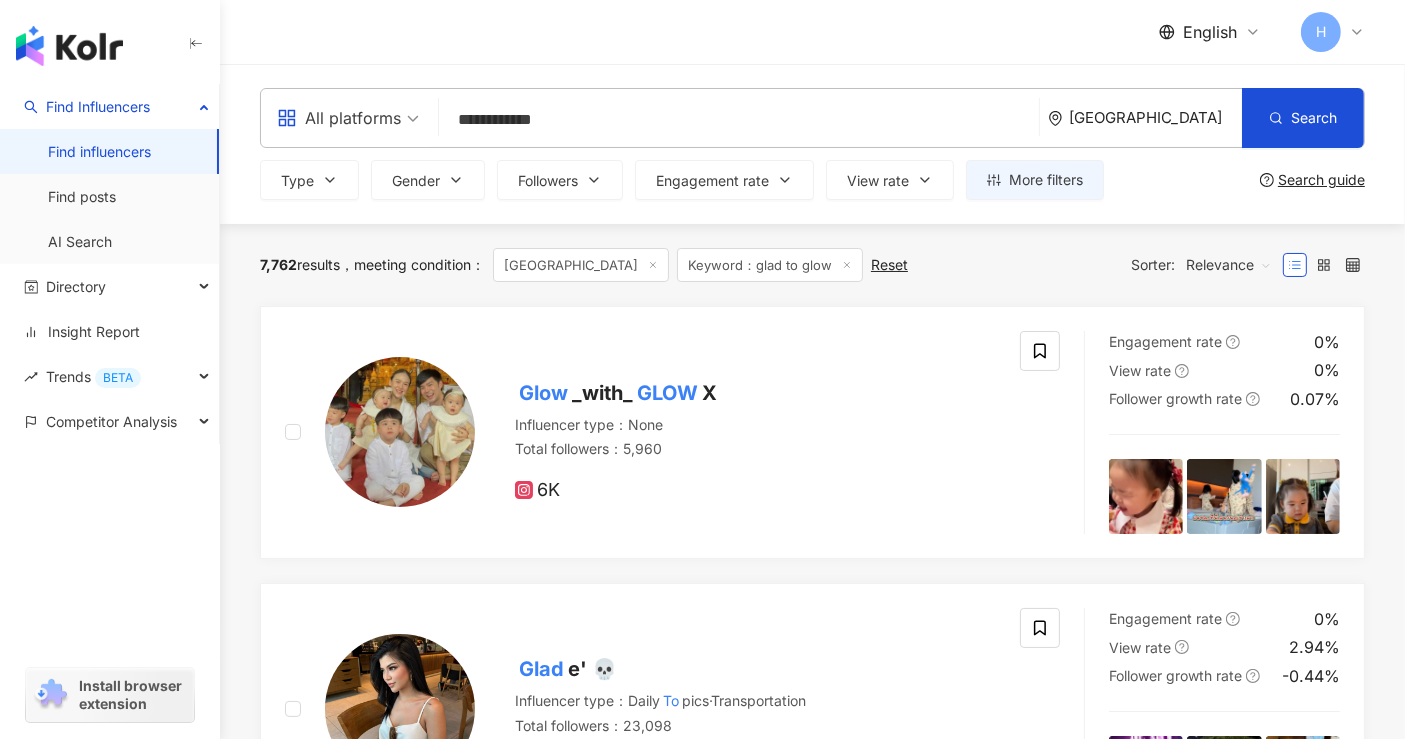 click on "English H" at bounding box center [812, 32] 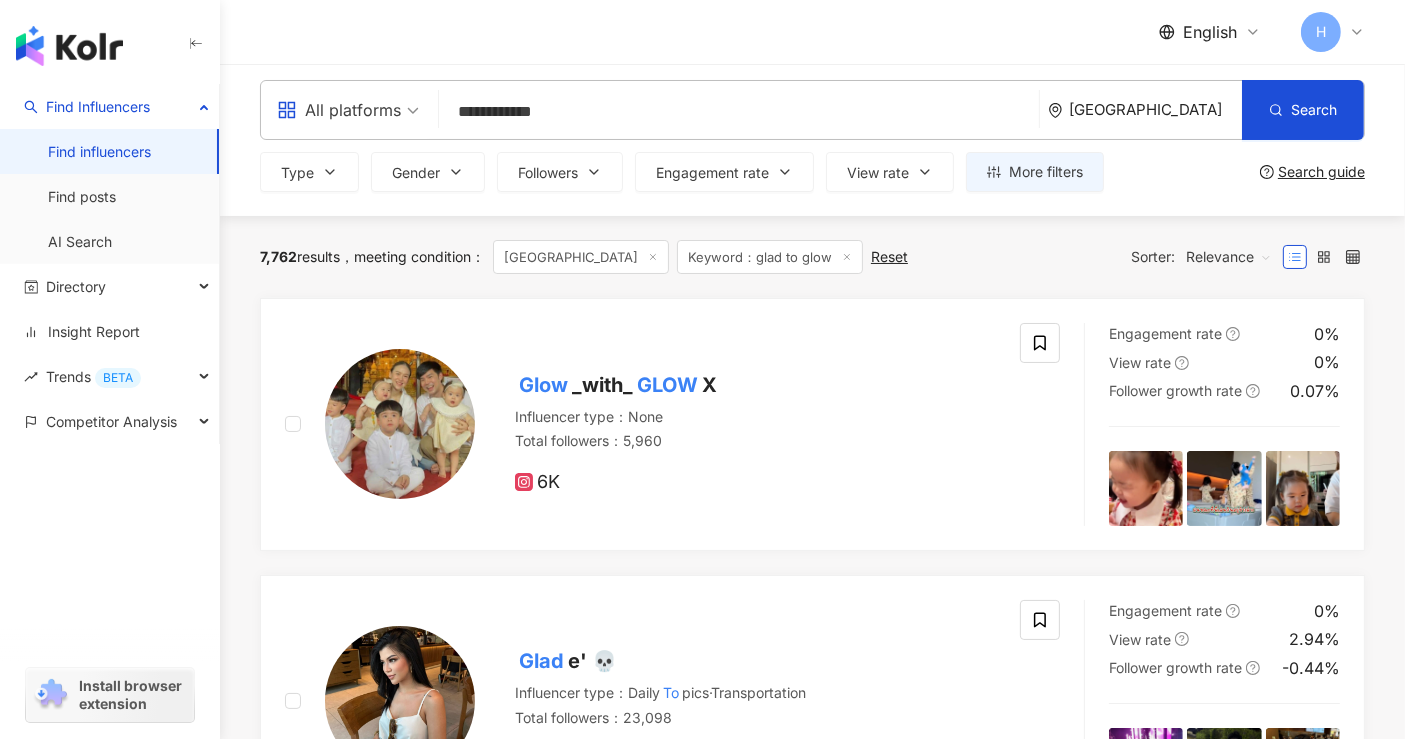 scroll, scrollTop: 0, scrollLeft: 0, axis: both 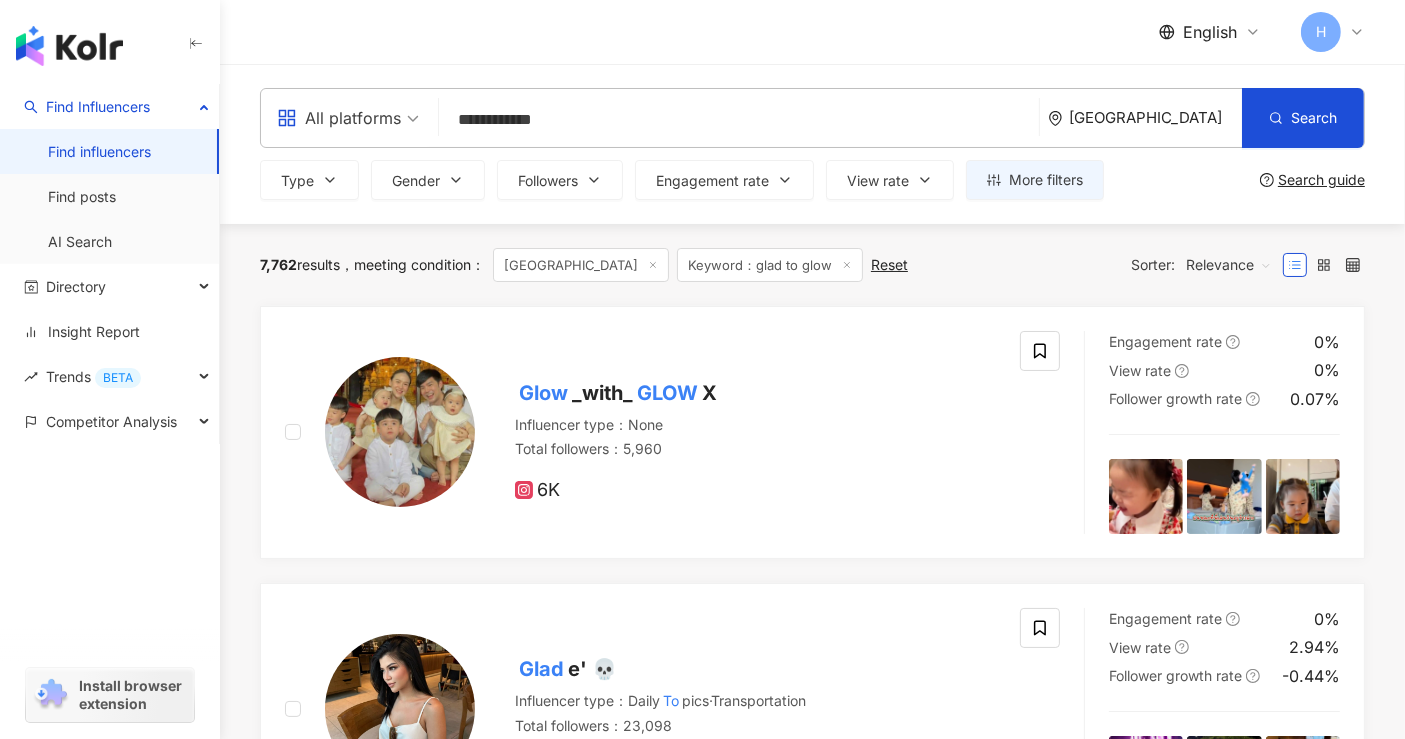 click on "**********" at bounding box center (702, 2161) 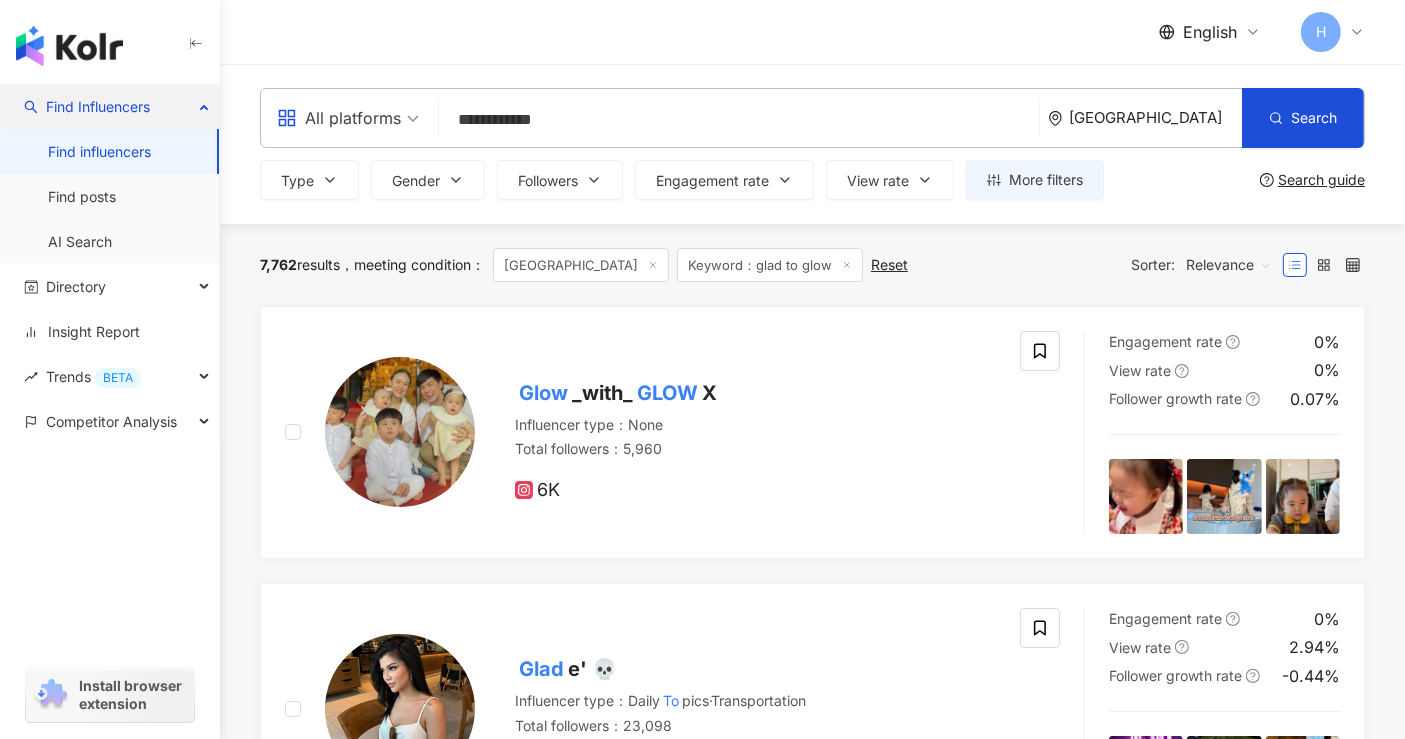 drag, startPoint x: 691, startPoint y: 115, endPoint x: 0, endPoint y: 116, distance: 691.00073 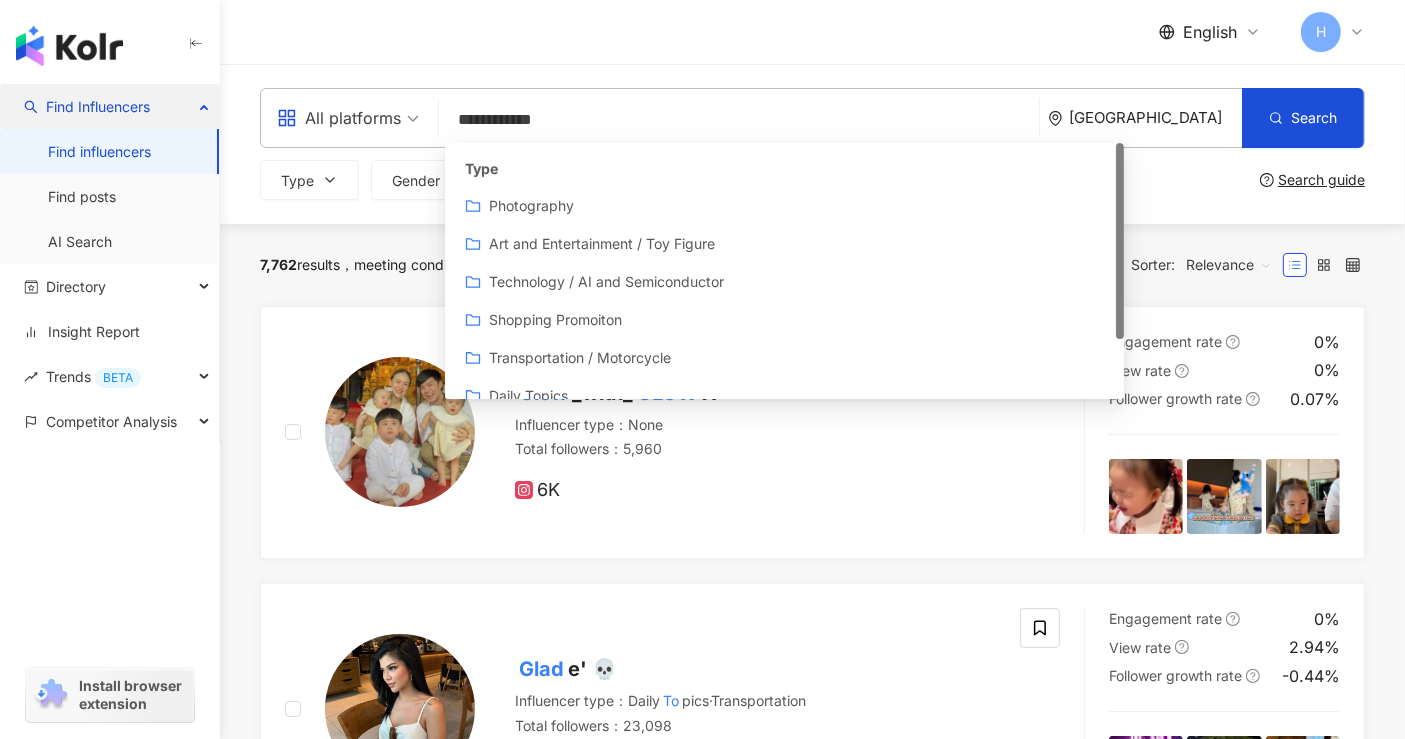 paste 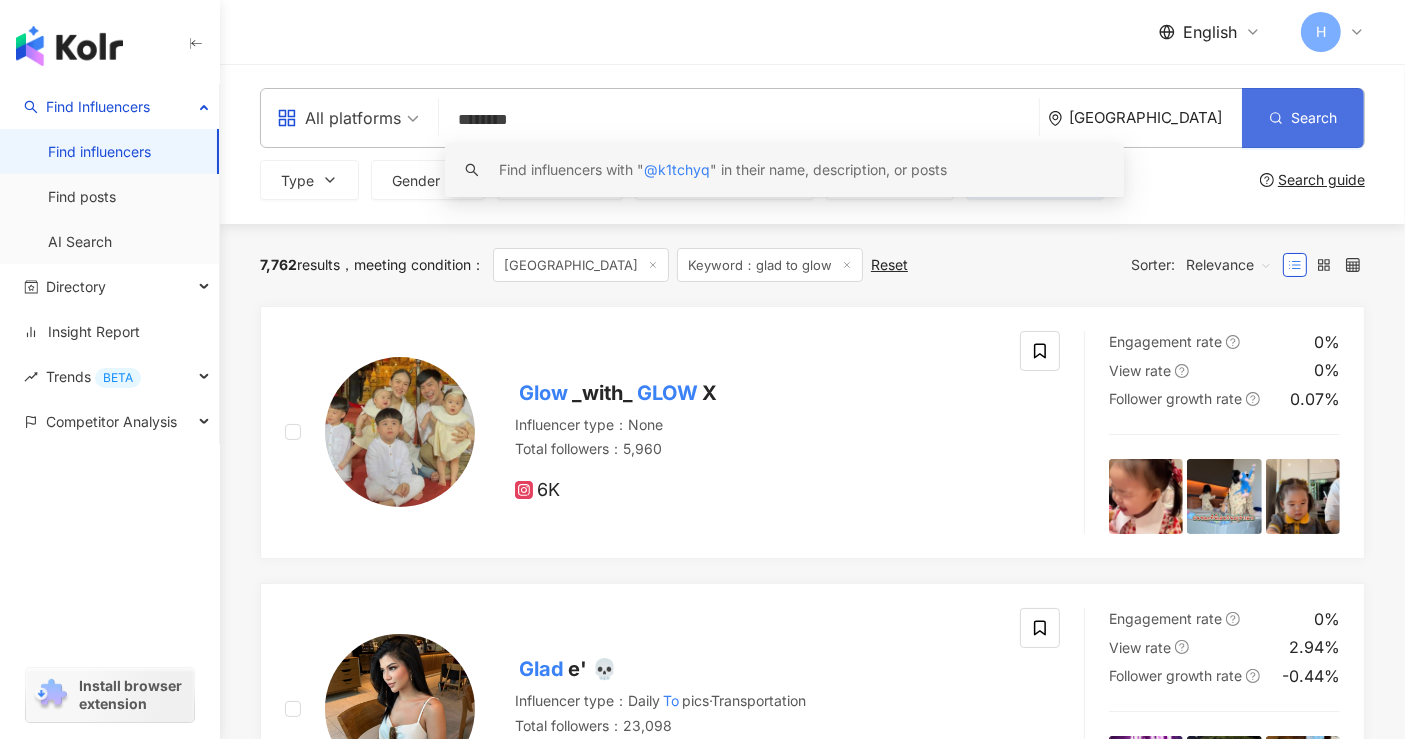 type on "********" 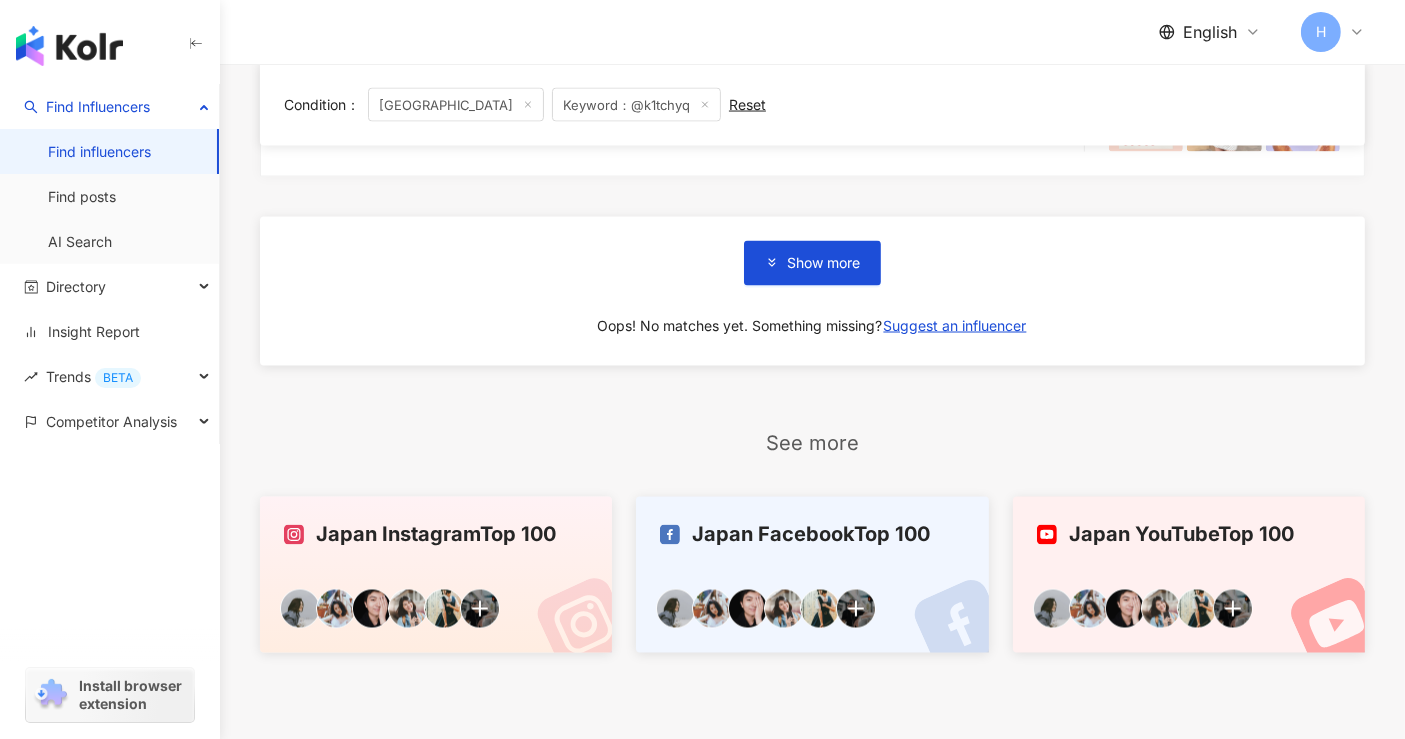 scroll, scrollTop: 3551, scrollLeft: 0, axis: vertical 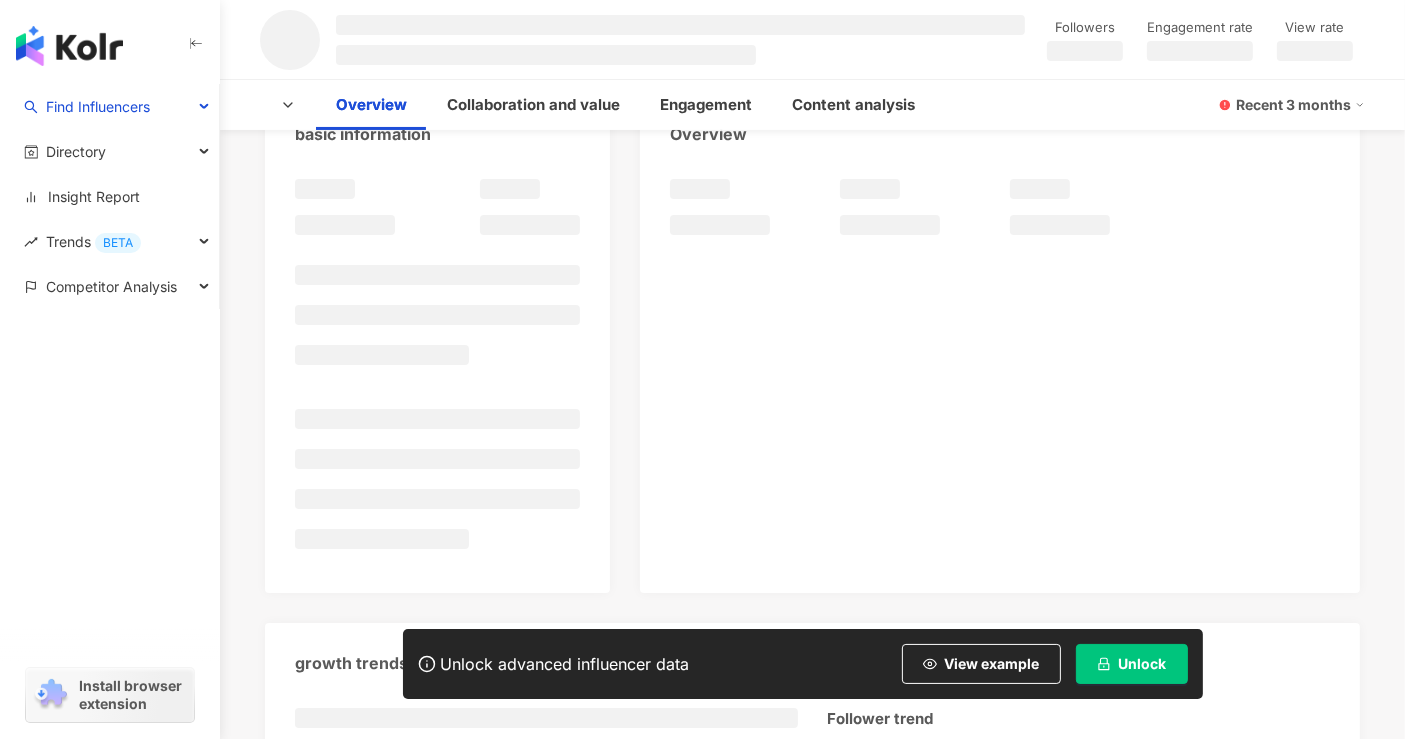 click on "Unlock" at bounding box center (1143, 664) 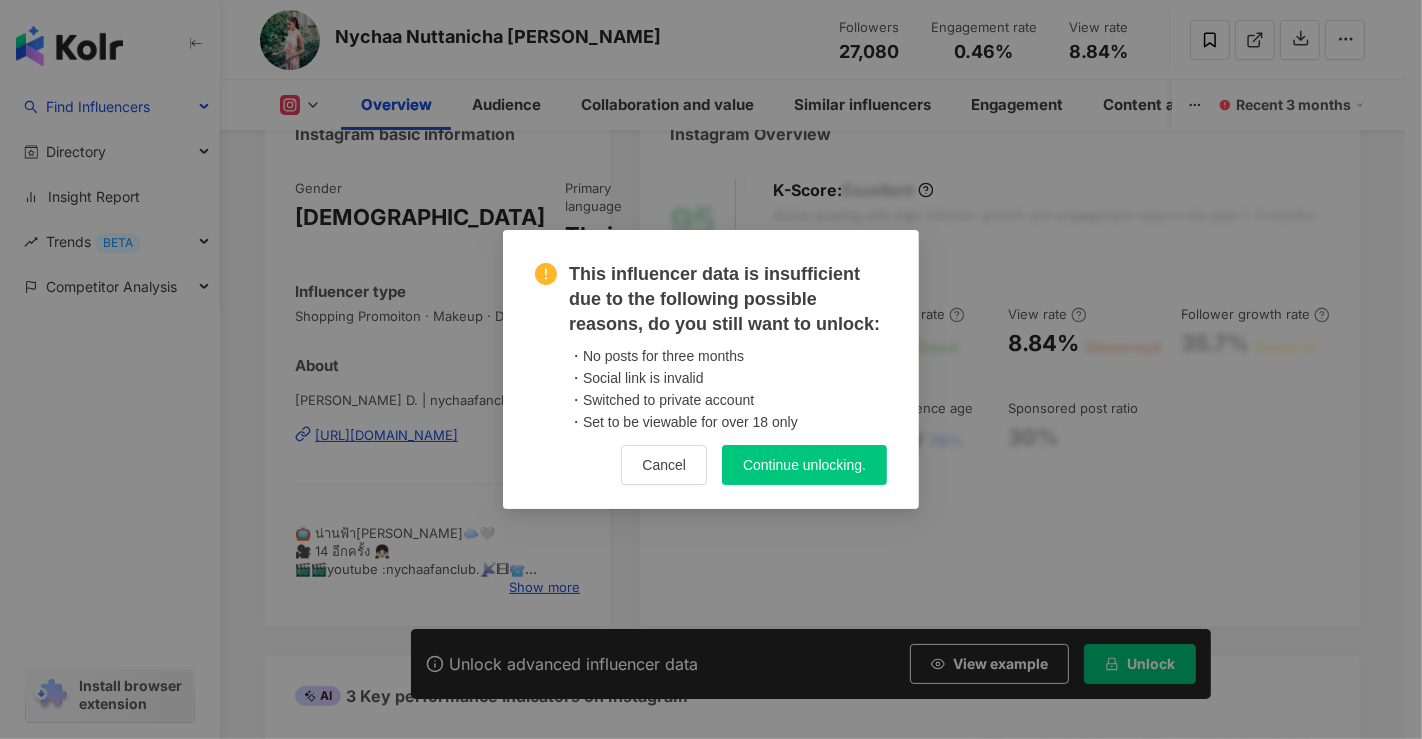 click on "Continue unlocking." at bounding box center (804, 465) 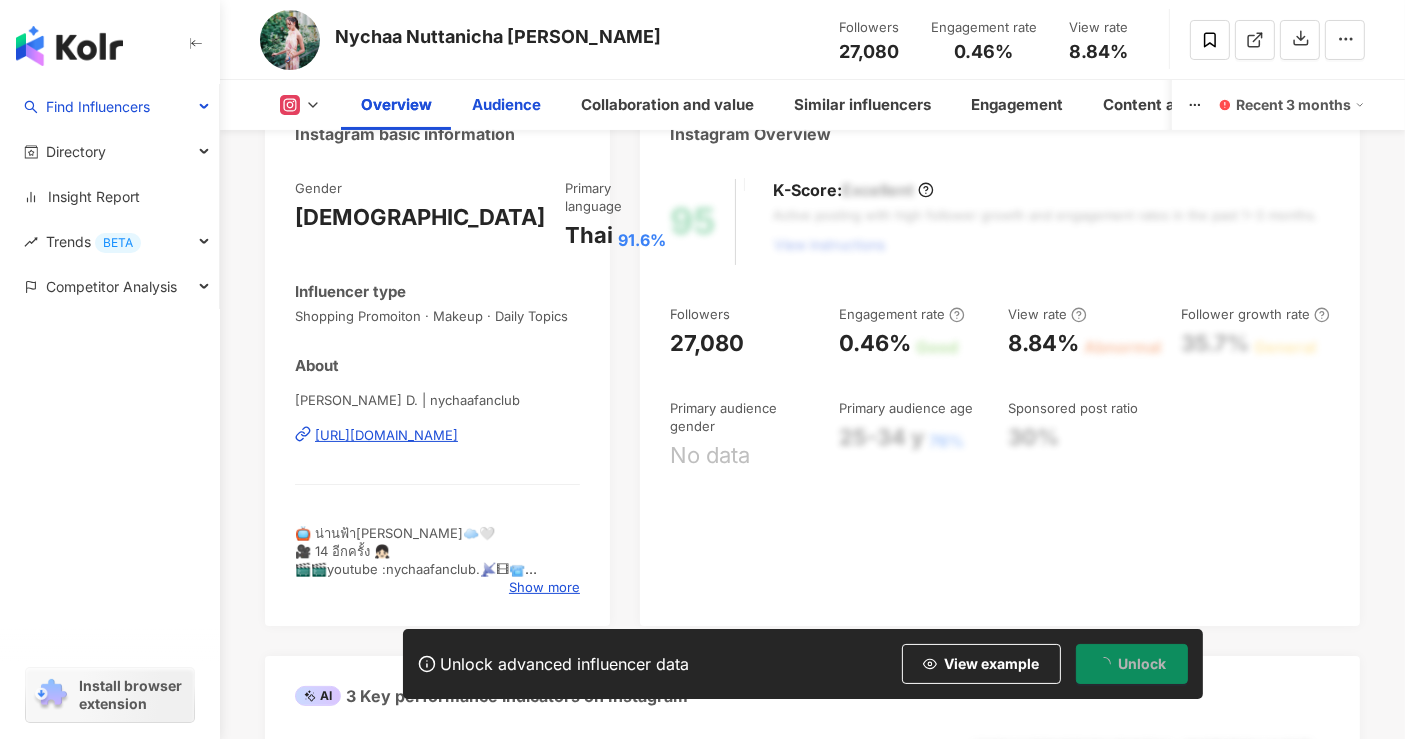 click on "Audience" at bounding box center [506, 105] 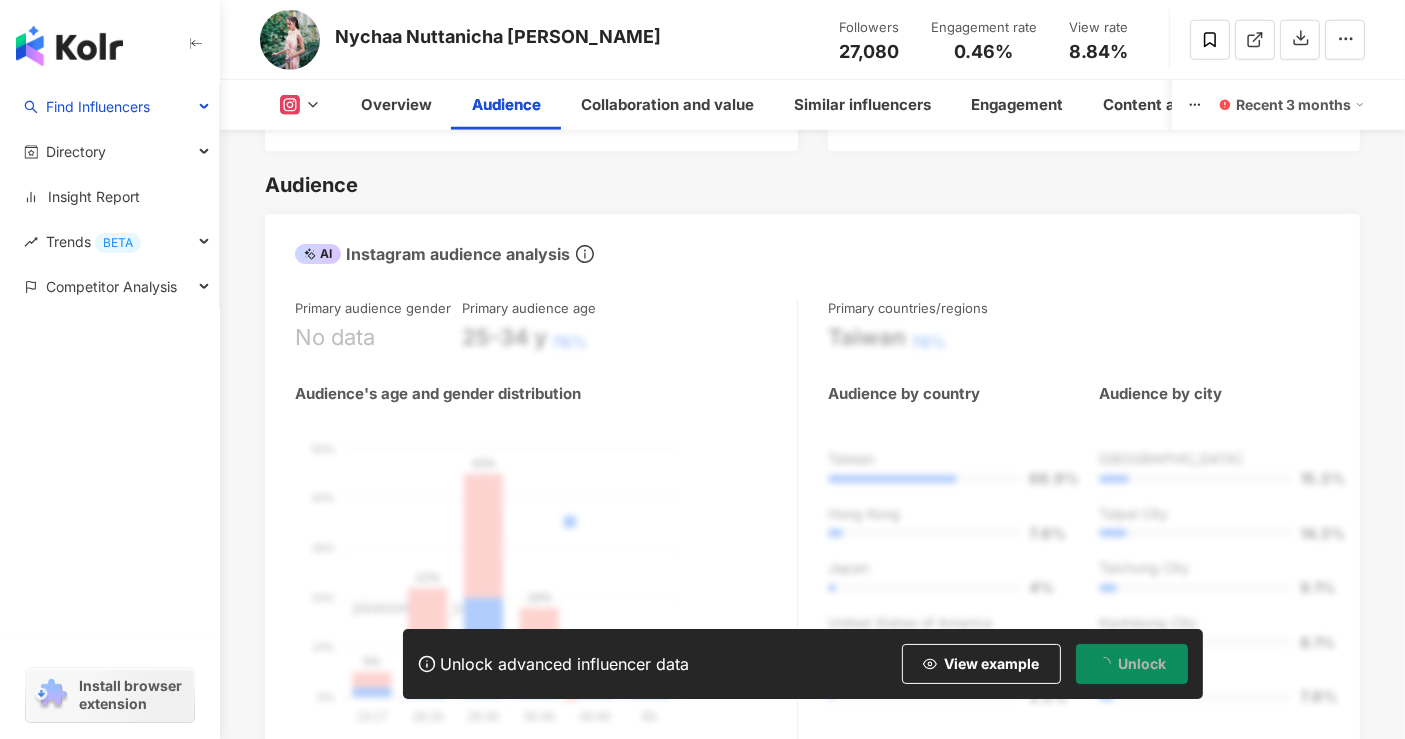 scroll, scrollTop: 1822, scrollLeft: 0, axis: vertical 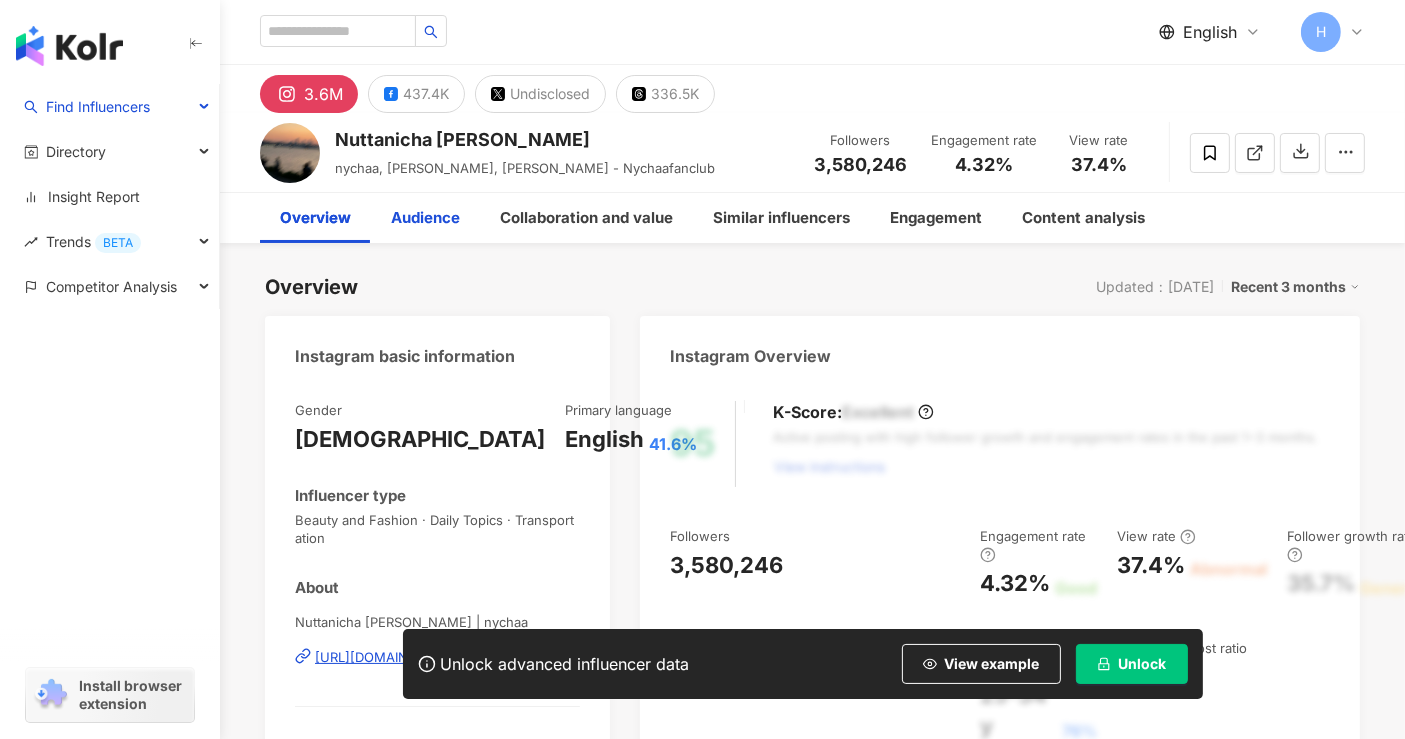 click on "Audience" at bounding box center [425, 218] 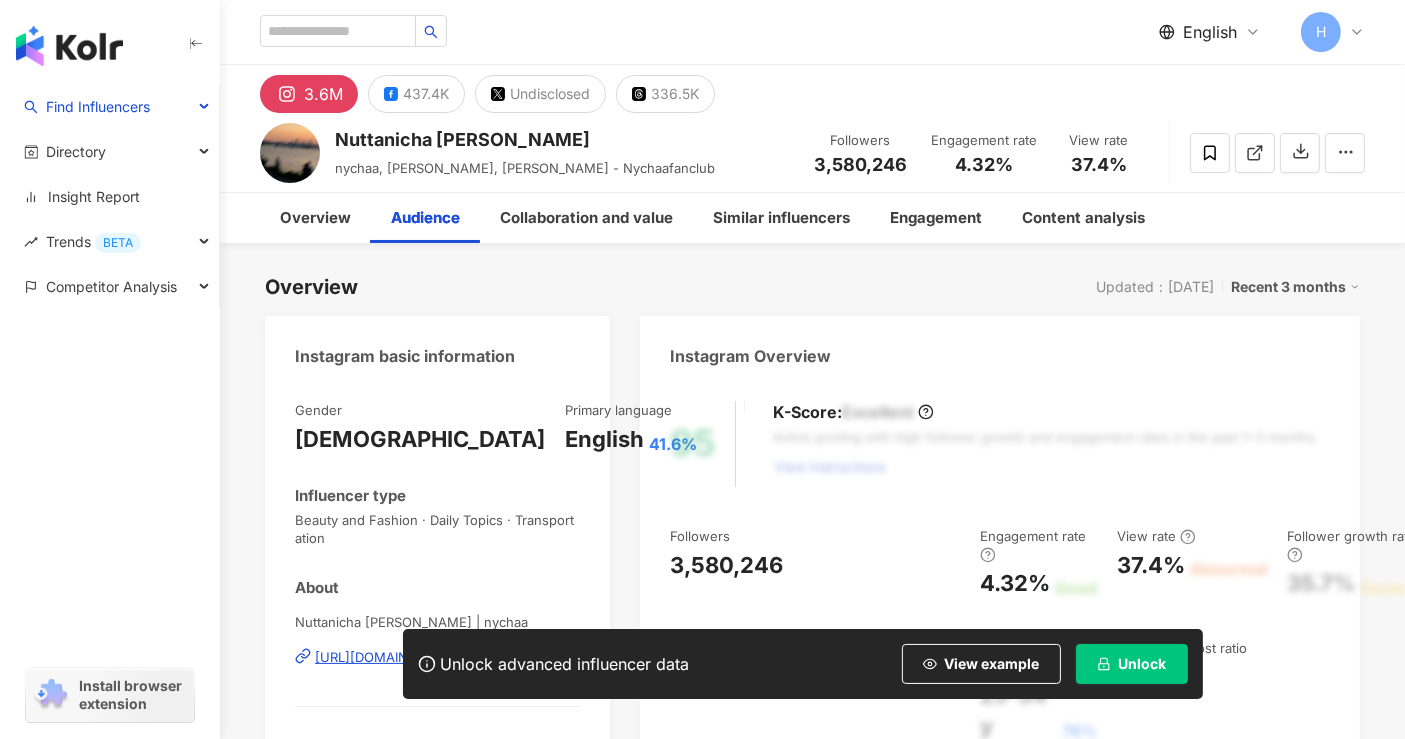 click on "Unlock" at bounding box center [1132, 664] 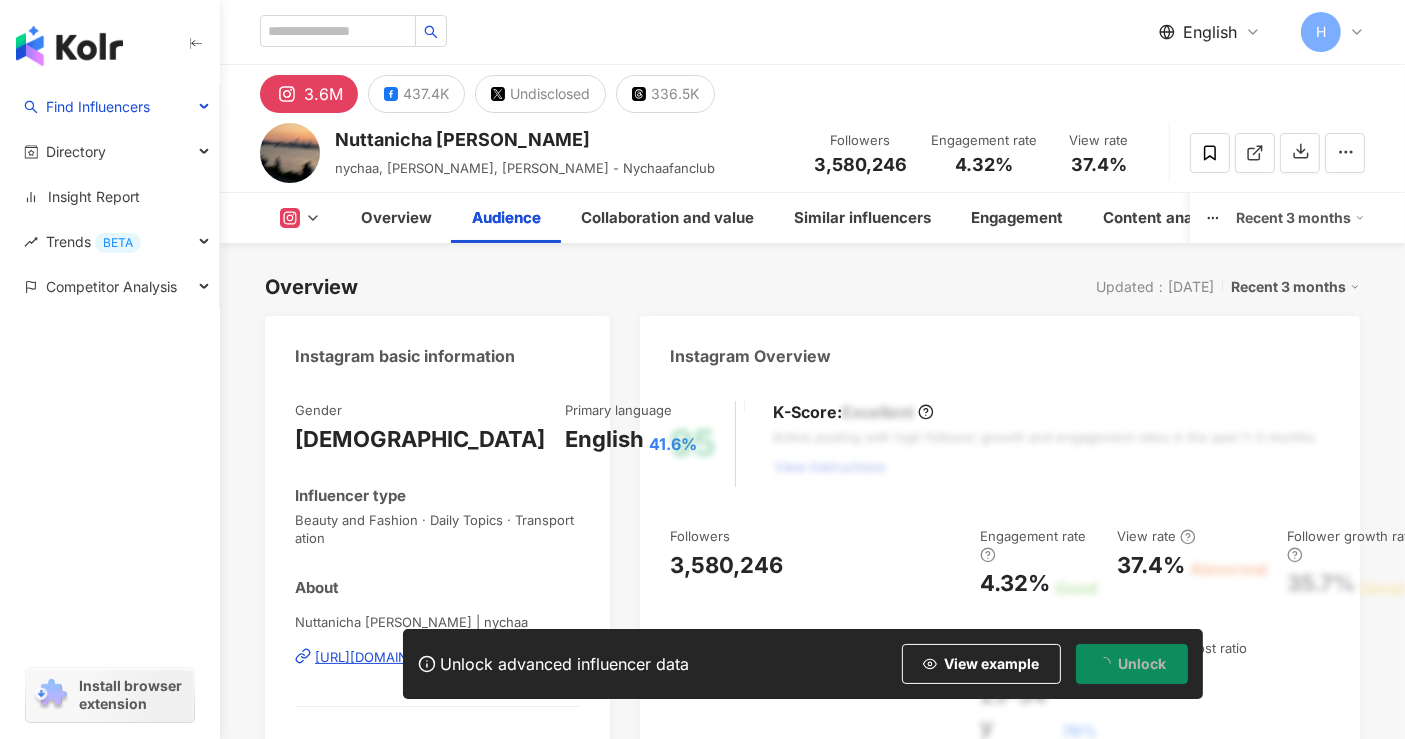 scroll, scrollTop: 1760, scrollLeft: 0, axis: vertical 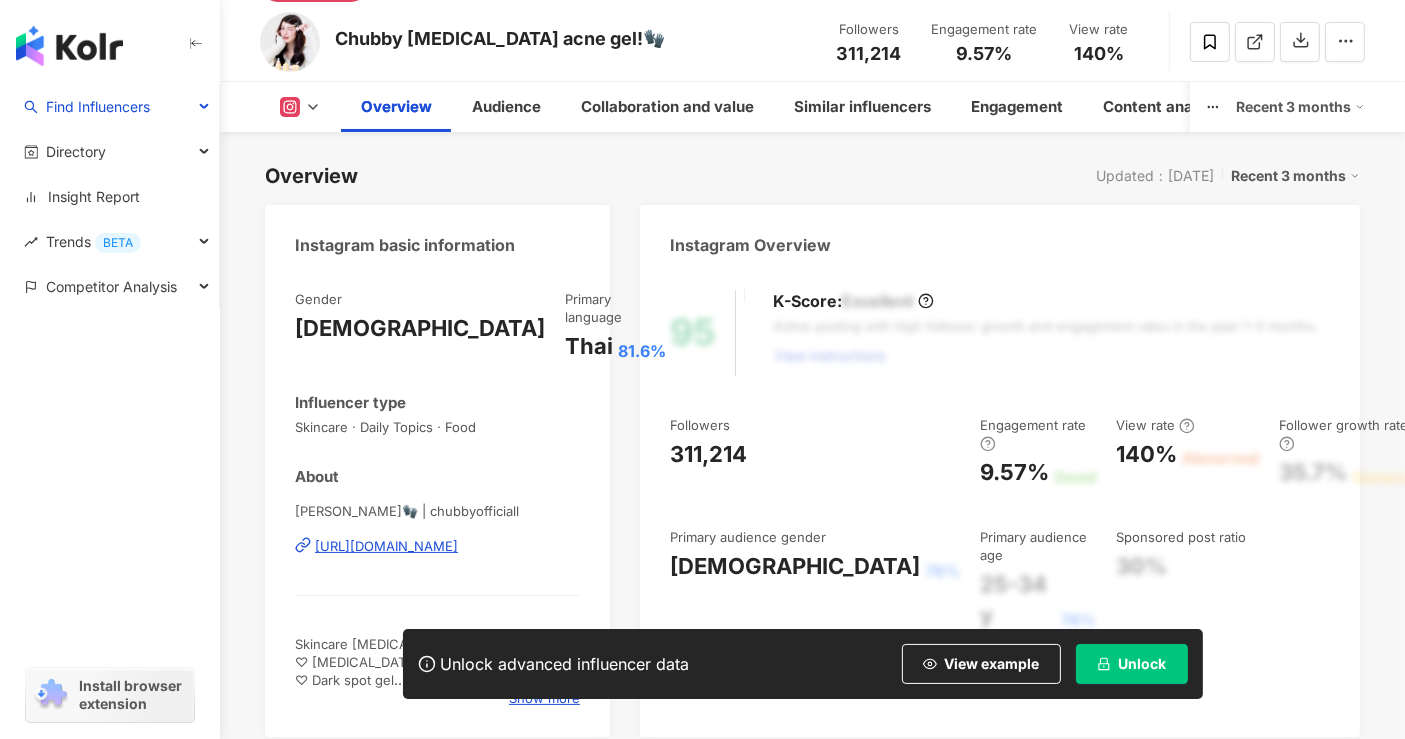 click on "Overview" at bounding box center [396, 107] 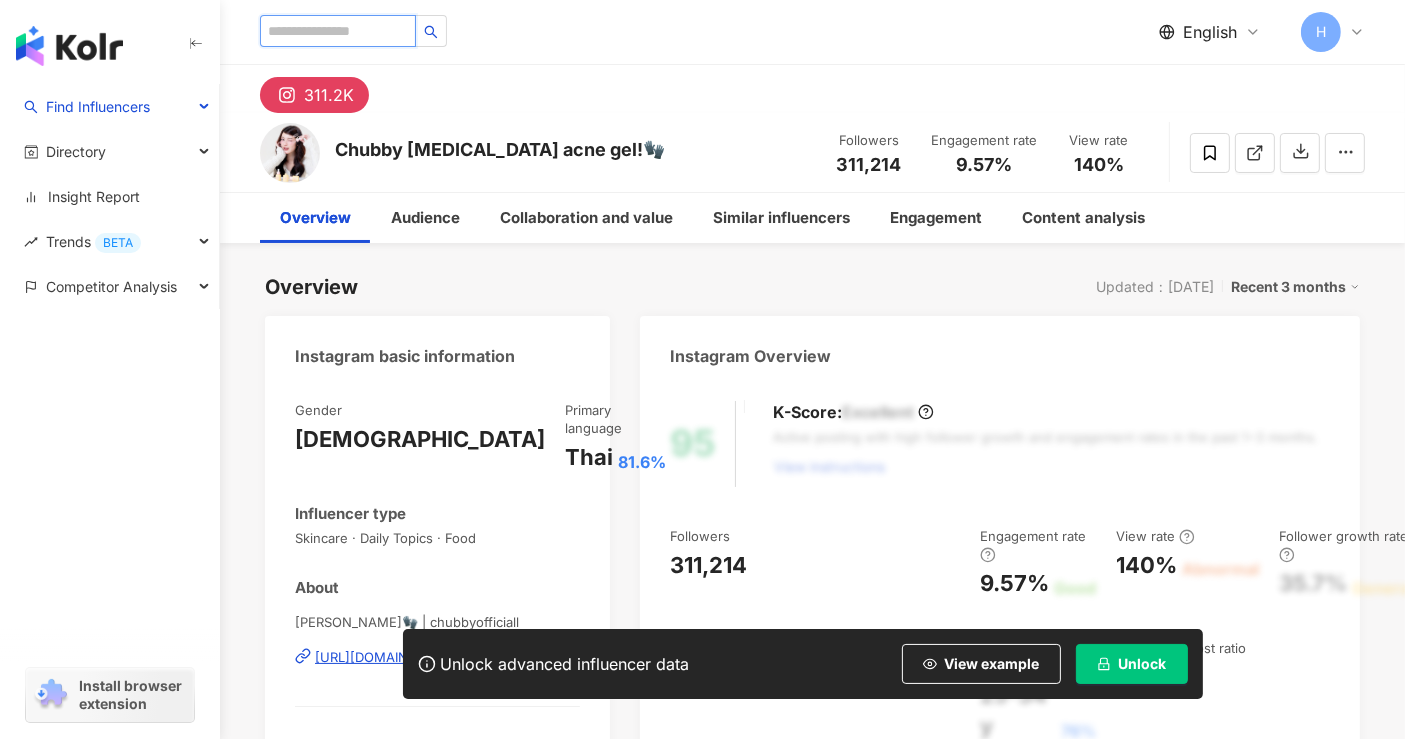 click at bounding box center [338, 31] 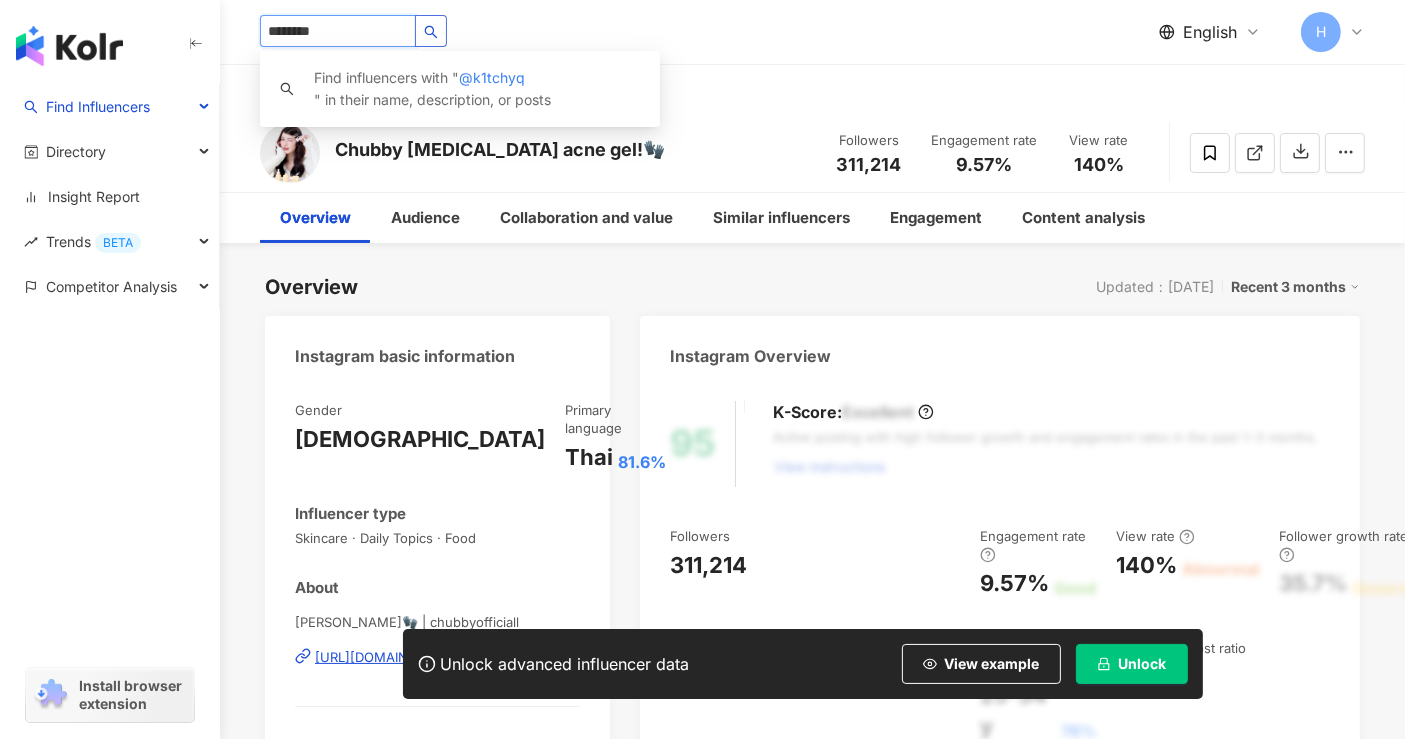 click 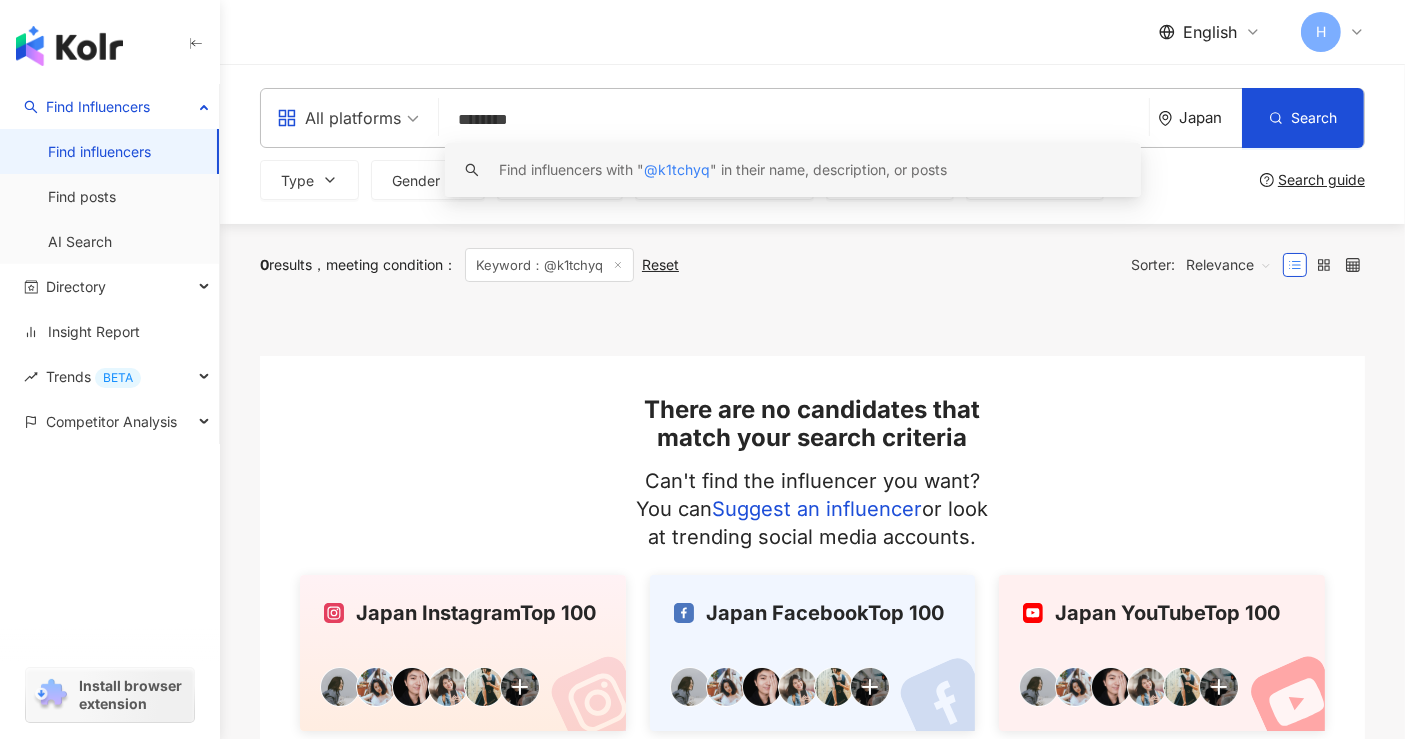 click on "Find influencers with " @k1tchyq " in their name, description, or posts" at bounding box center [723, 170] 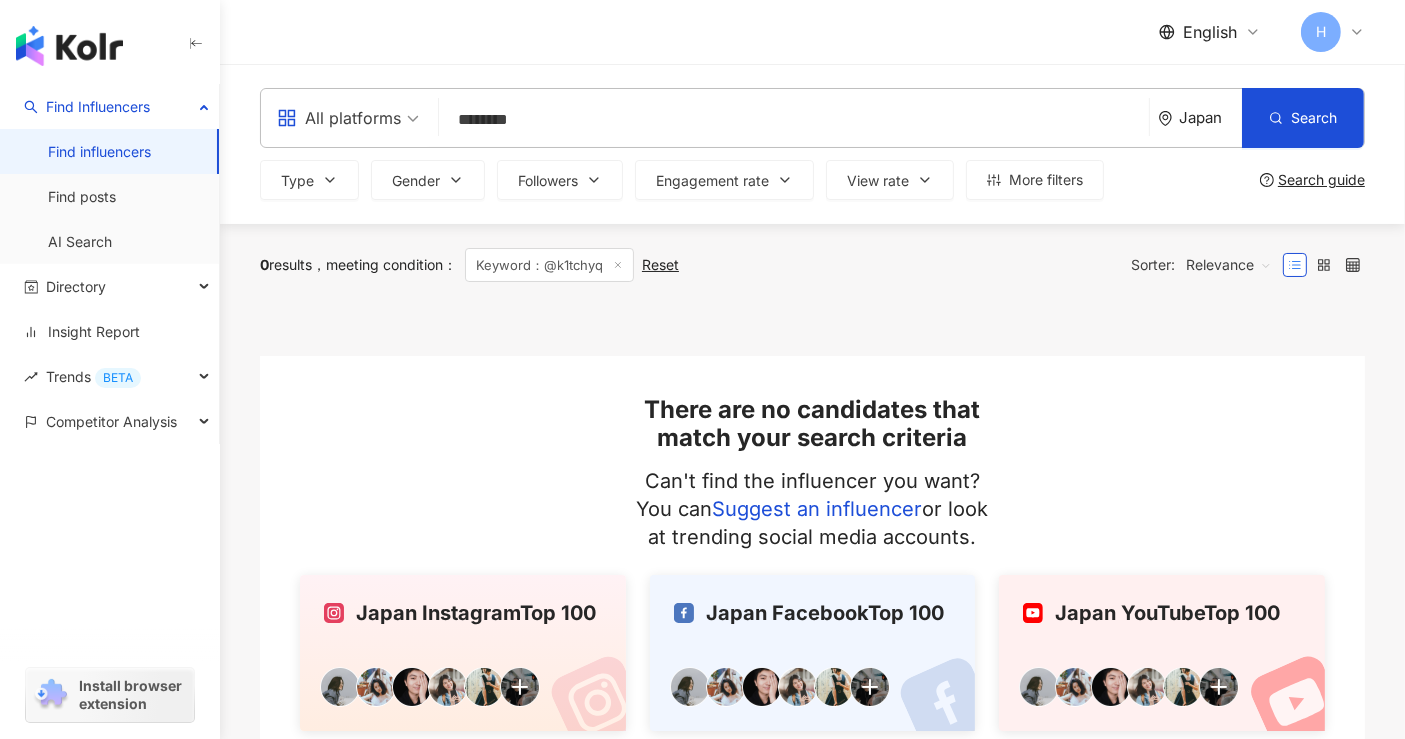 click on "Japan" at bounding box center [1210, 117] 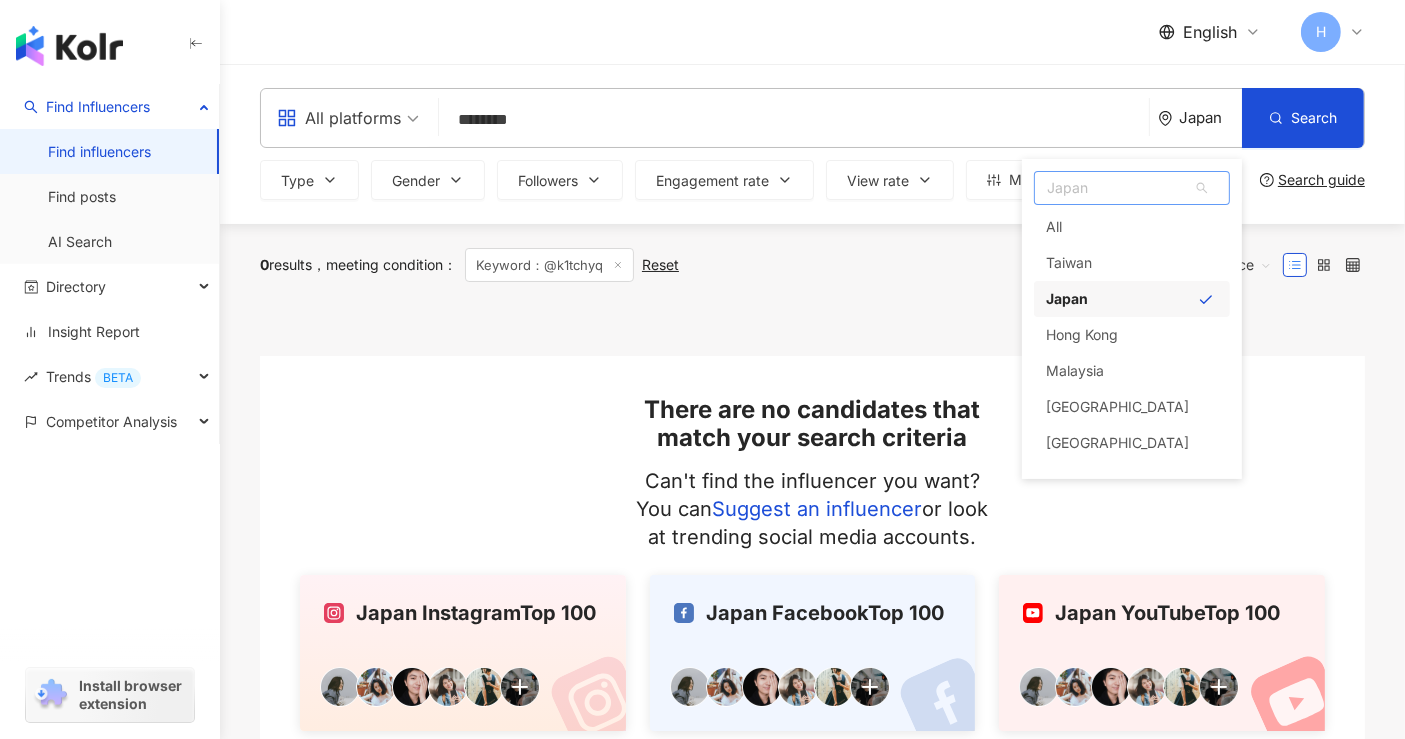click on "Japan" at bounding box center (1132, 188) 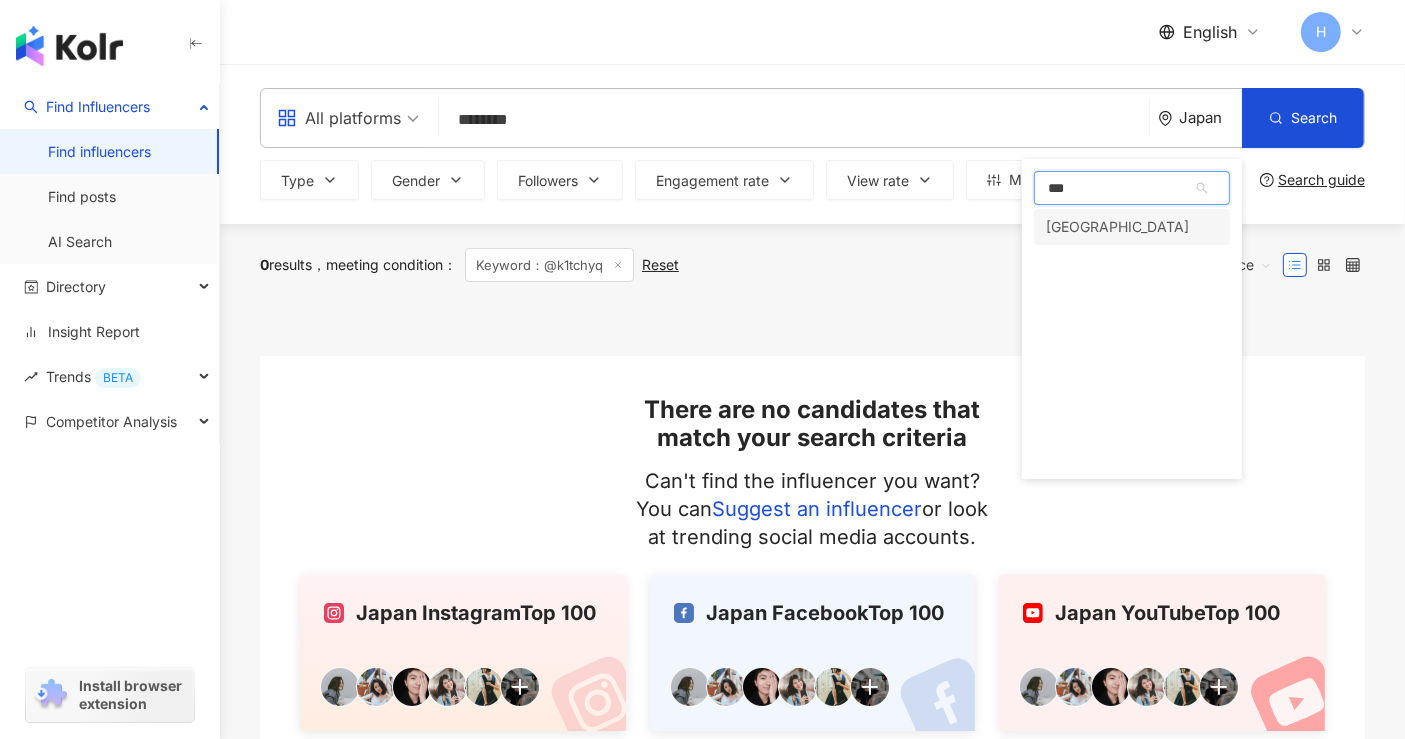 type on "****" 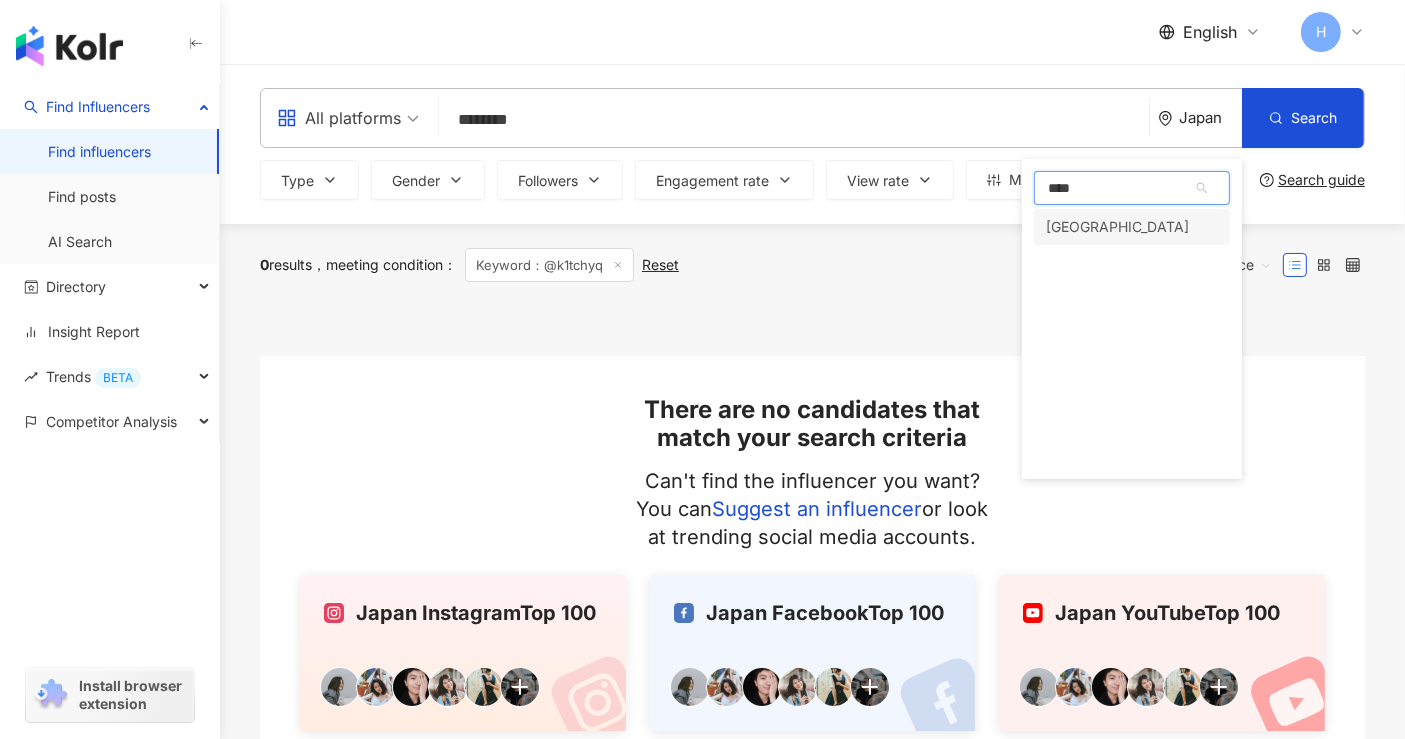click on "[GEOGRAPHIC_DATA]" at bounding box center [1117, 227] 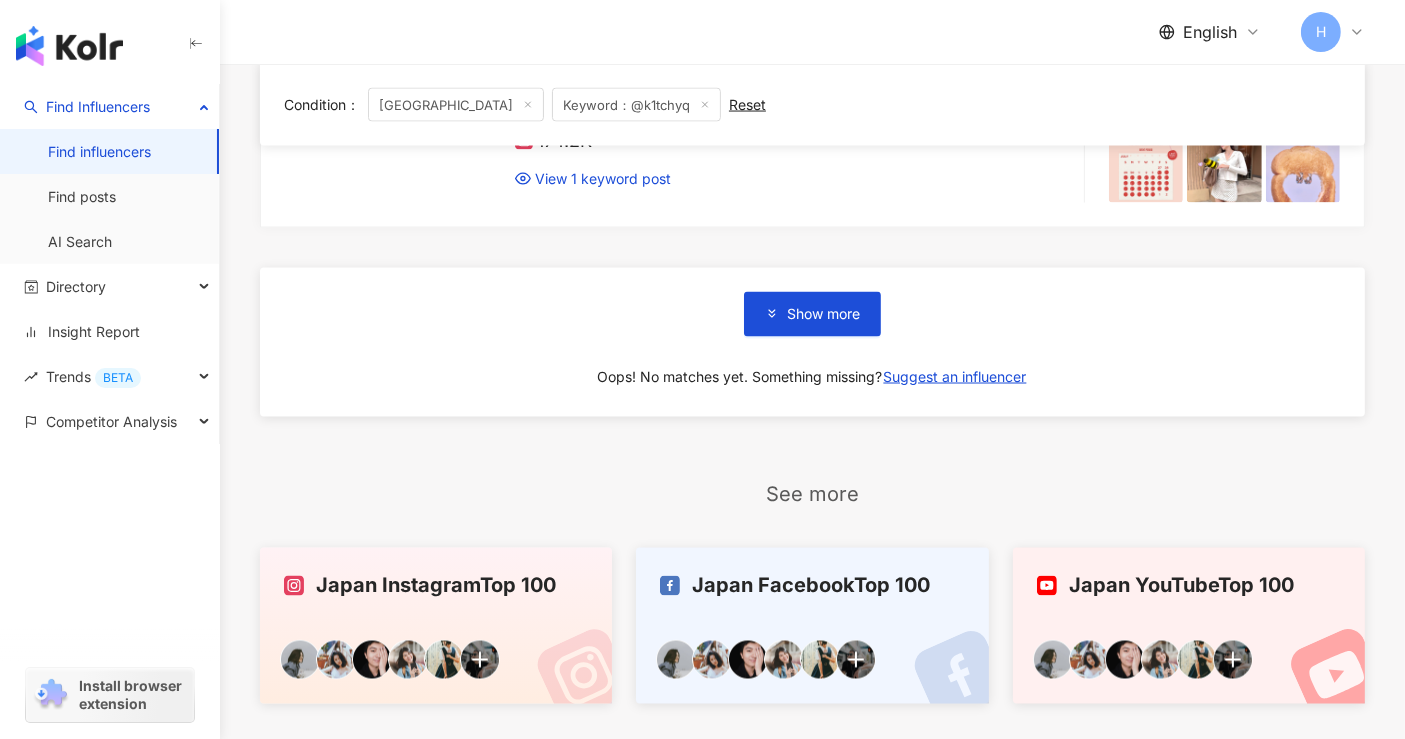 scroll, scrollTop: 3107, scrollLeft: 0, axis: vertical 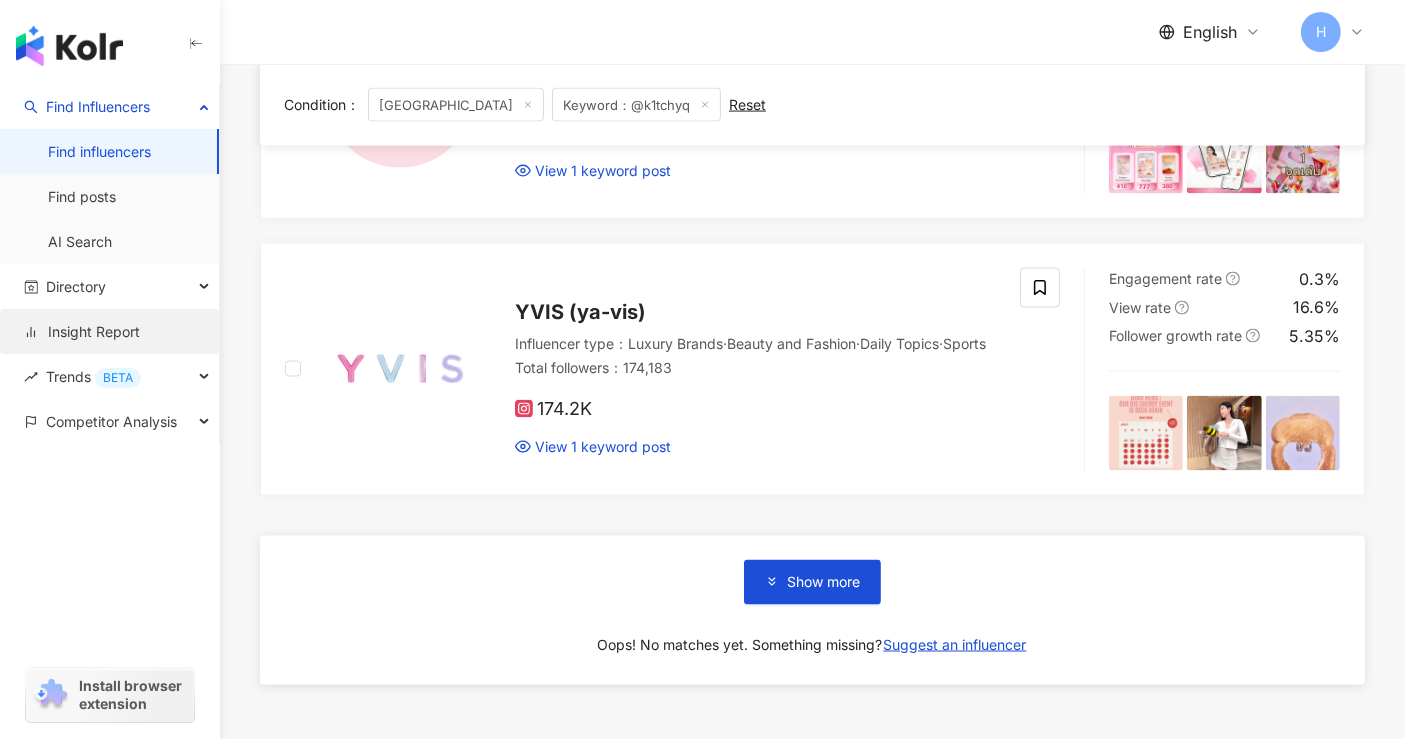 click on "Insight Report" at bounding box center [82, 332] 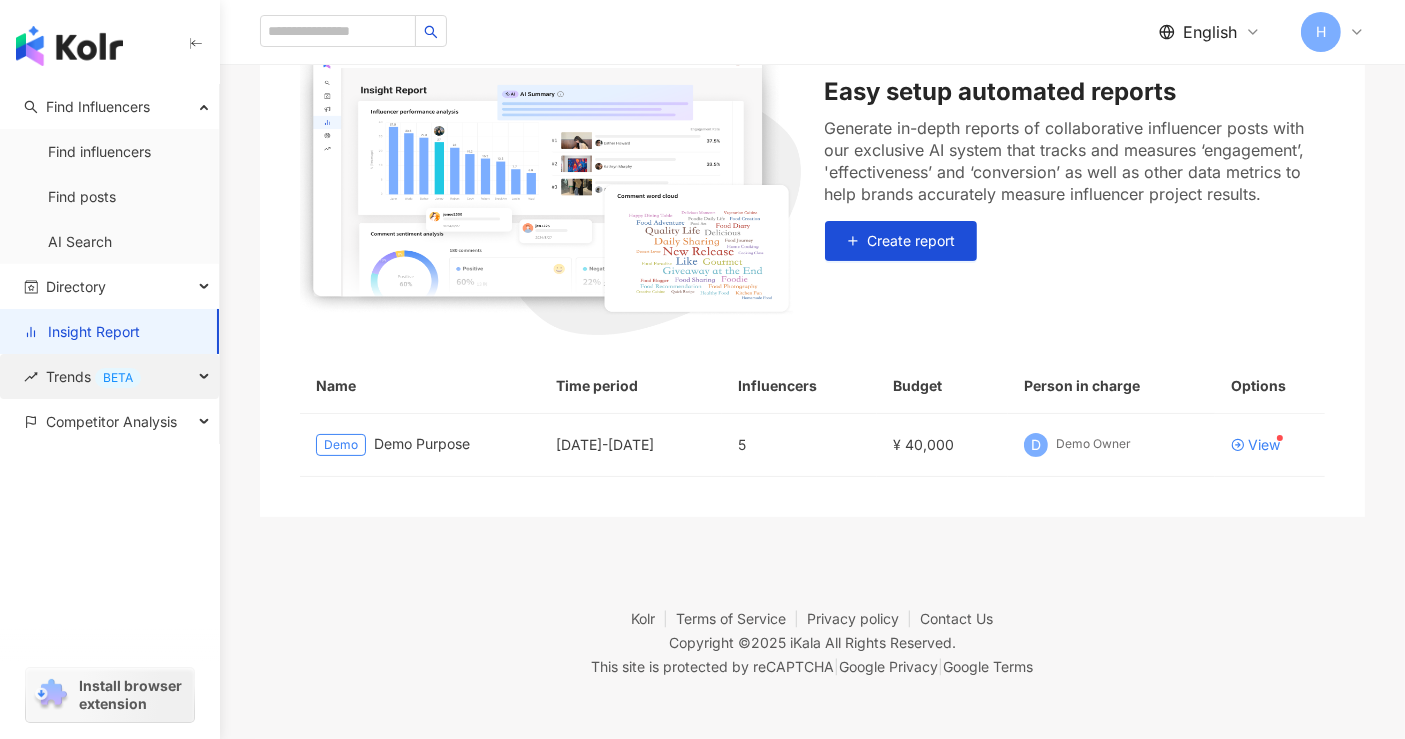 scroll, scrollTop: 0, scrollLeft: 0, axis: both 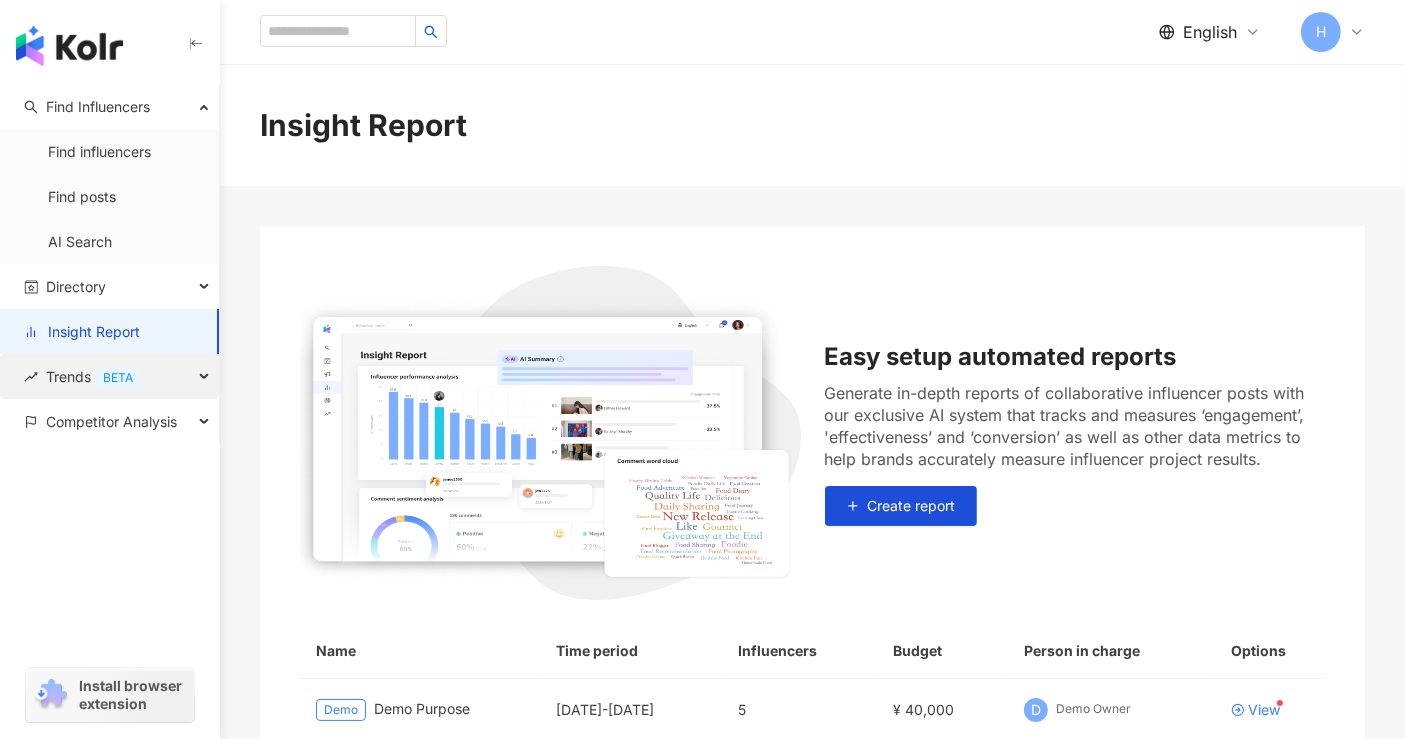 click on "Trends BETA" at bounding box center [93, 376] 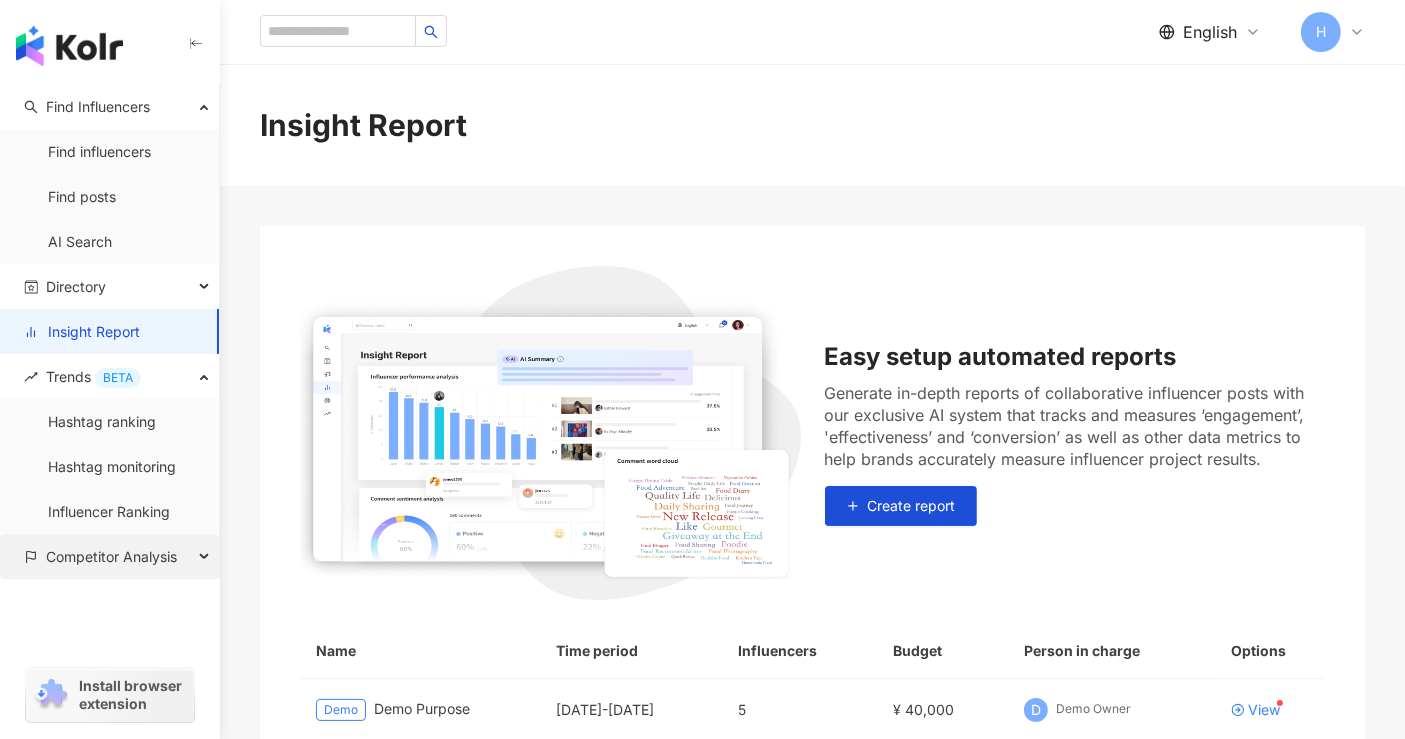 click on "Competitor Analysis" at bounding box center (111, 556) 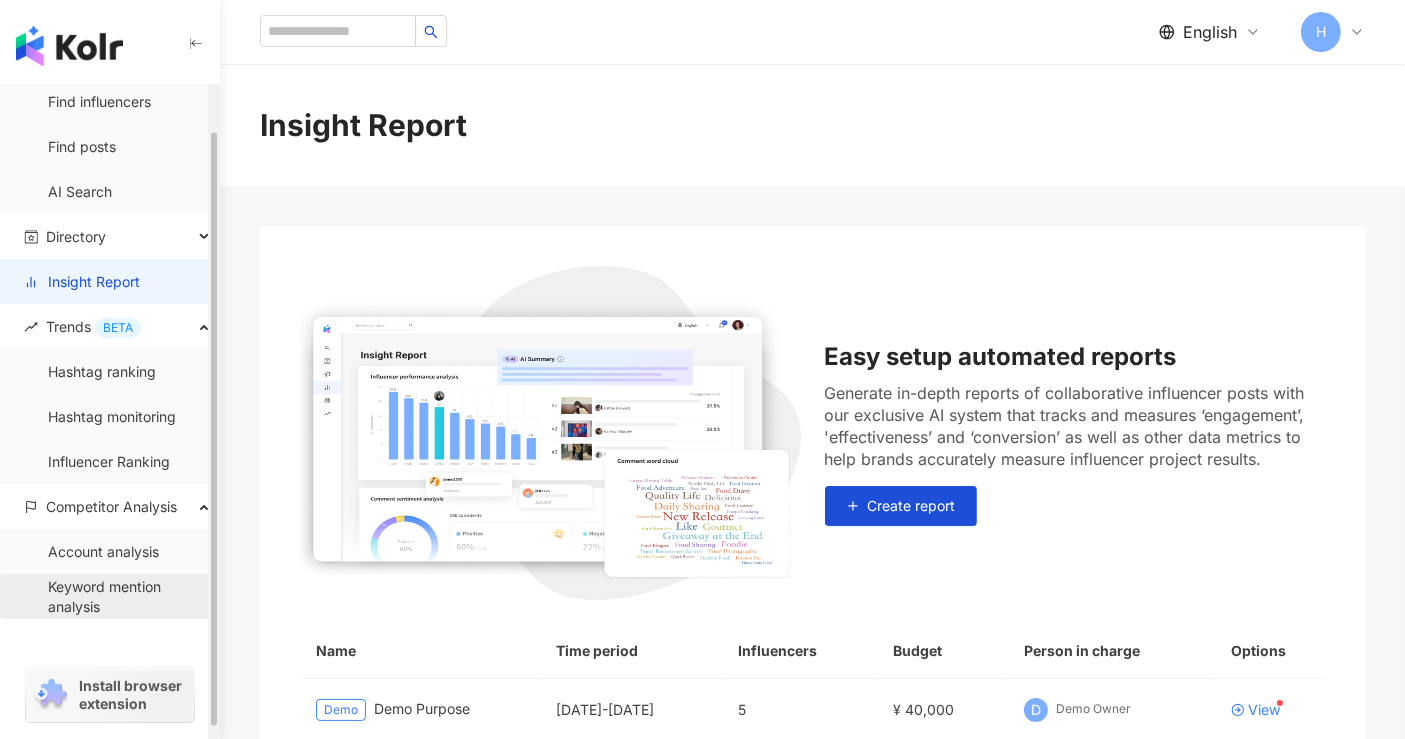 scroll, scrollTop: 61, scrollLeft: 0, axis: vertical 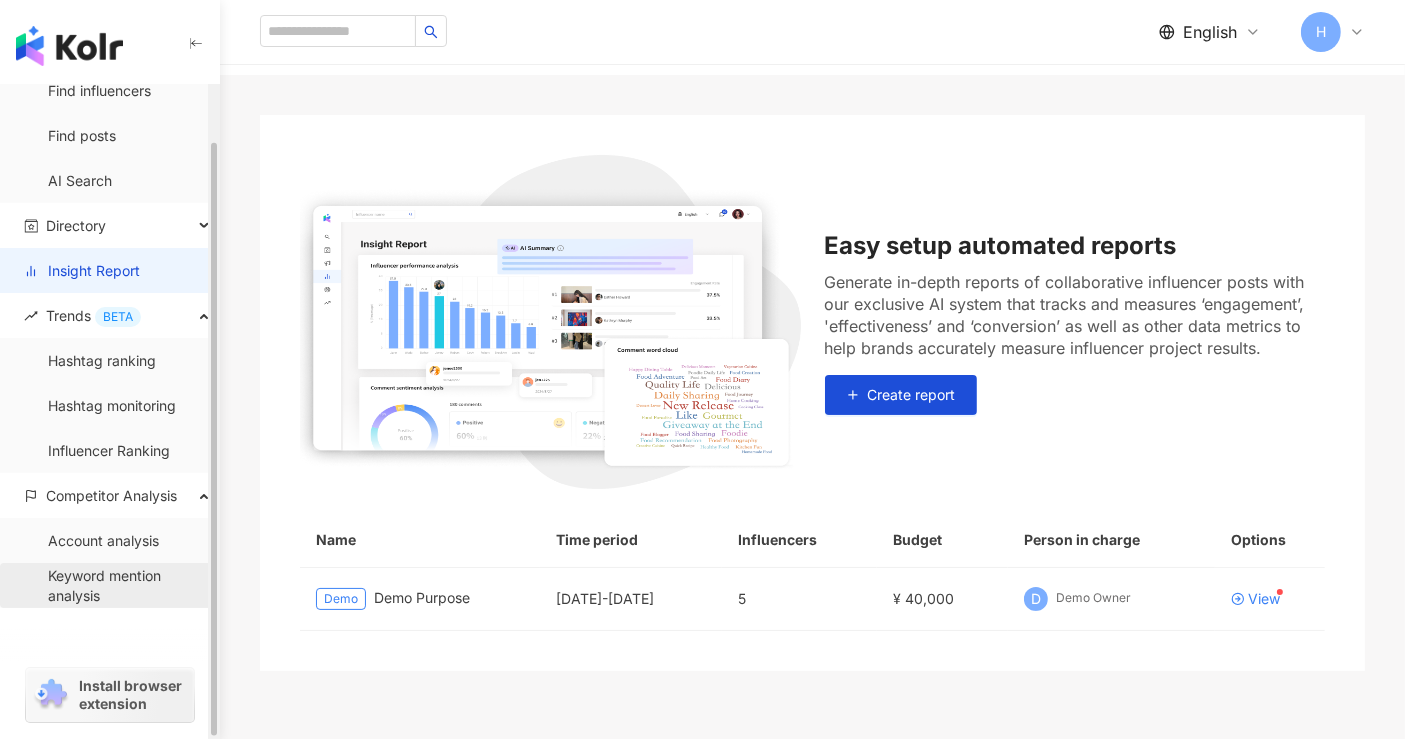 click on "Keyword mention analysis" at bounding box center (125, 585) 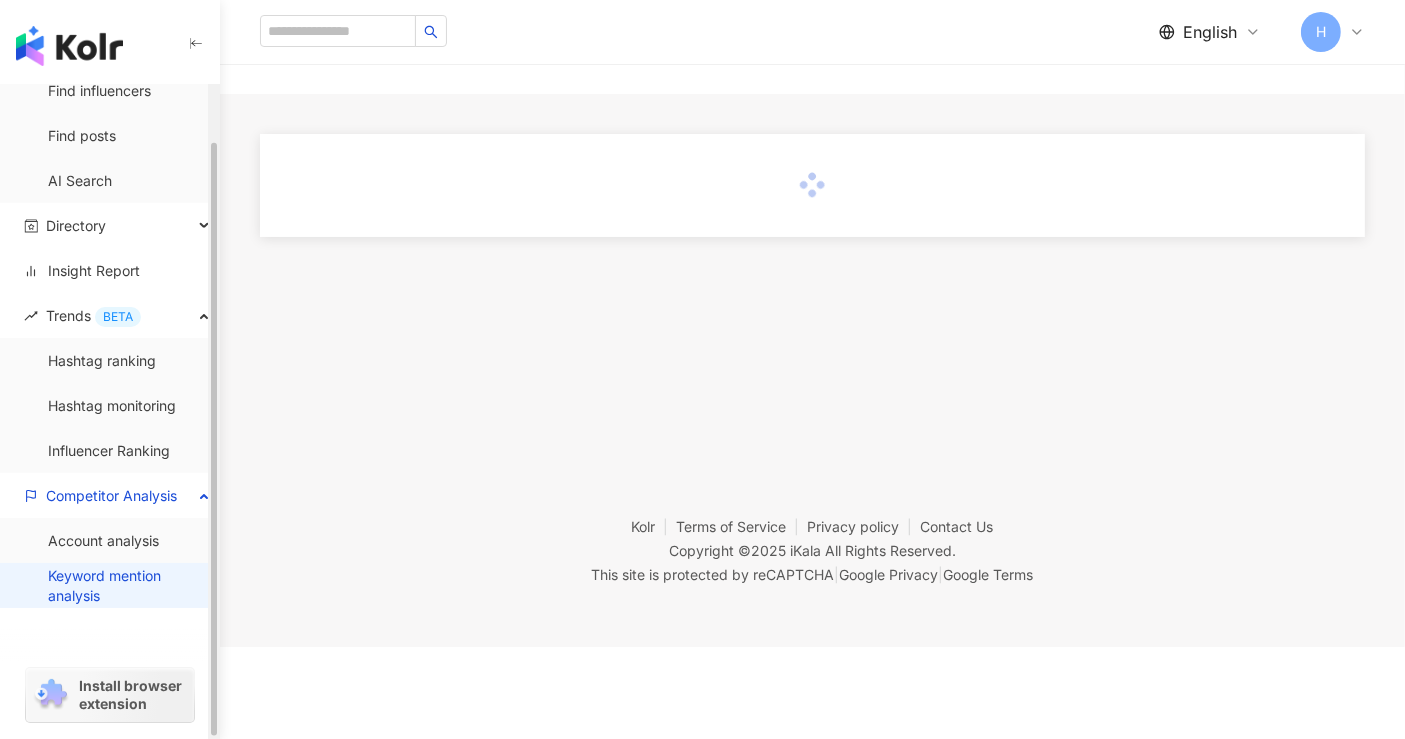 scroll, scrollTop: 0, scrollLeft: 0, axis: both 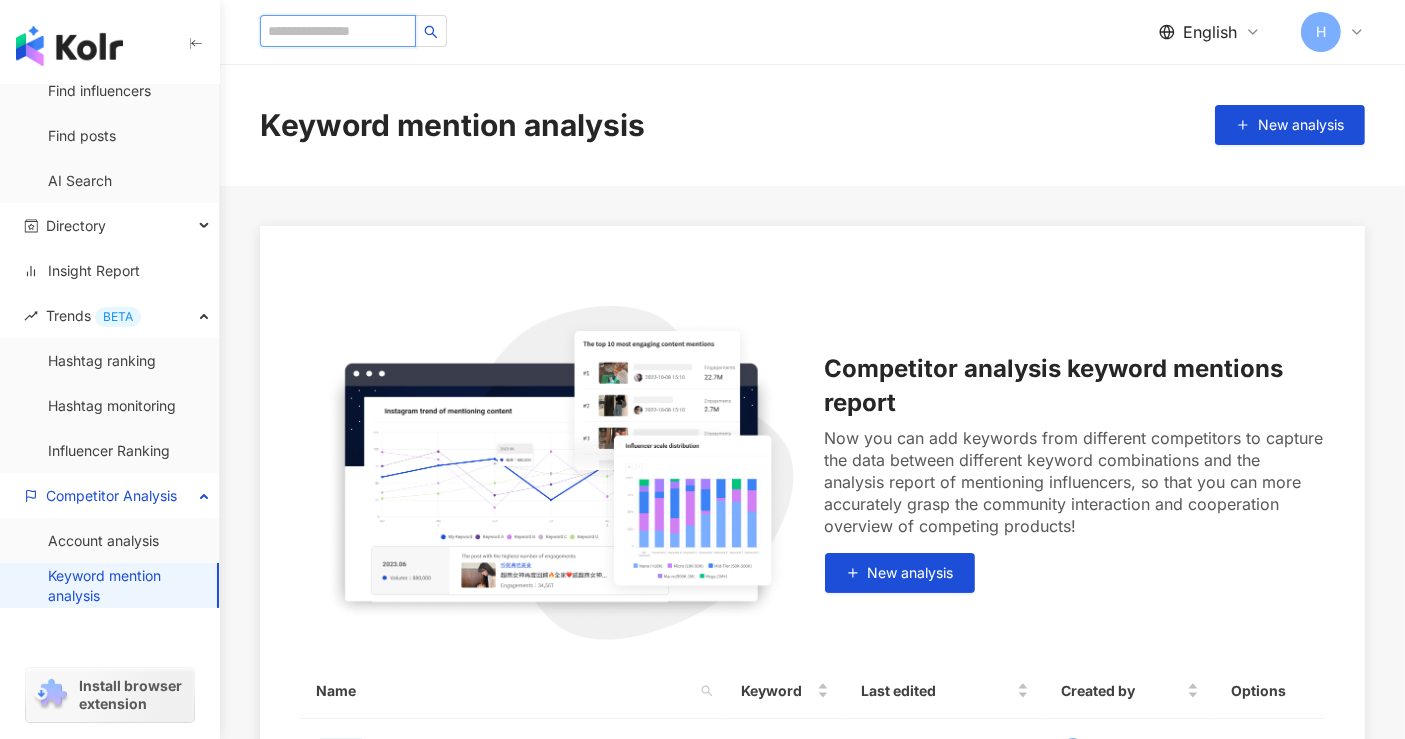 click at bounding box center [338, 31] 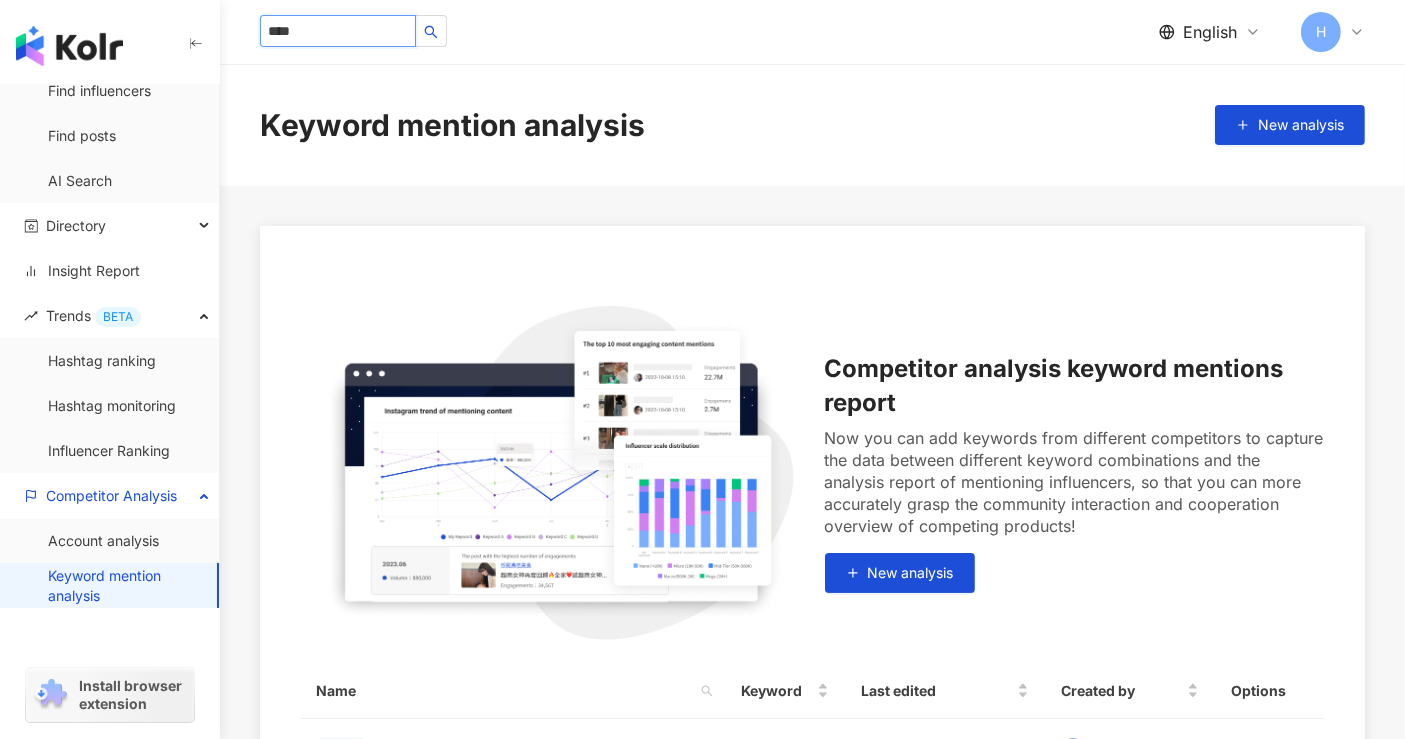 type on "****" 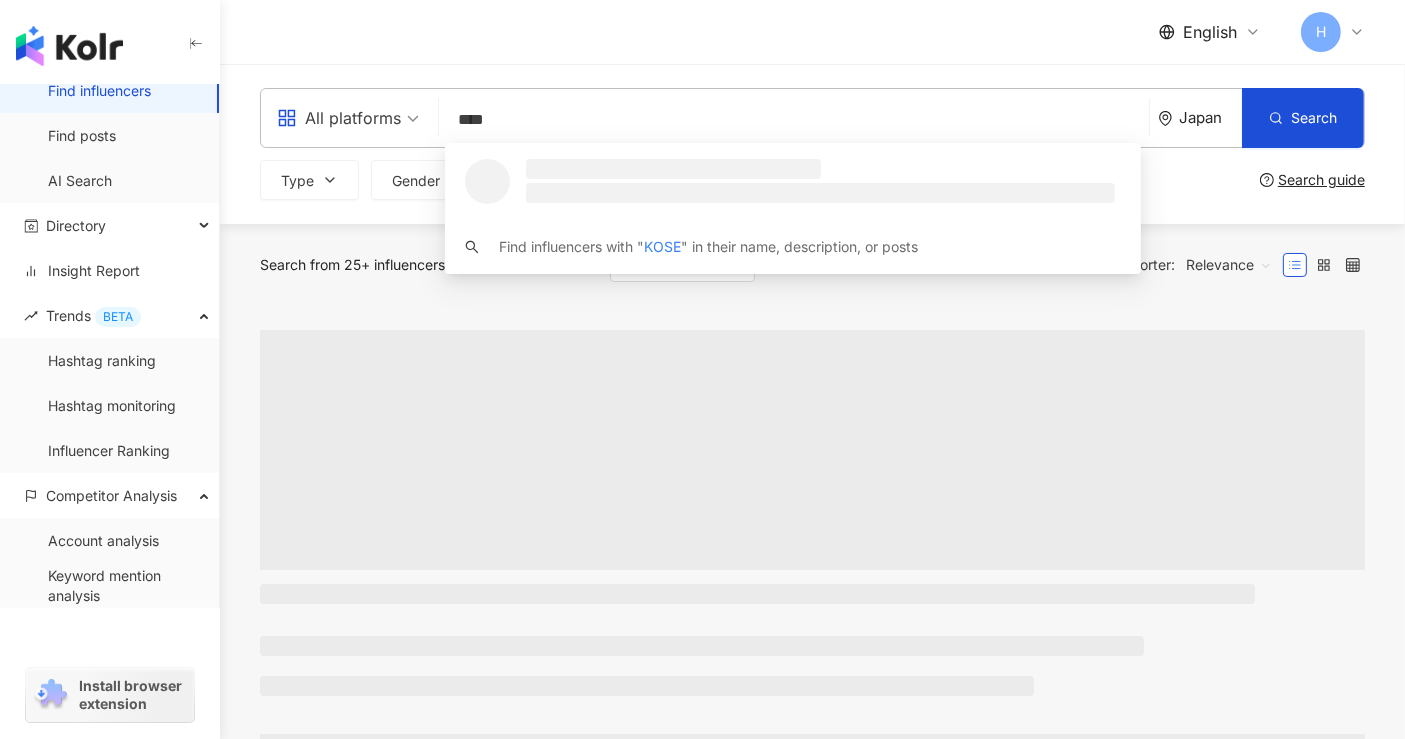 click on "English H" at bounding box center (812, 32) 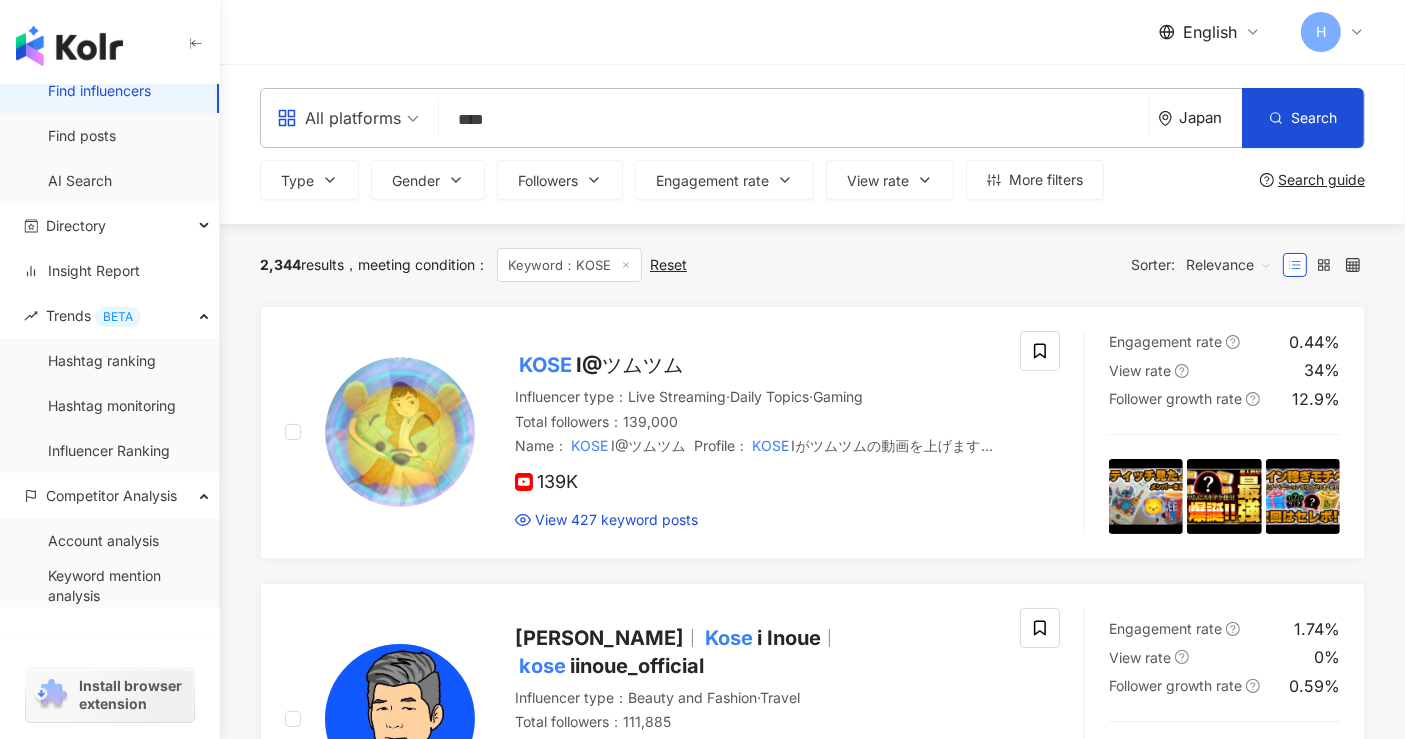 click on "Japan" at bounding box center [1200, 118] 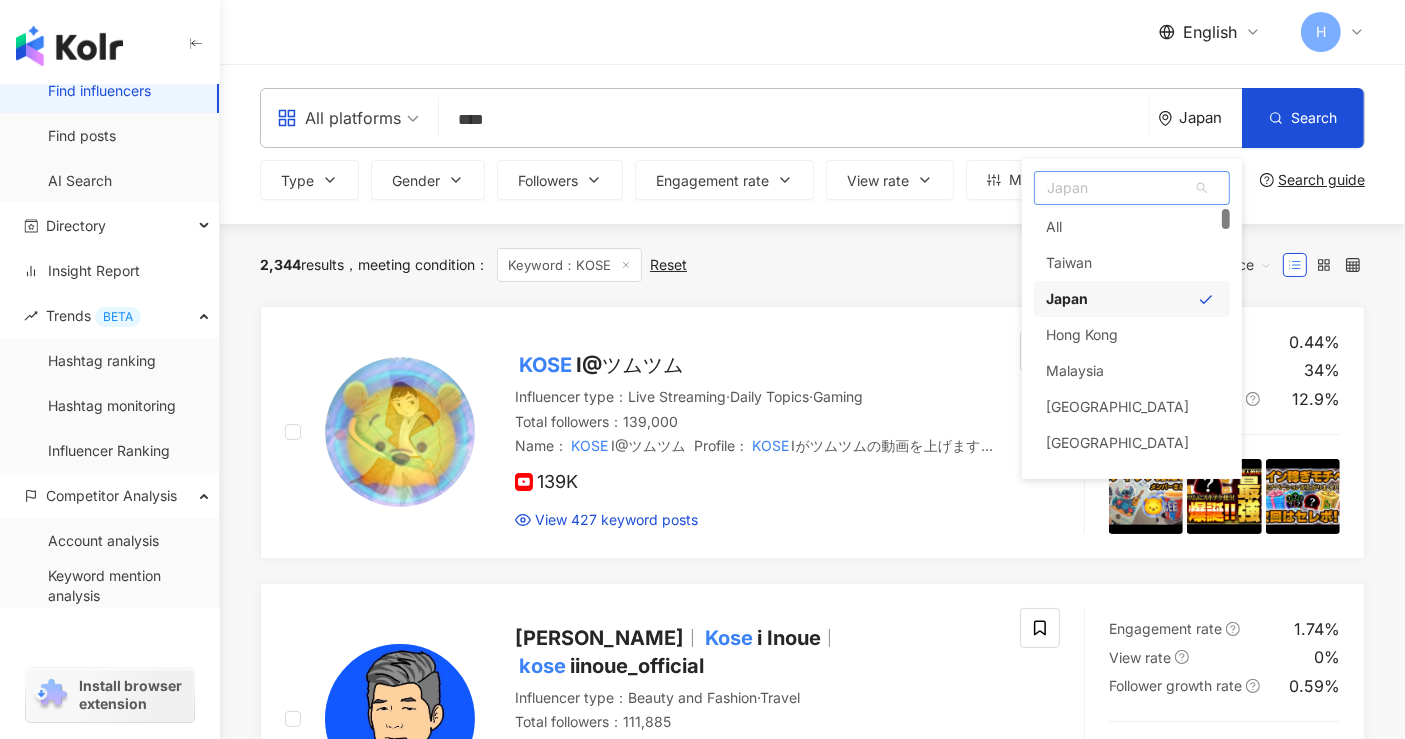 click on "Japan" at bounding box center [1132, 188] 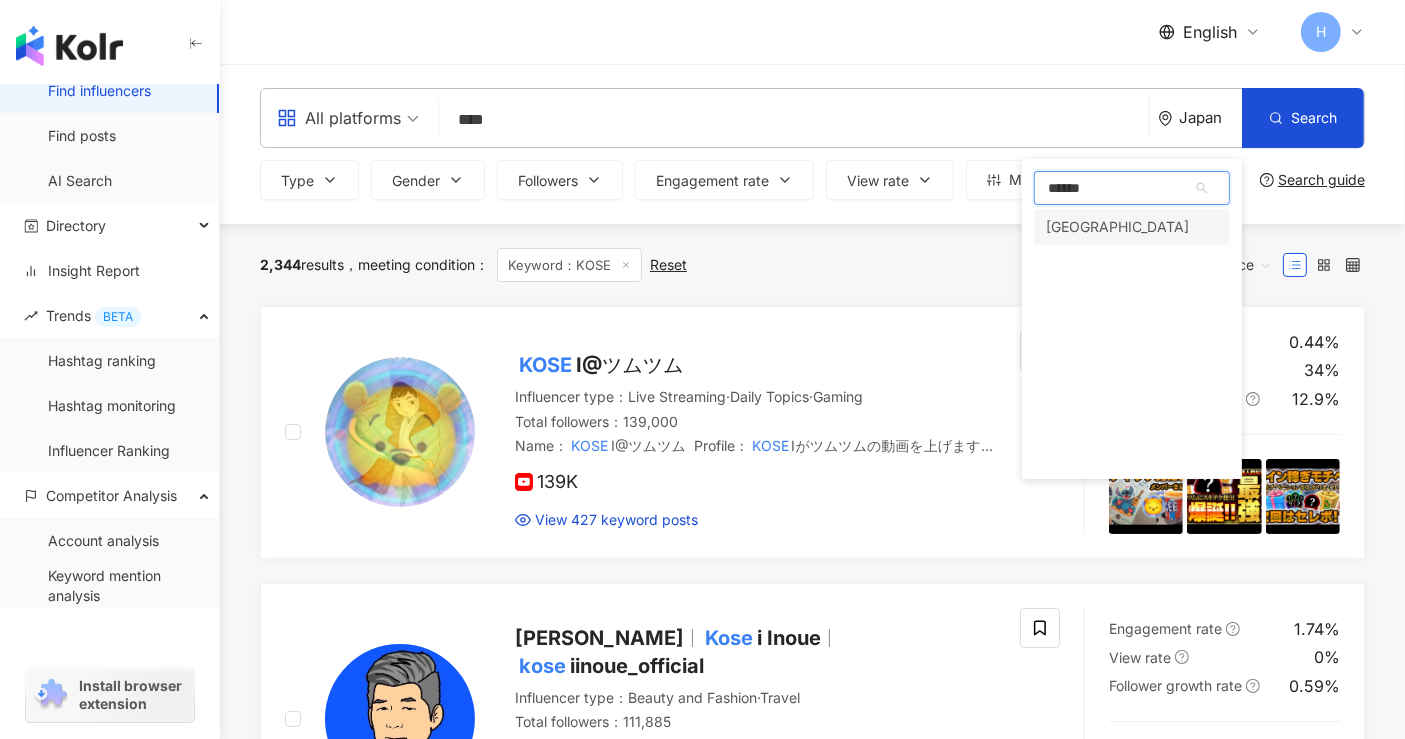 type on "*******" 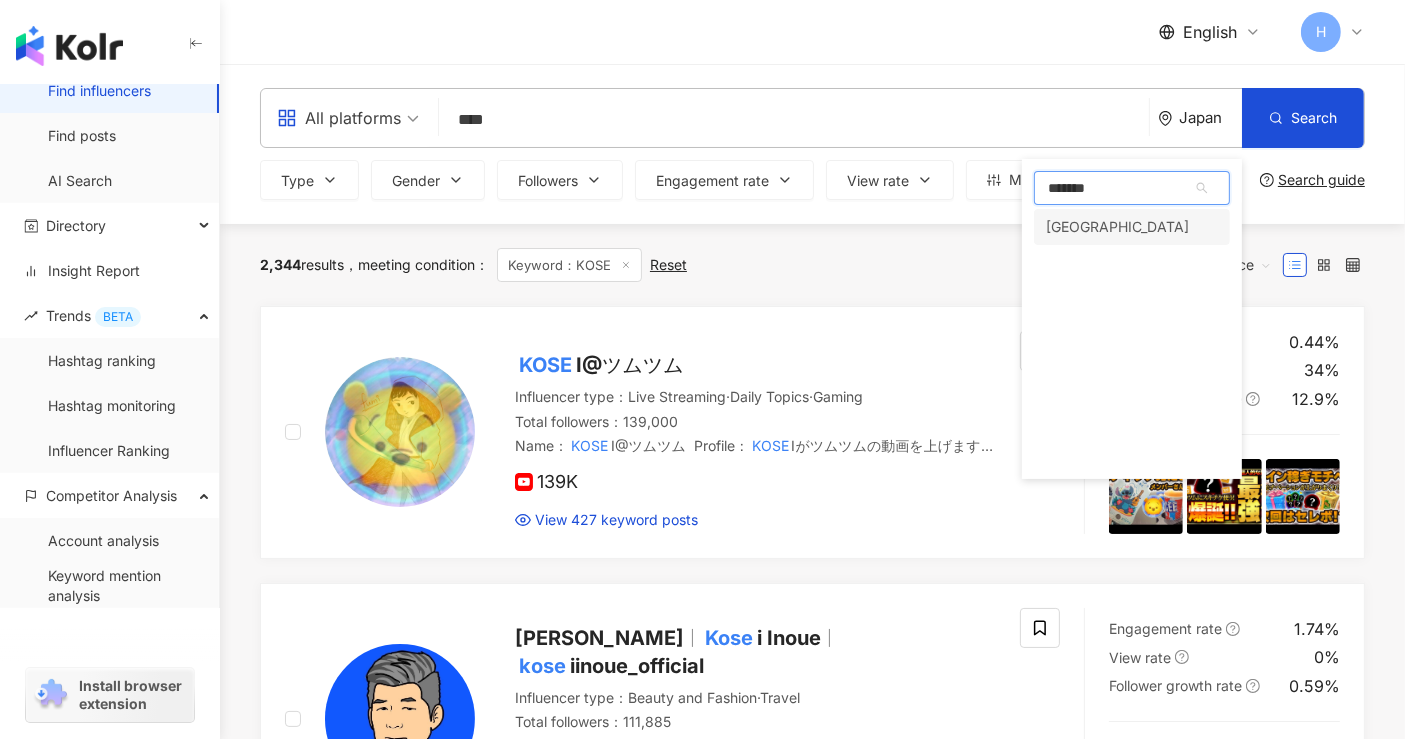 click on "[GEOGRAPHIC_DATA]" at bounding box center [1132, 227] 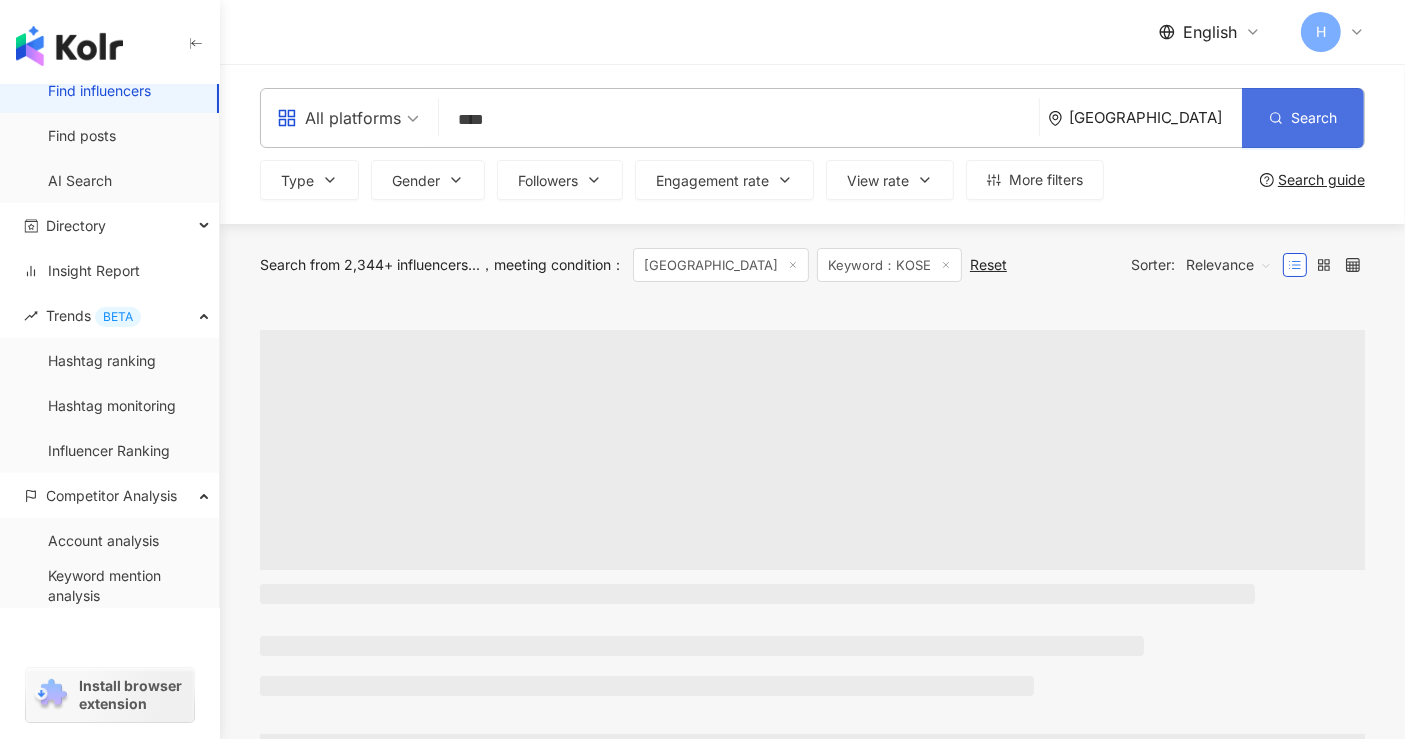 click on "Search" at bounding box center (1303, 118) 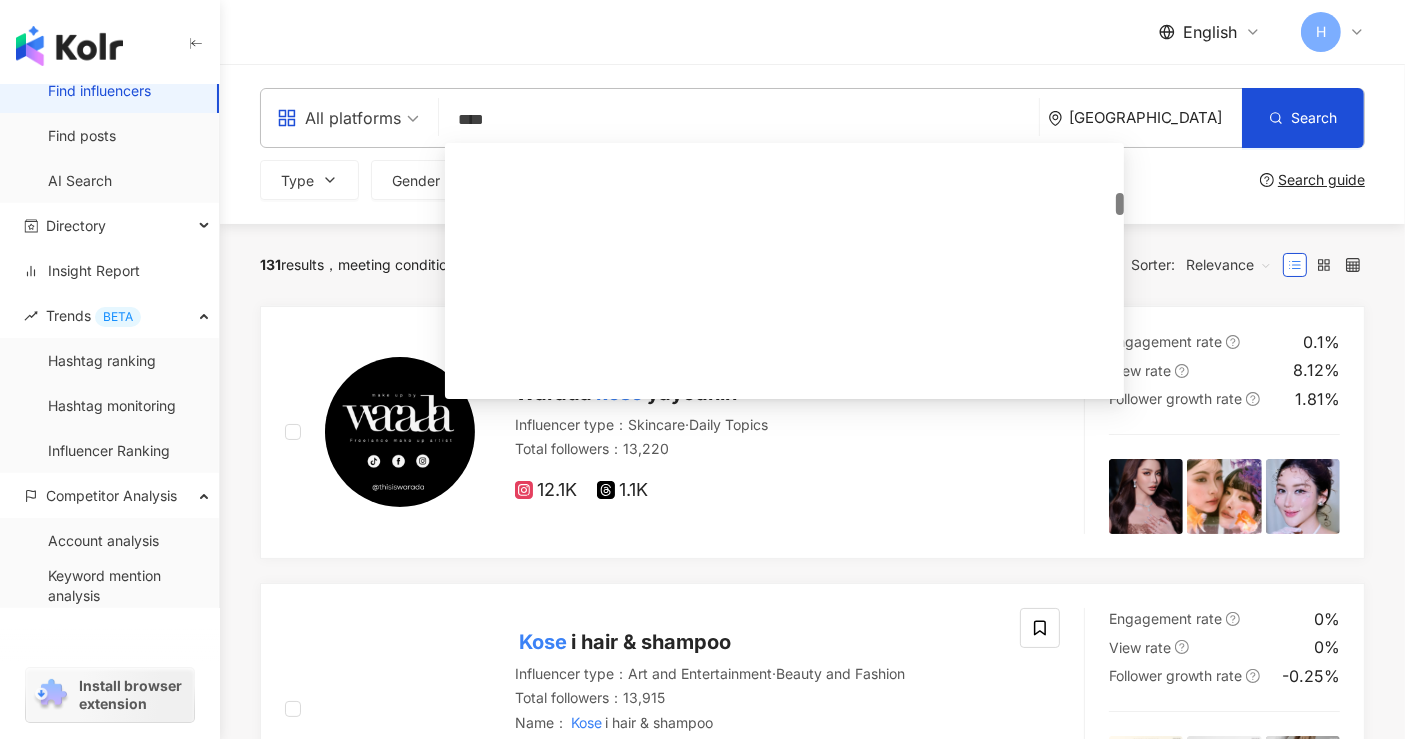scroll, scrollTop: 555, scrollLeft: 0, axis: vertical 